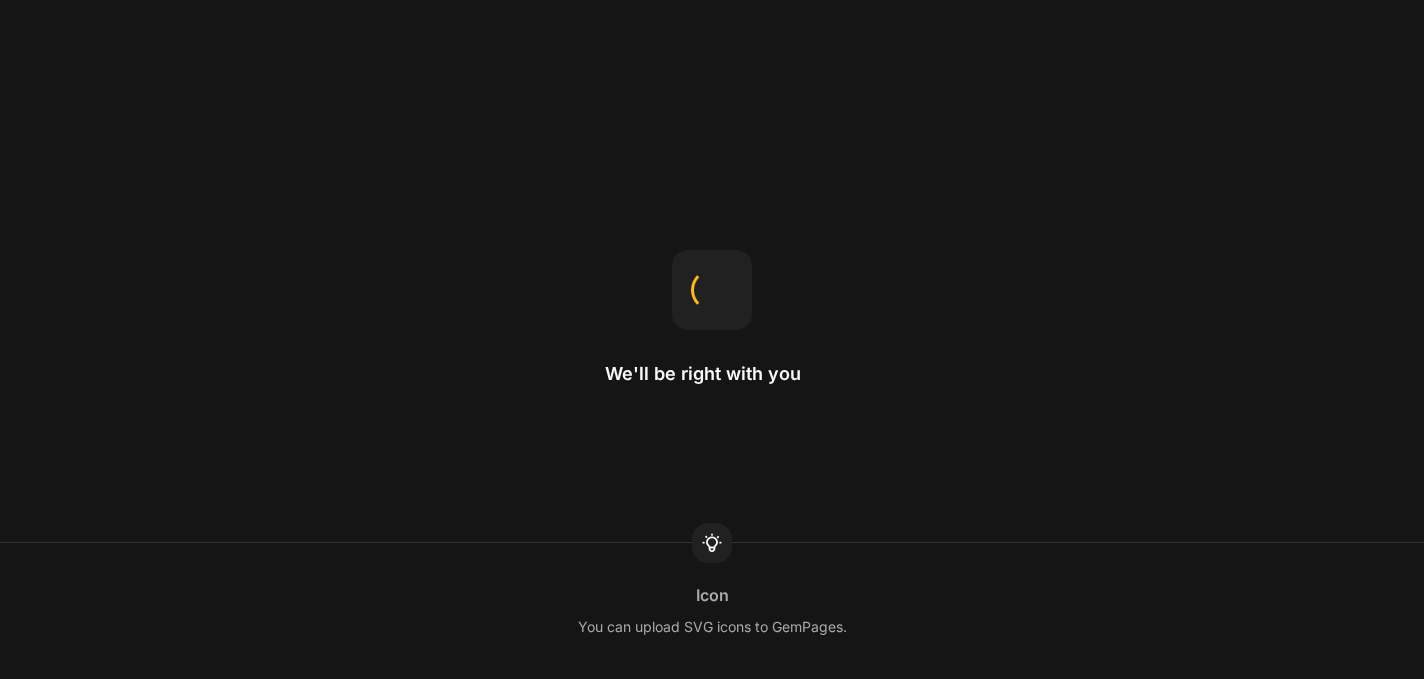 scroll, scrollTop: 0, scrollLeft: 0, axis: both 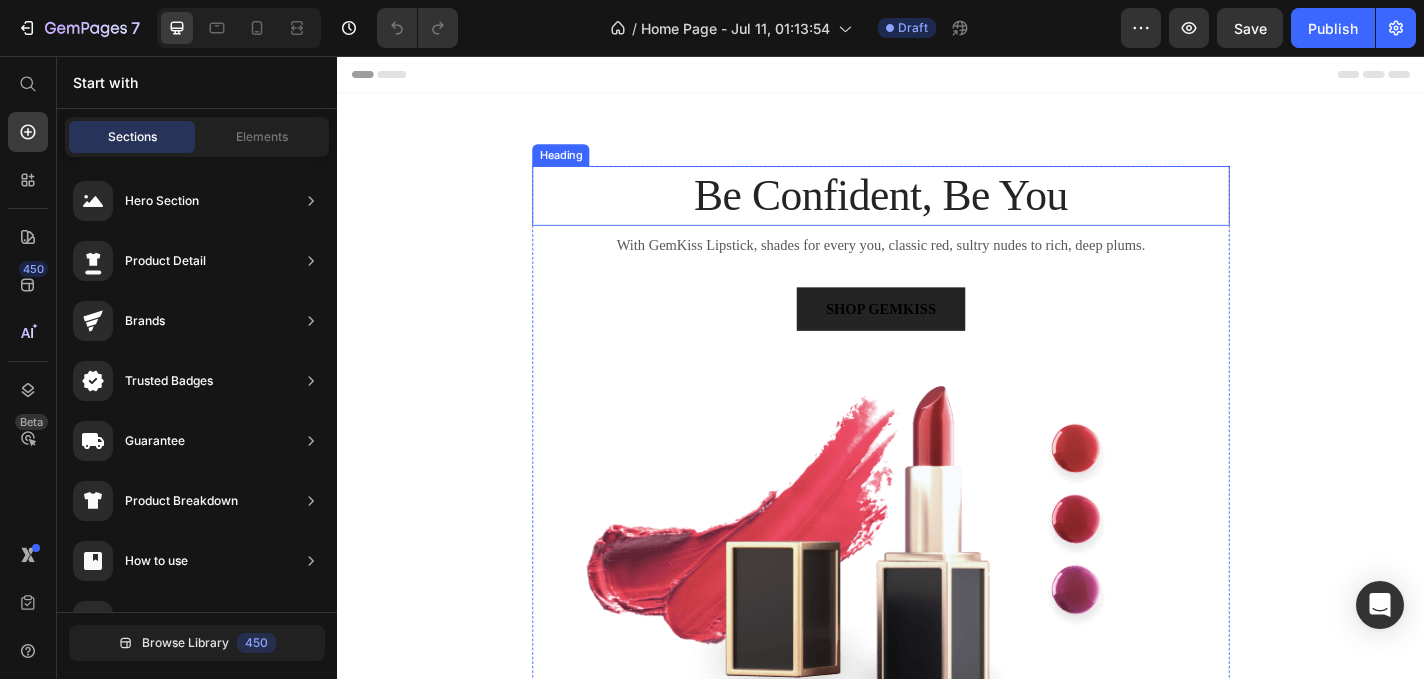 click on "Be Confident, Be You" at bounding box center [937, 210] 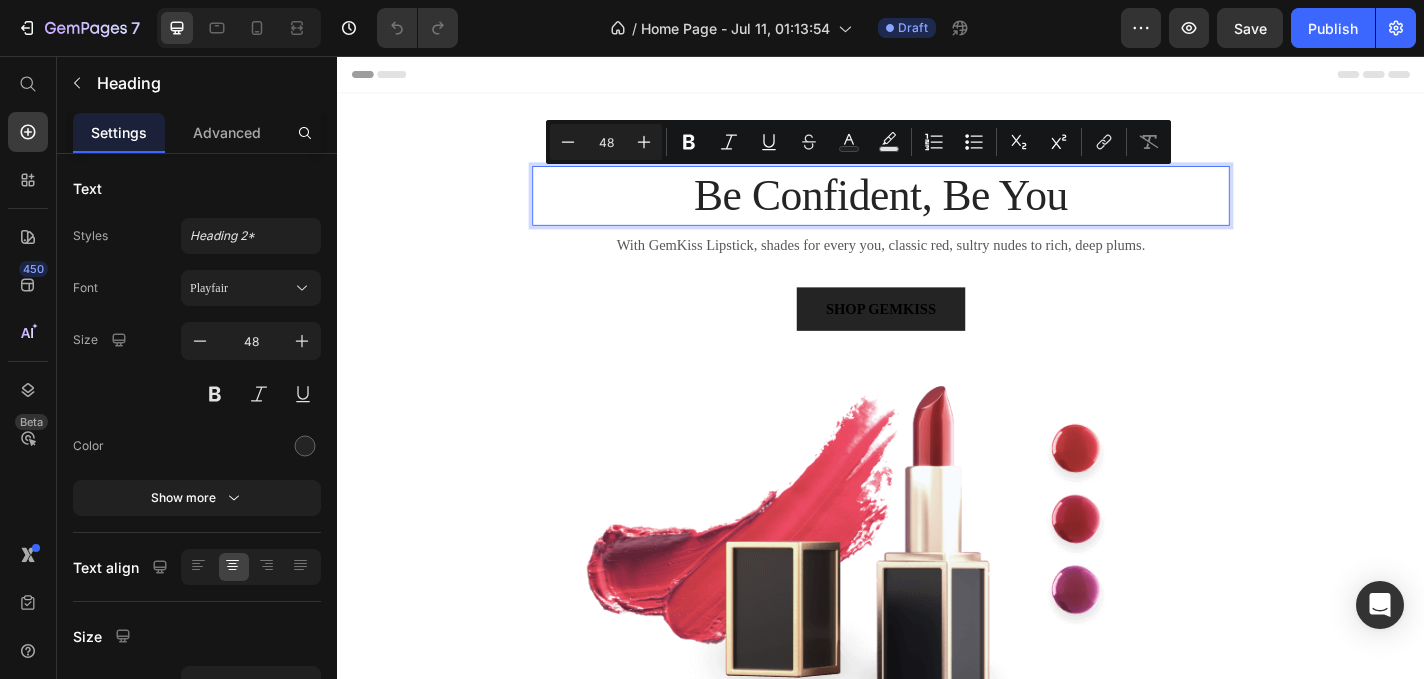 click on "Be Confident, Be You" at bounding box center (937, 210) 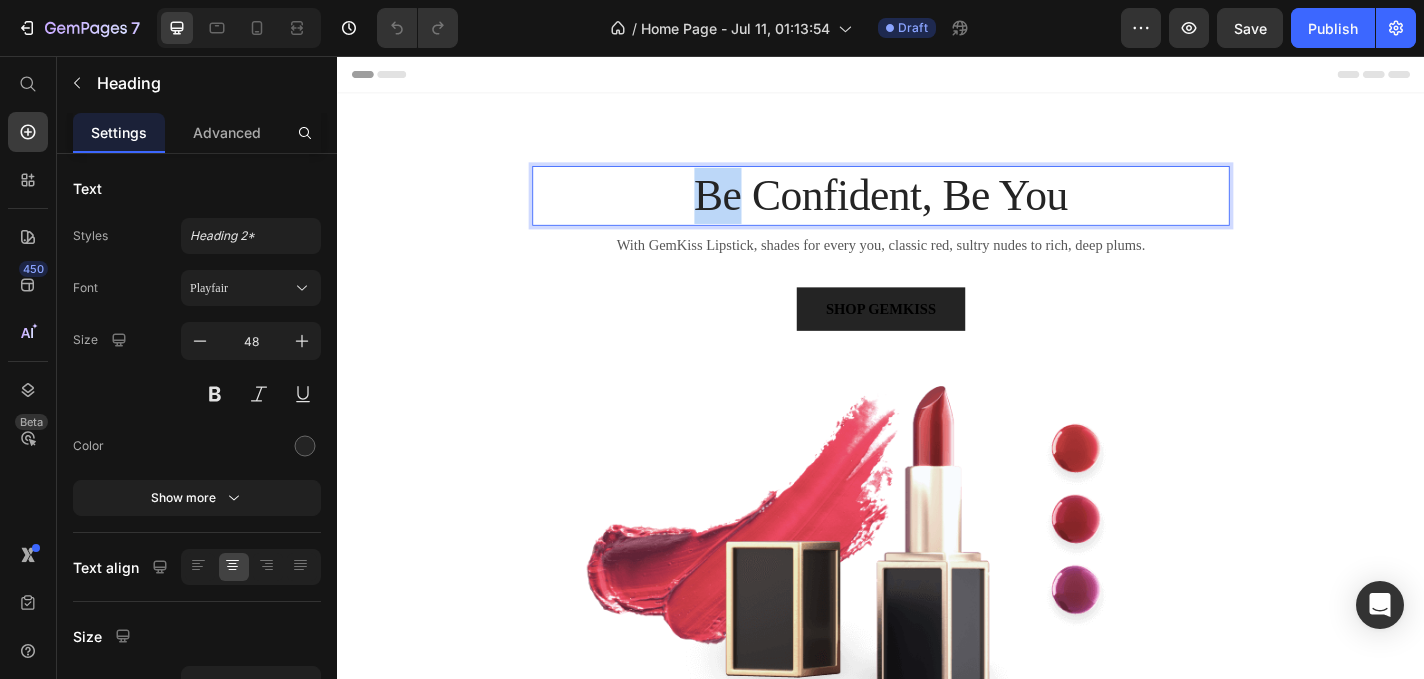 click on "Be Confident, Be You" at bounding box center [937, 210] 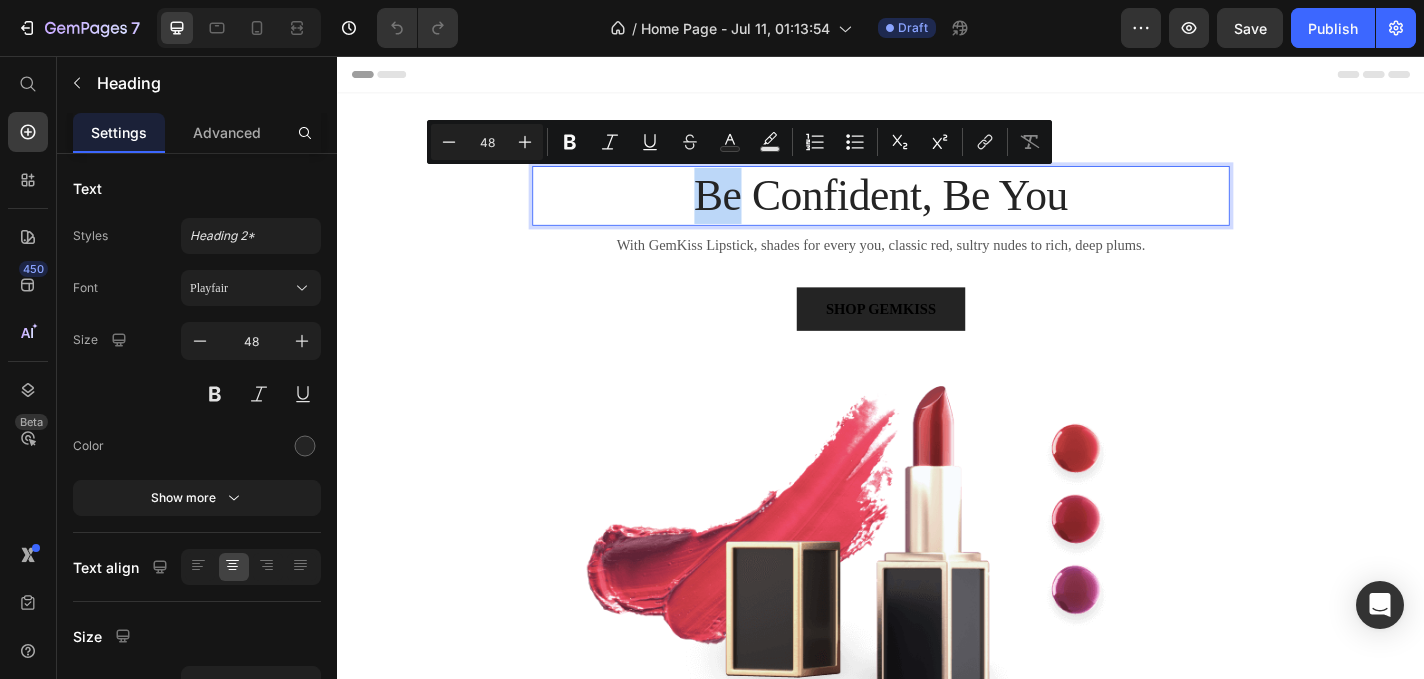click on "Be Confident, Be You" at bounding box center (937, 210) 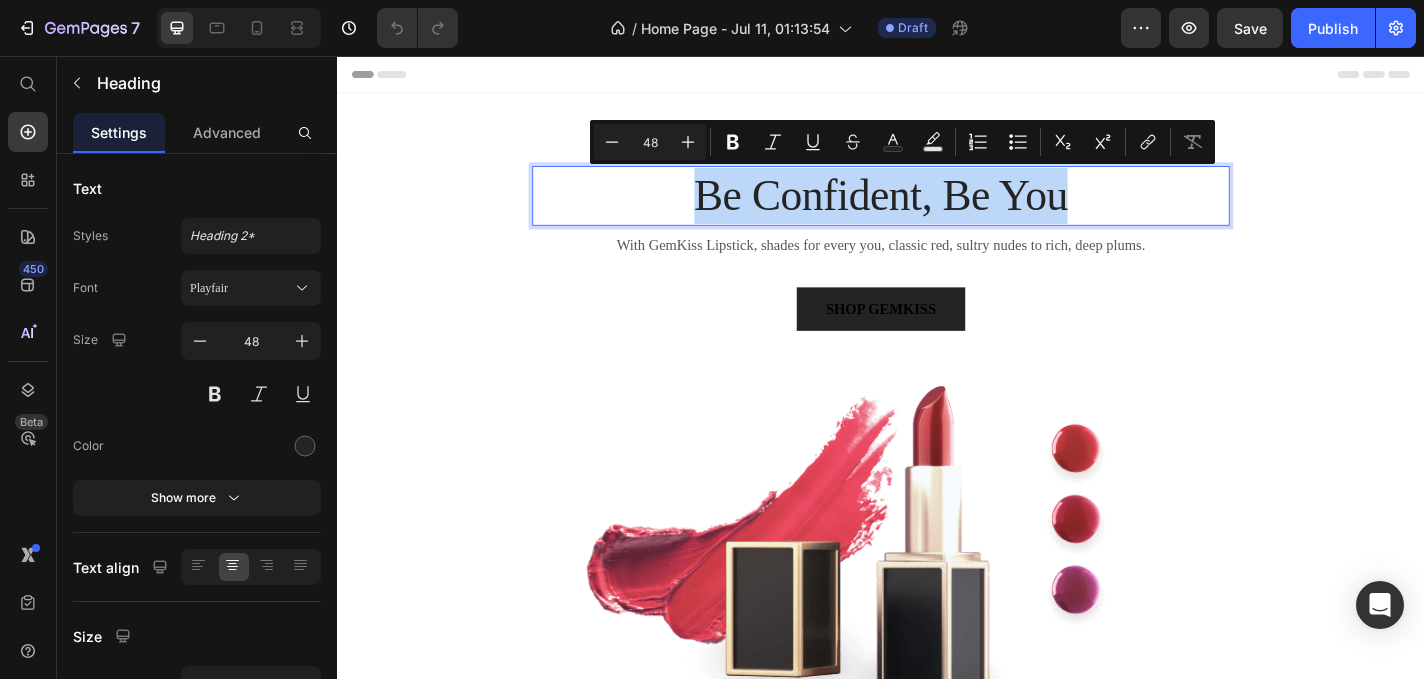 drag, startPoint x: 730, startPoint y: 206, endPoint x: 1128, endPoint y: 221, distance: 398.28256 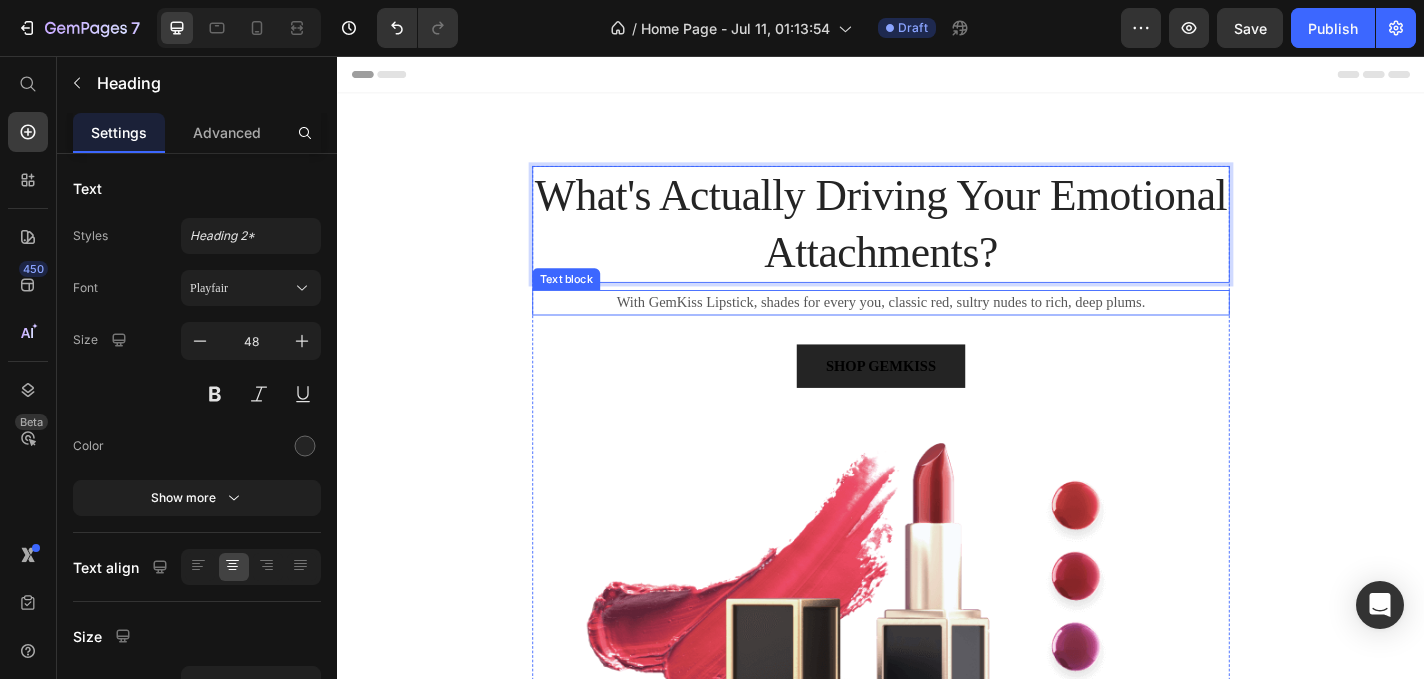 click on "With GemKiss Lipstick, shades for every you, classic red, sultry nudes to rich, deep plums." at bounding box center (937, 328) 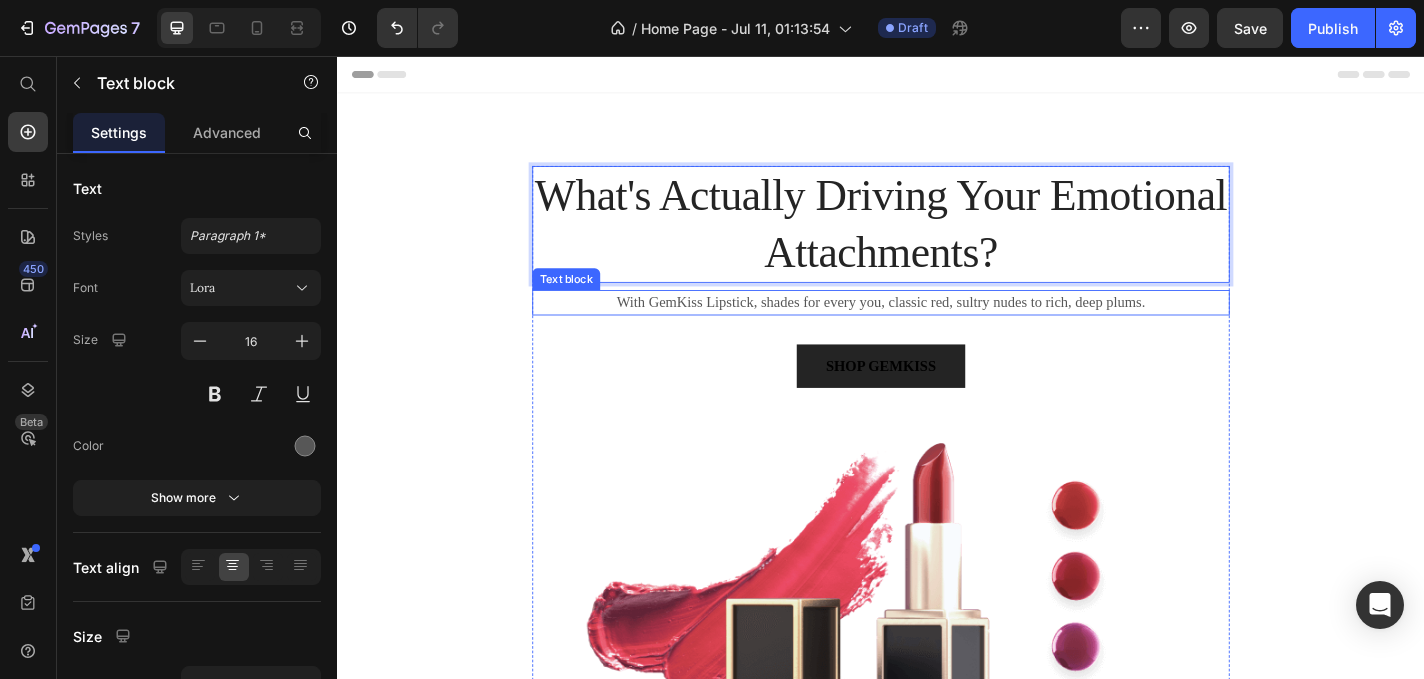 click on "With GemKiss Lipstick, shades for every you, classic red, sultry nudes to rich, deep plums." at bounding box center (937, 328) 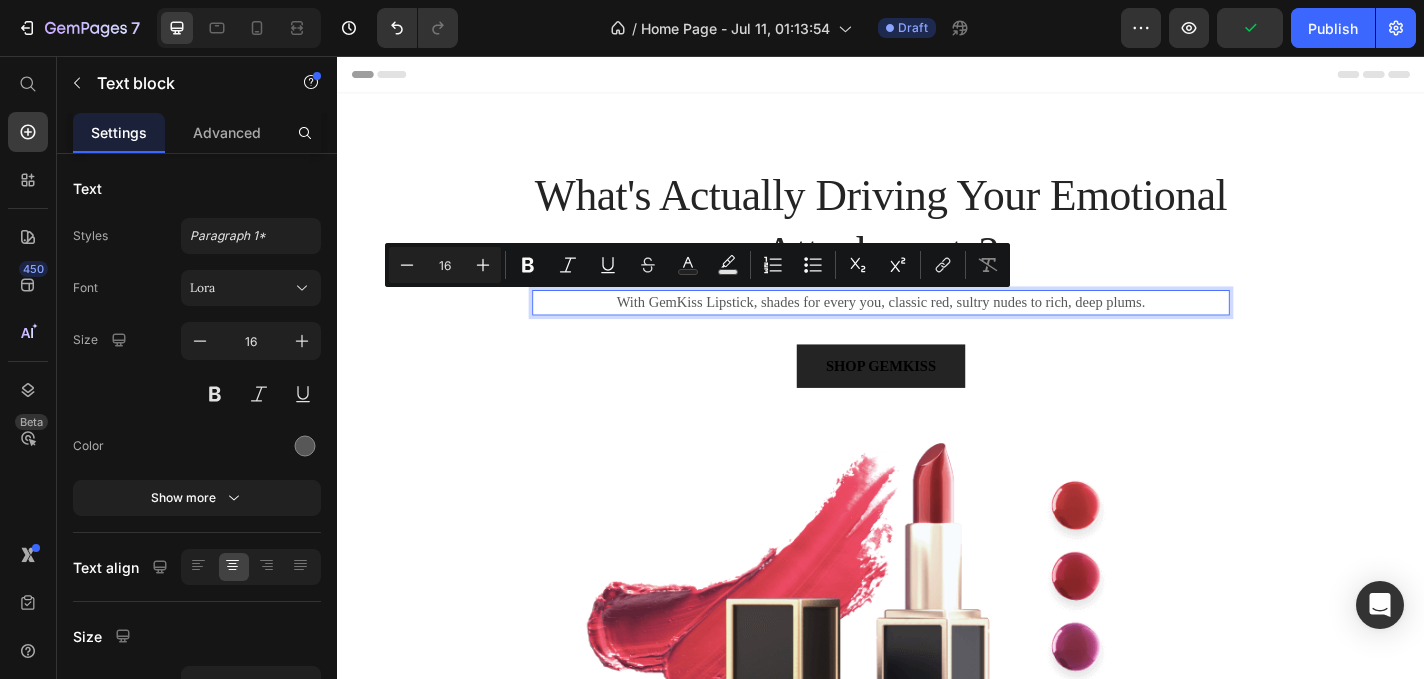 click on "With GemKiss Lipstick, shades for every you, classic red, sultry nudes to rich, deep plums." at bounding box center (937, 328) 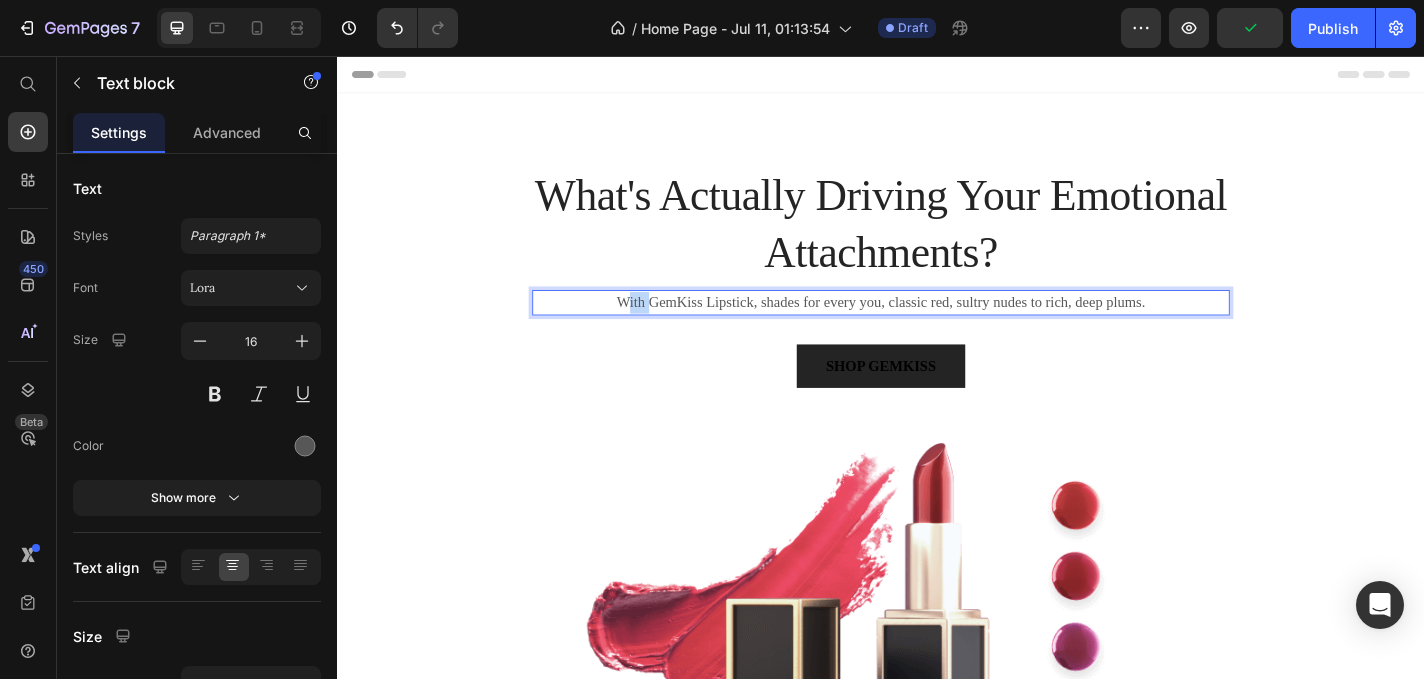 click on "With GemKiss Lipstick, shades for every you, classic red, sultry nudes to rich, deep plums." at bounding box center (937, 328) 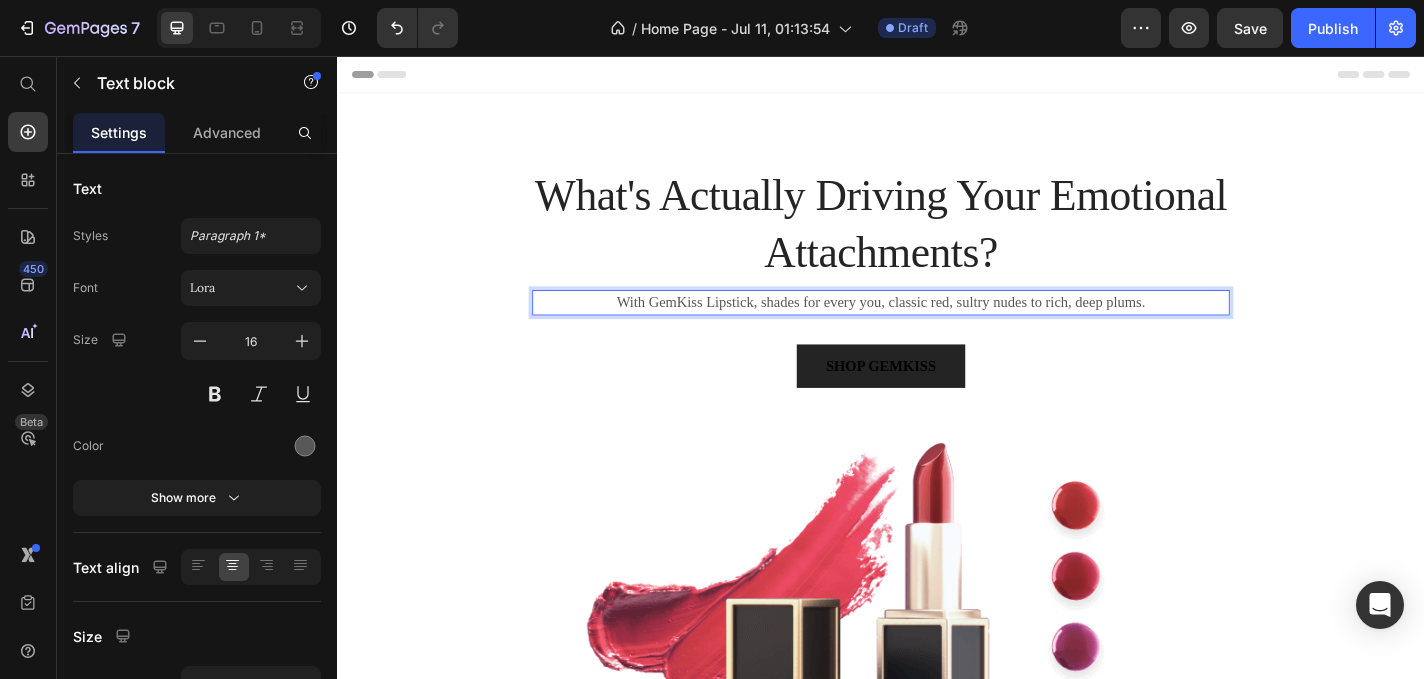 drag, startPoint x: 644, startPoint y: 326, endPoint x: 862, endPoint y: 329, distance: 218.02065 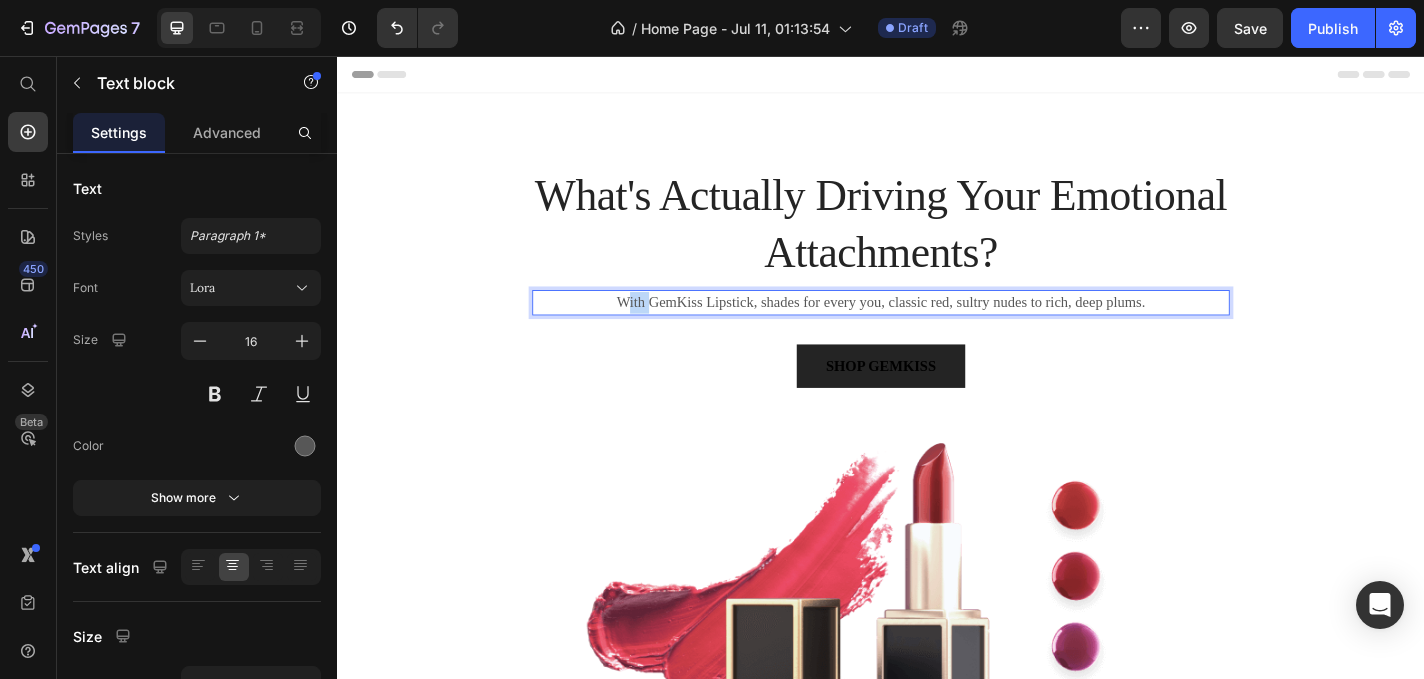 click on "With GemKiss Lipstick, shades for every you, classic red, sultry nudes to rich, deep plums." at bounding box center [937, 328] 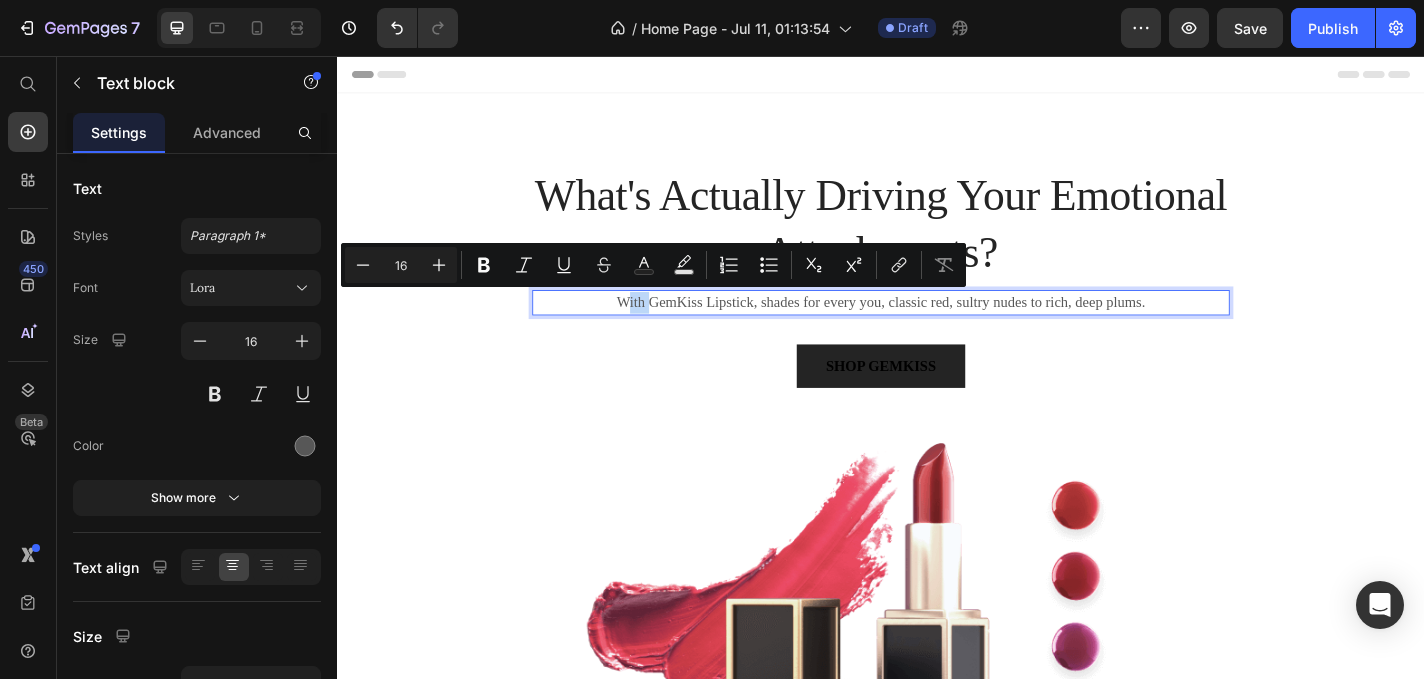 click on "With GemKiss Lipstick, shades for every you, classic red, sultry nudes to rich, deep plums." at bounding box center (937, 328) 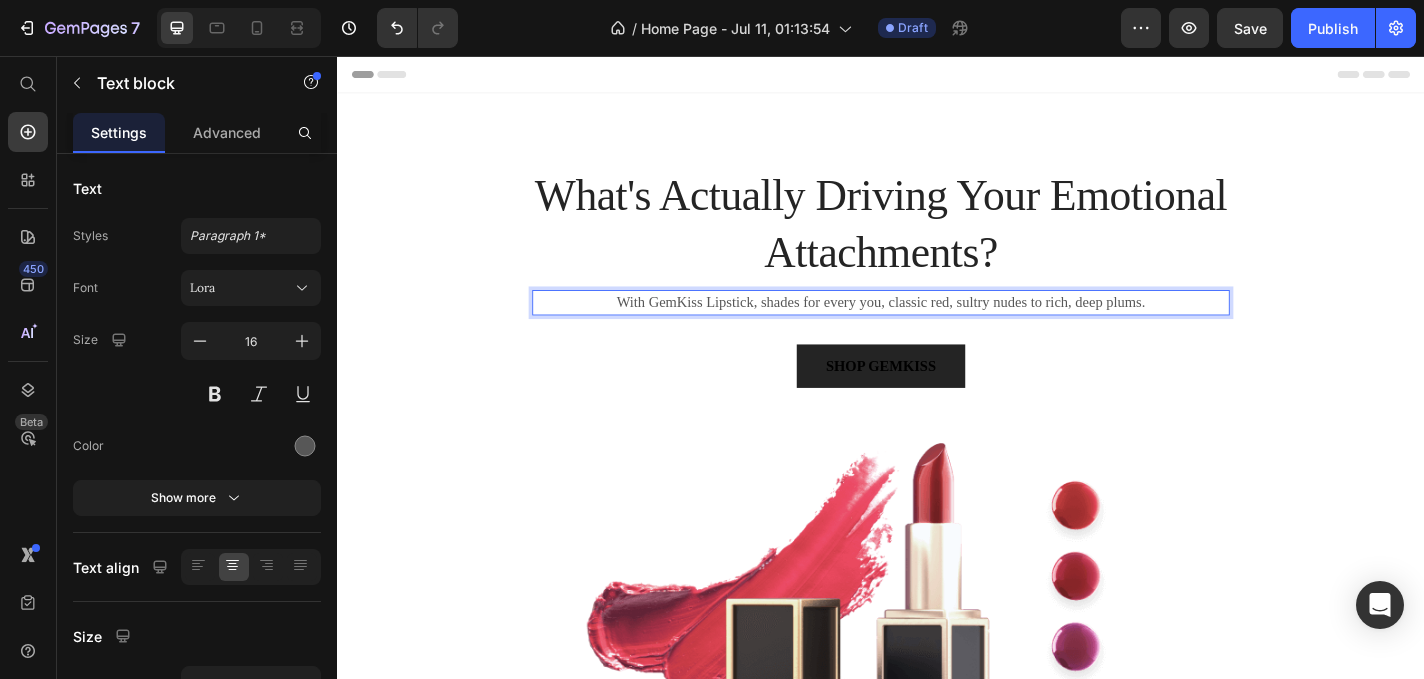 drag, startPoint x: 1253, startPoint y: 324, endPoint x: 624, endPoint y: 328, distance: 629.0127 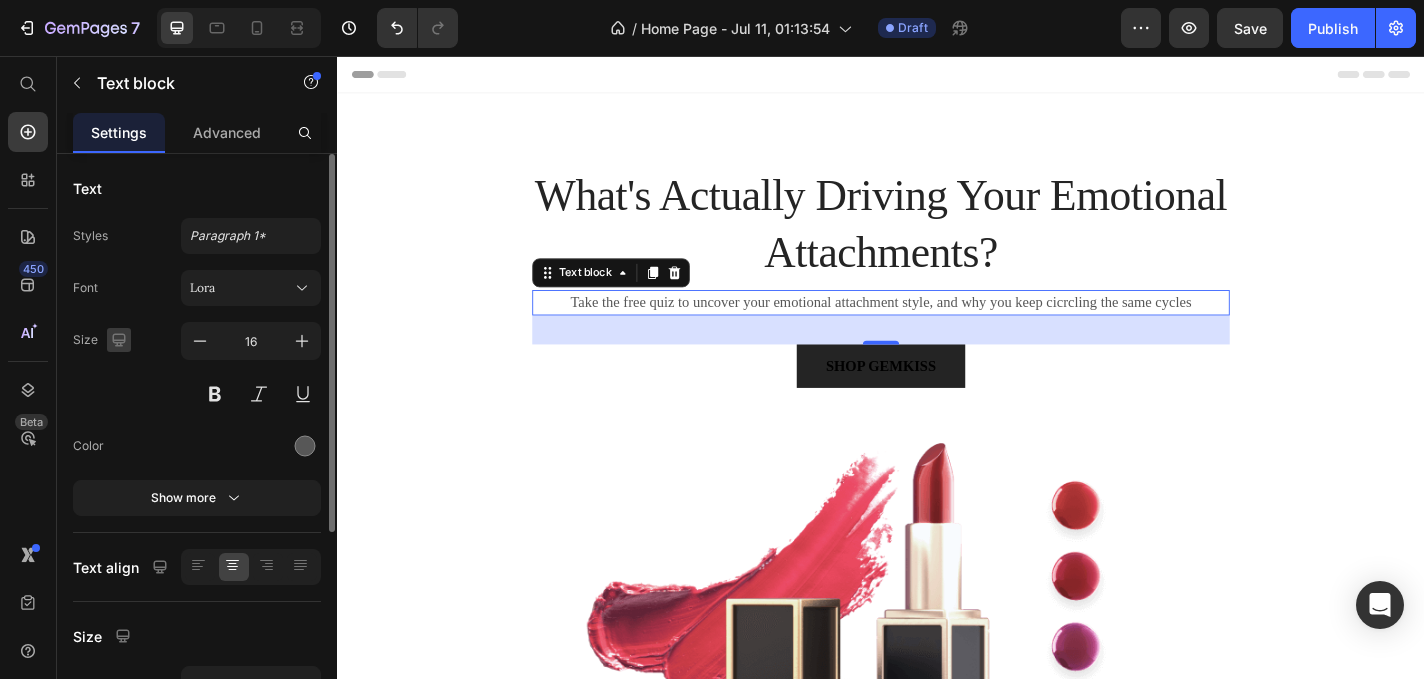 click 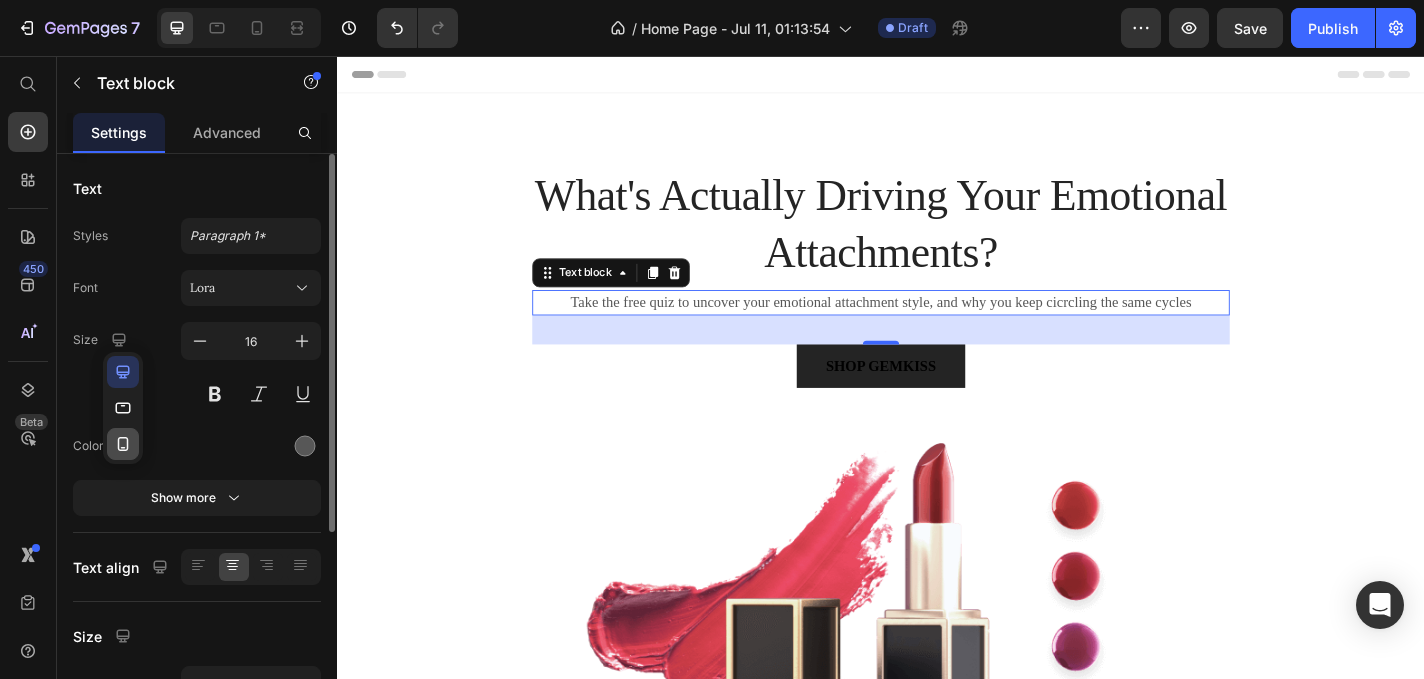click 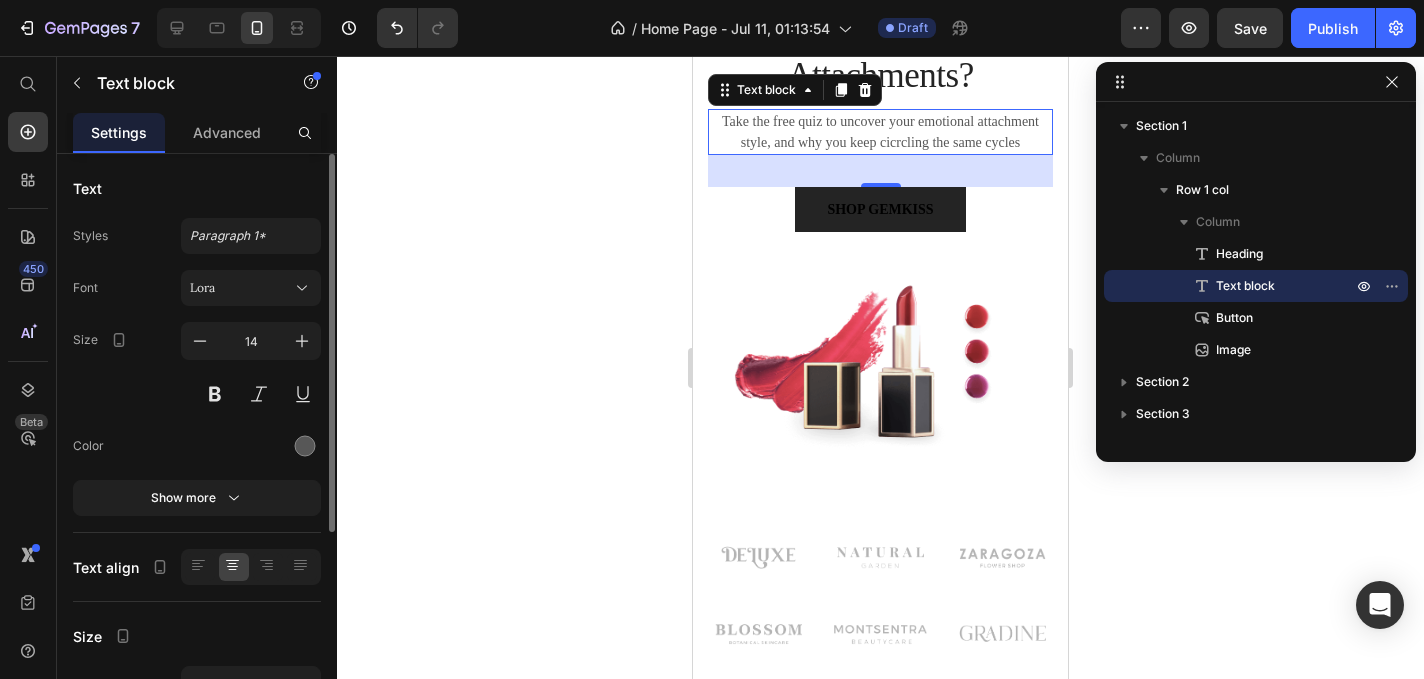 scroll, scrollTop: 245, scrollLeft: 0, axis: vertical 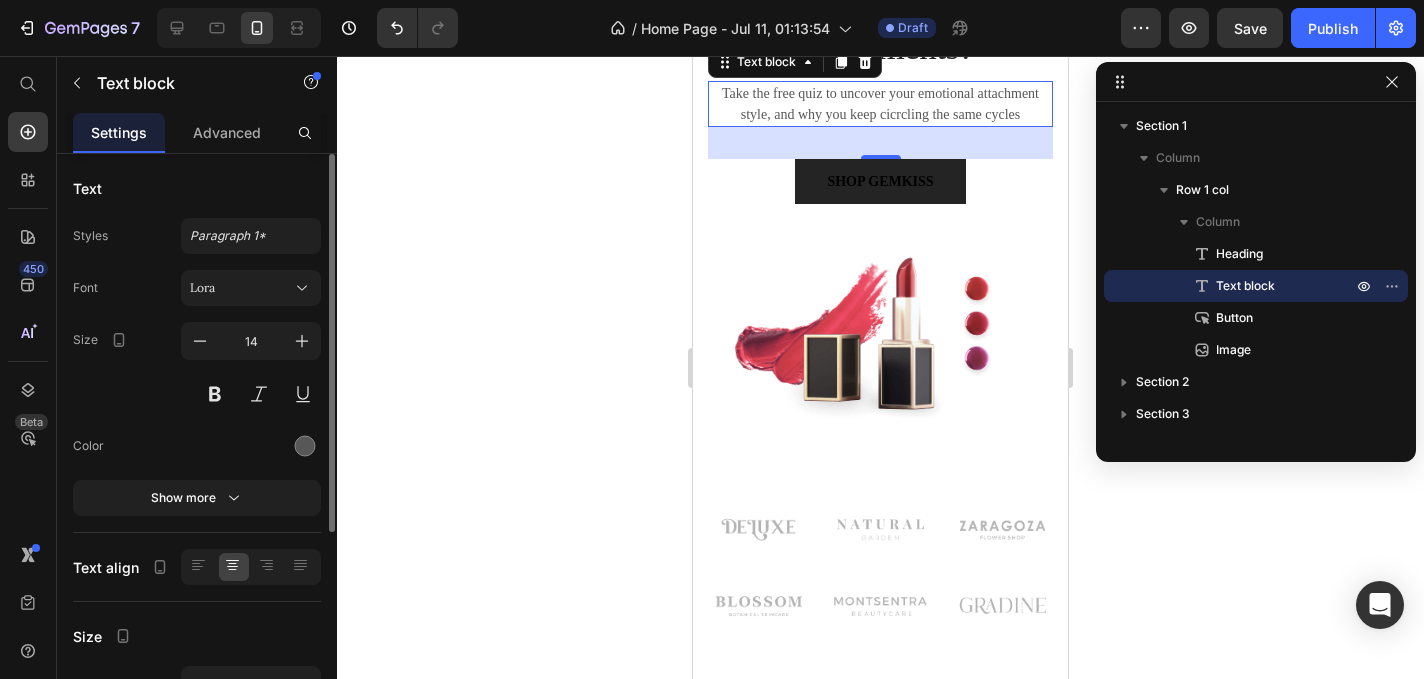 click 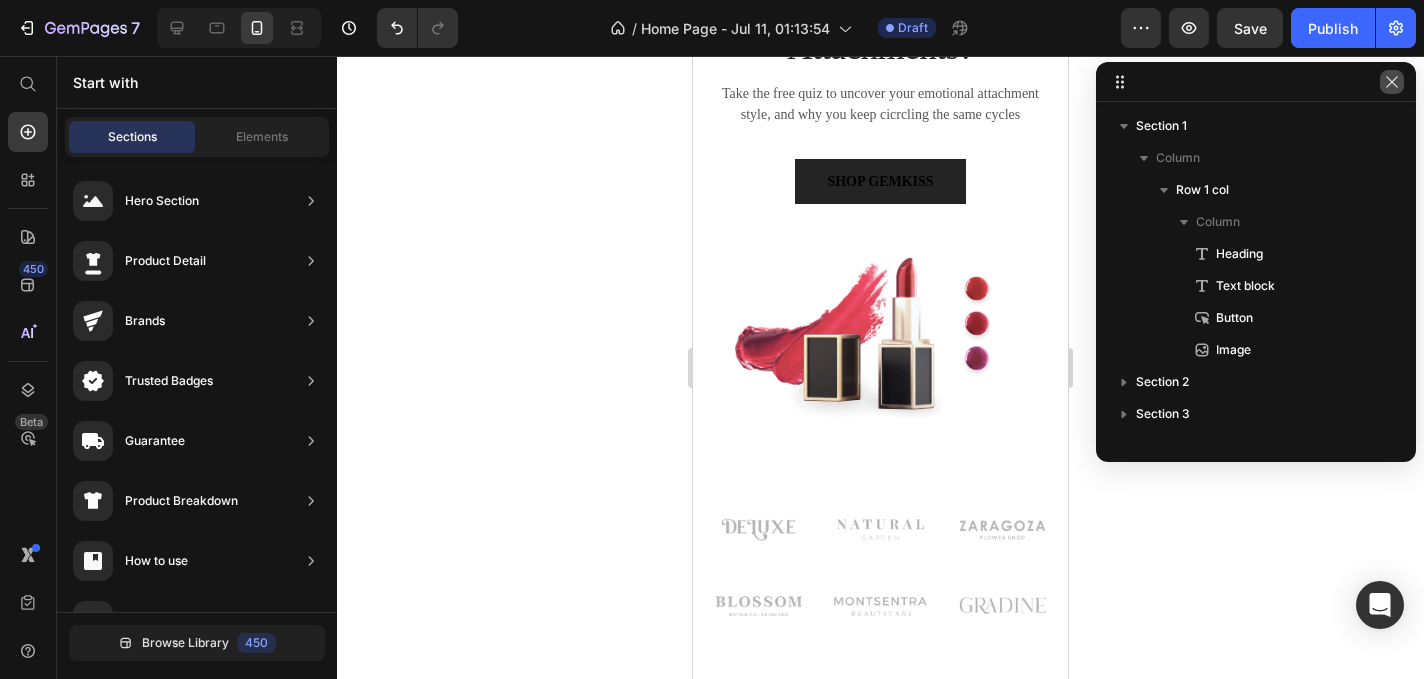 click 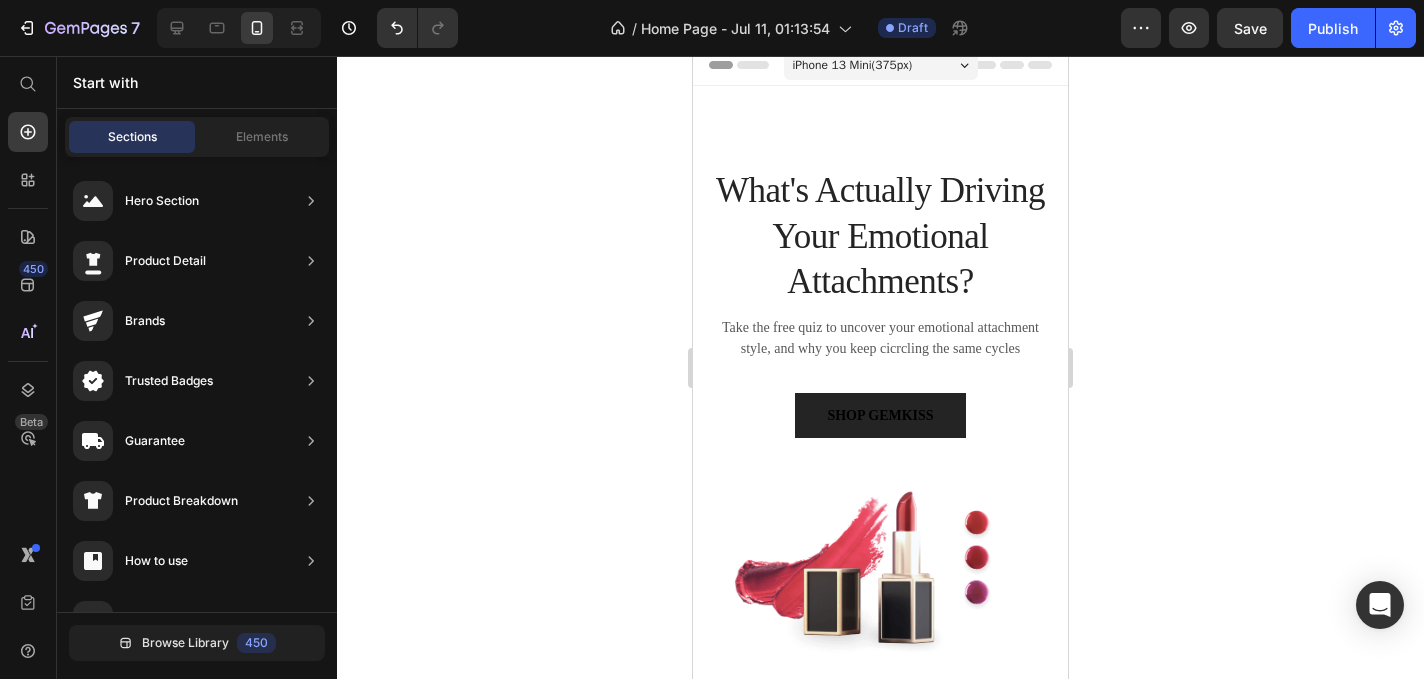scroll, scrollTop: 0, scrollLeft: 0, axis: both 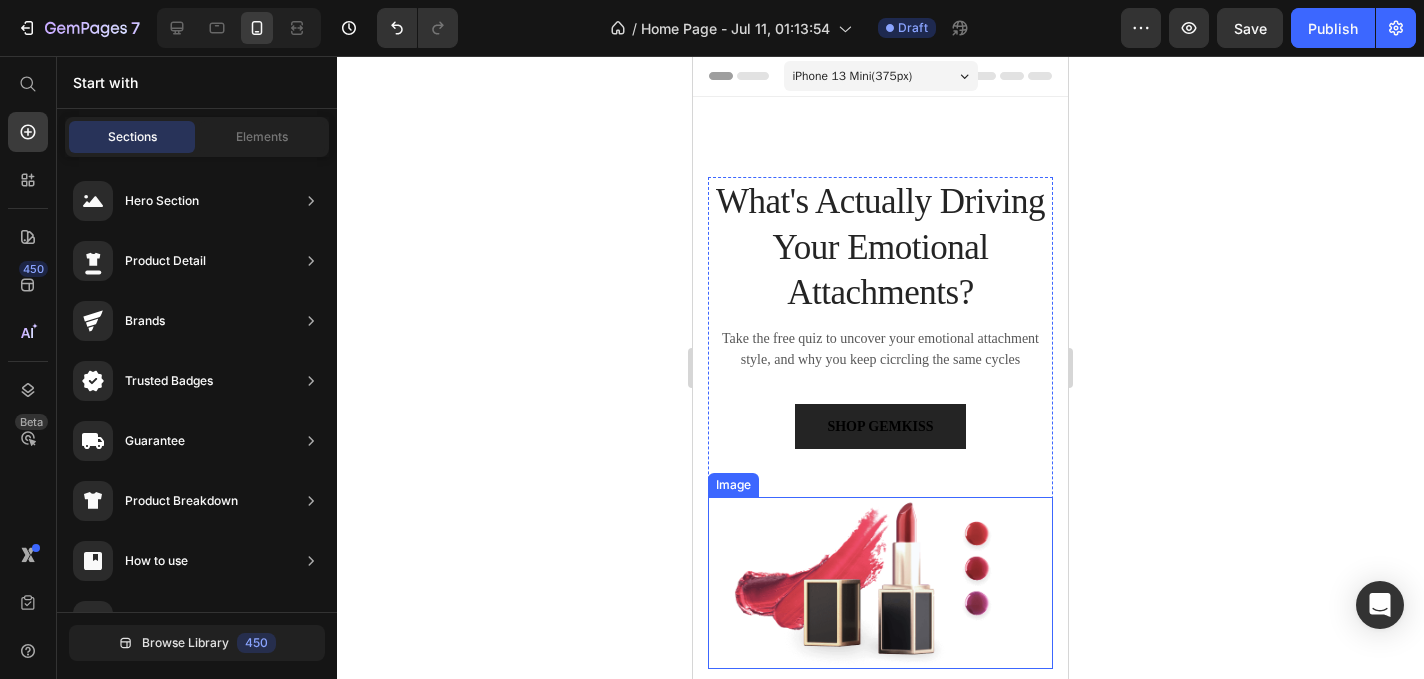 click at bounding box center (880, 583) 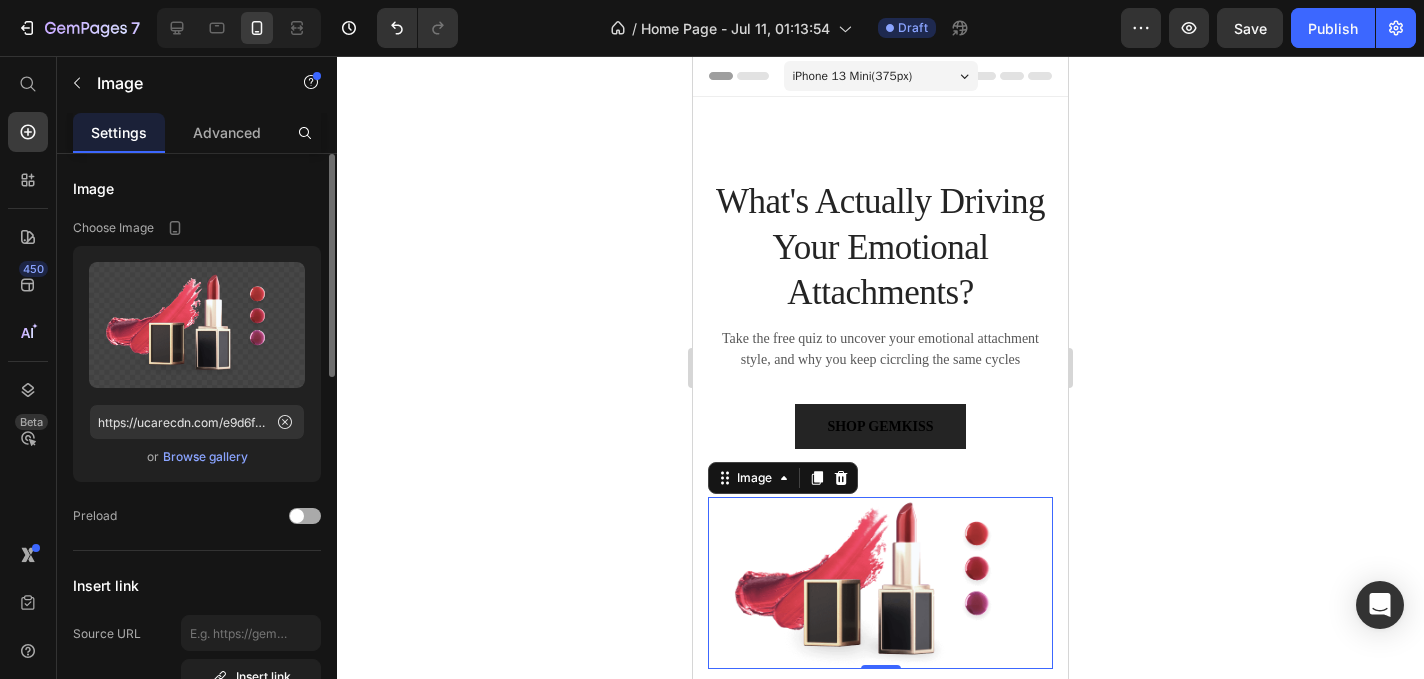 click at bounding box center [297, 516] 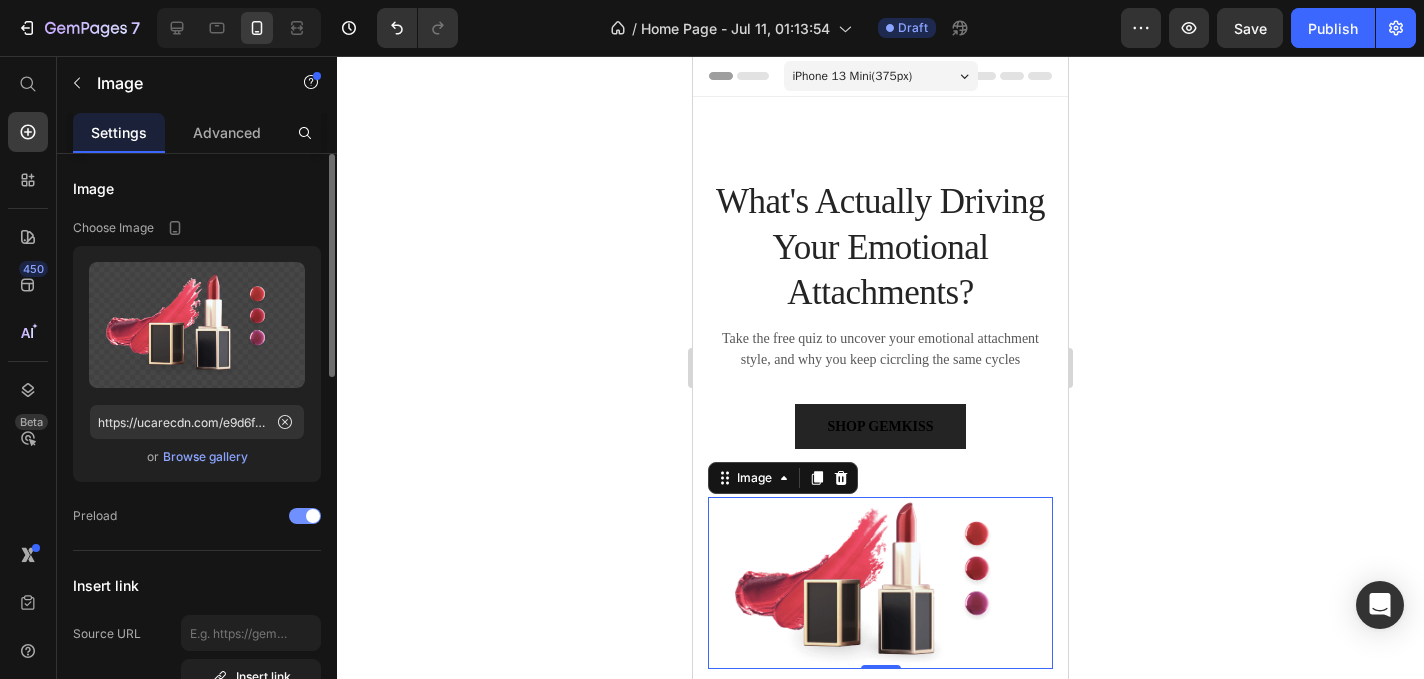 click at bounding box center (305, 516) 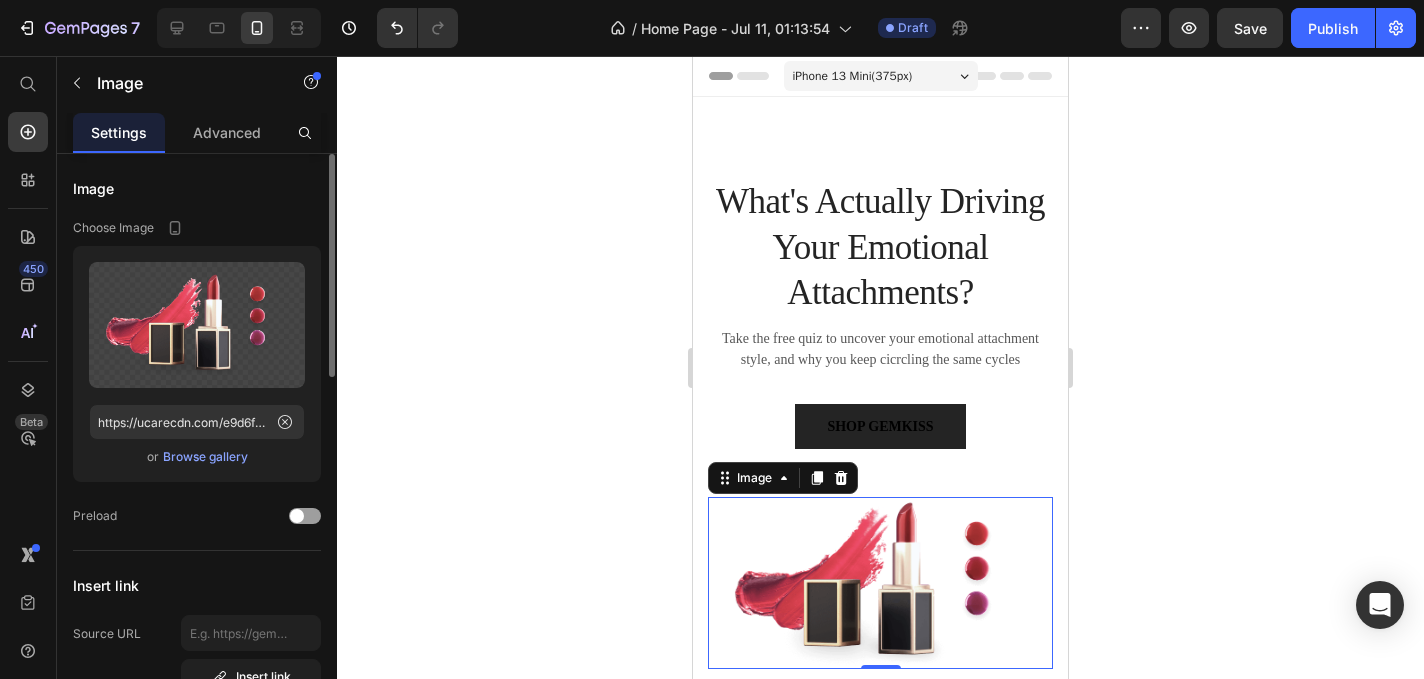 click on "Browse gallery" at bounding box center [205, 457] 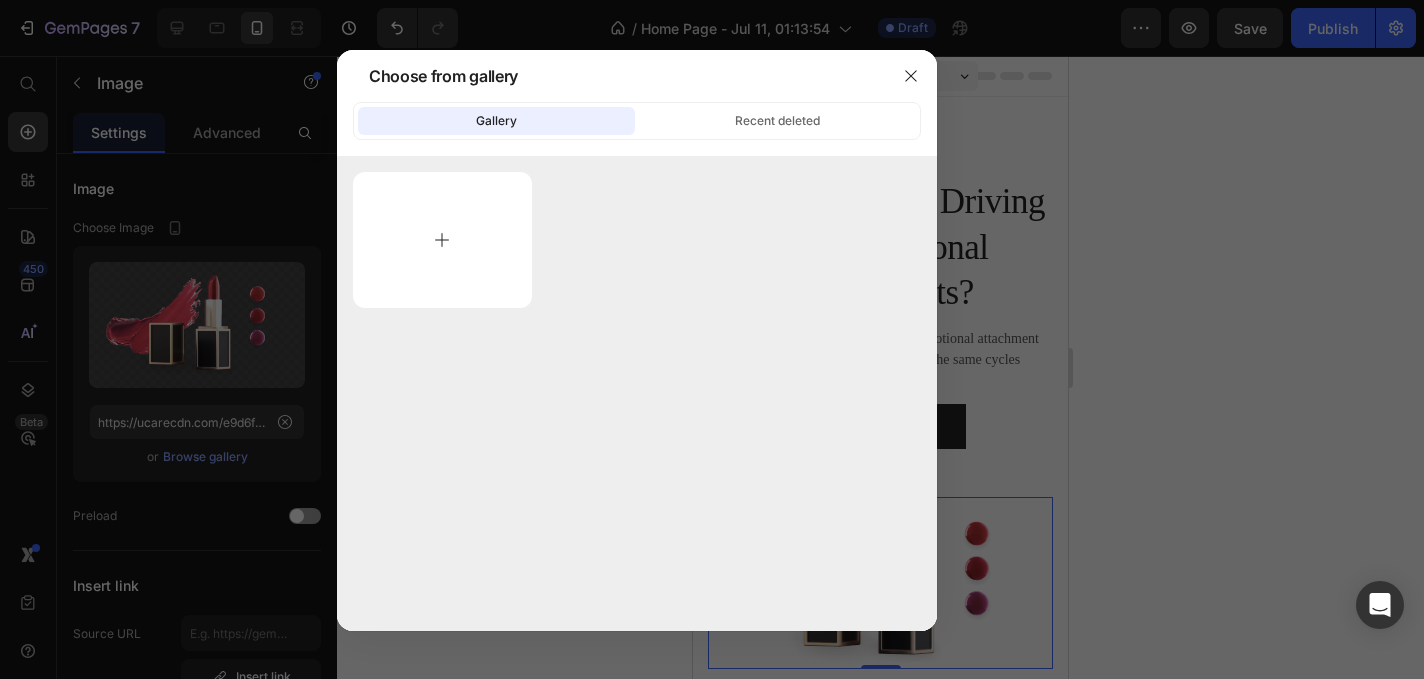 click at bounding box center (442, 240) 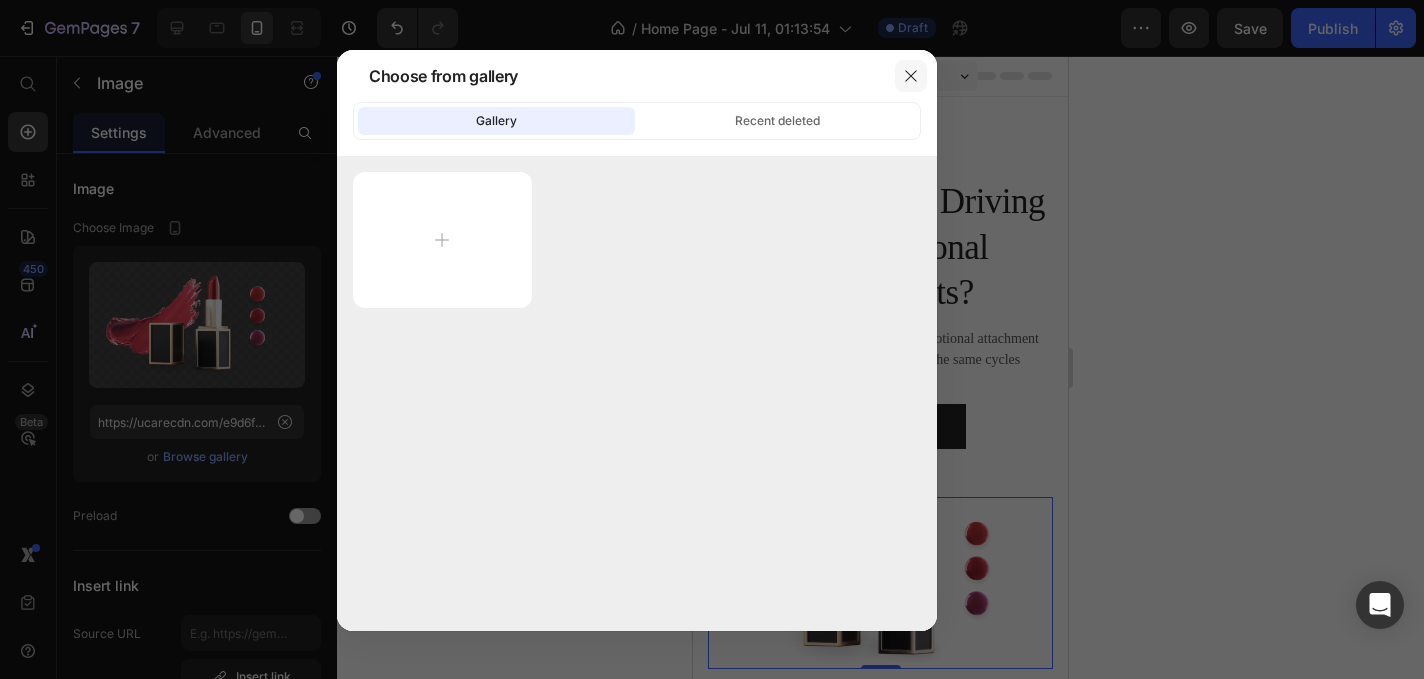 click 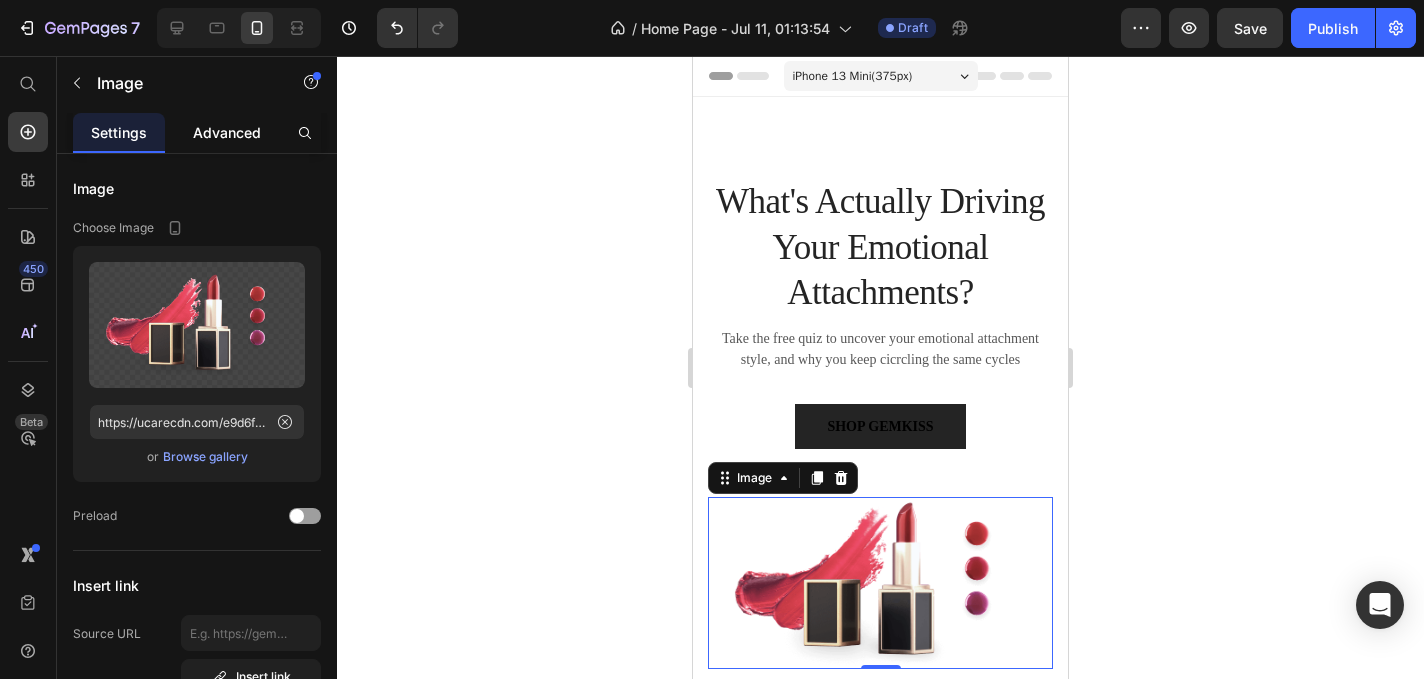 click on "Advanced" at bounding box center [227, 132] 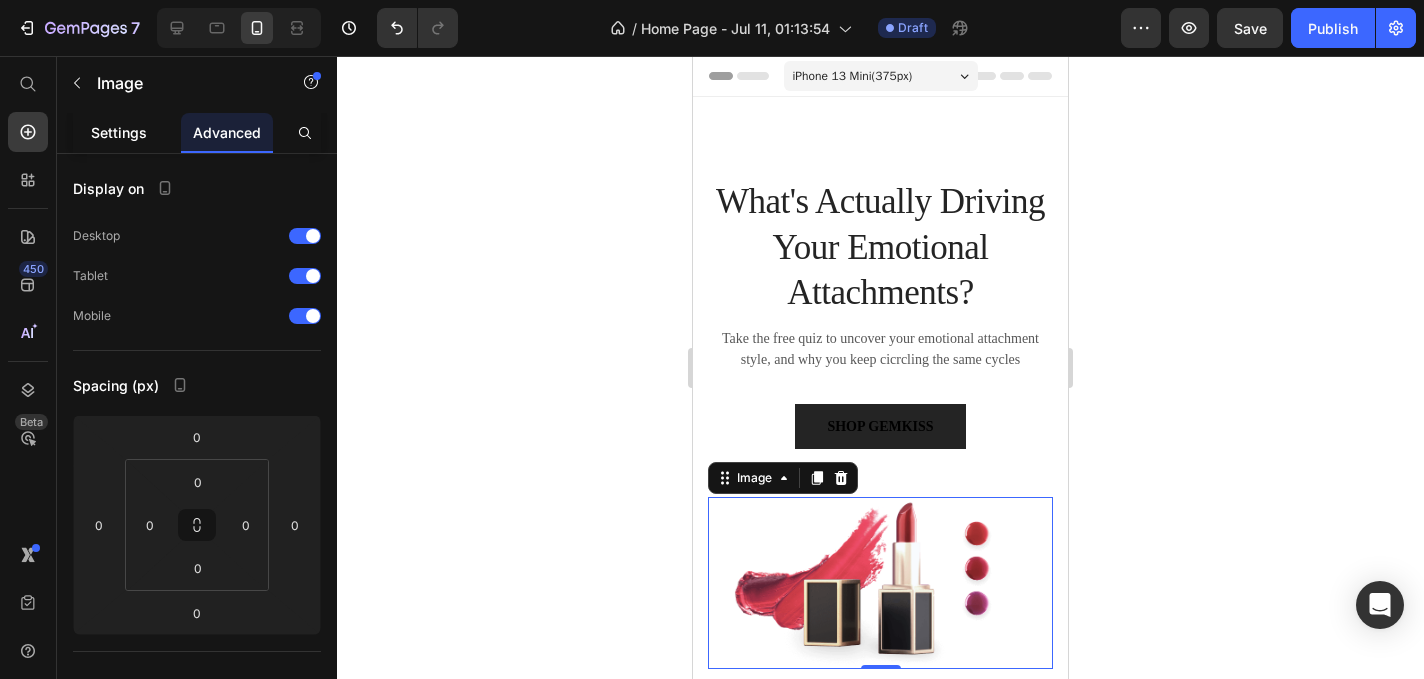 click on "Settings" at bounding box center (119, 132) 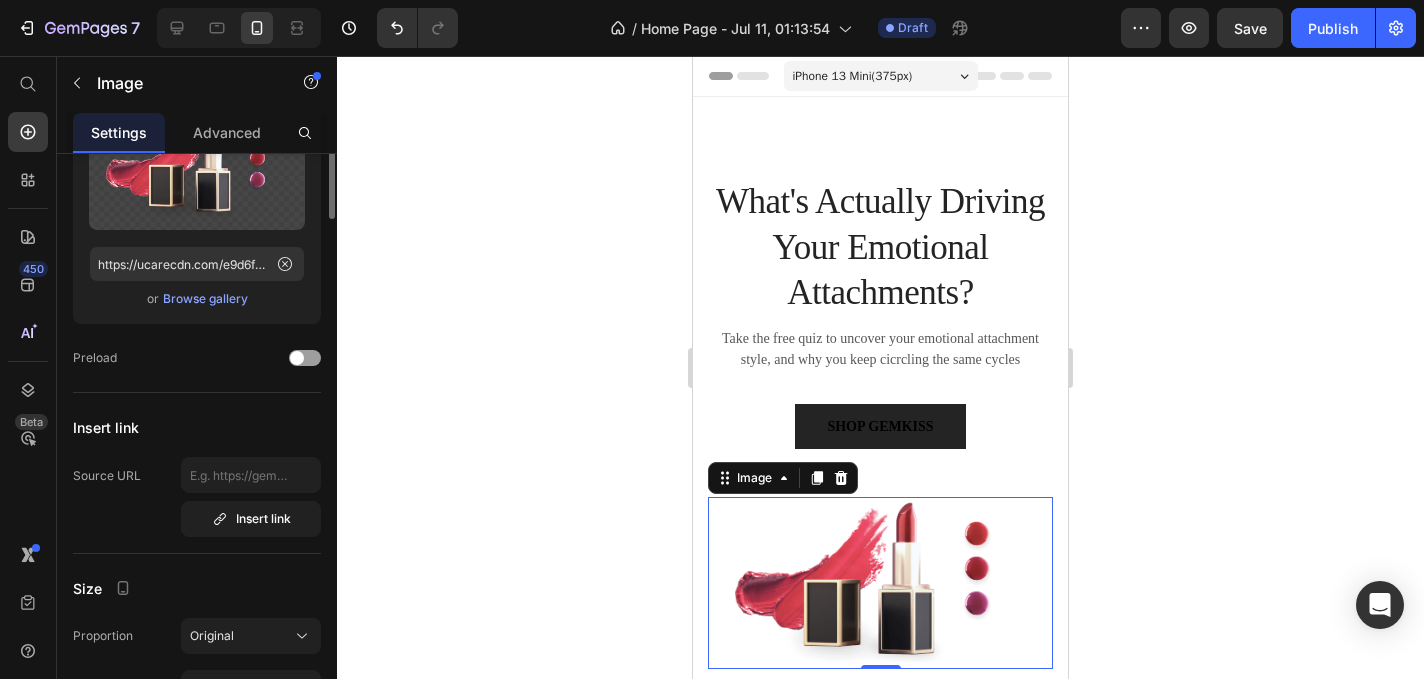 scroll, scrollTop: 0, scrollLeft: 0, axis: both 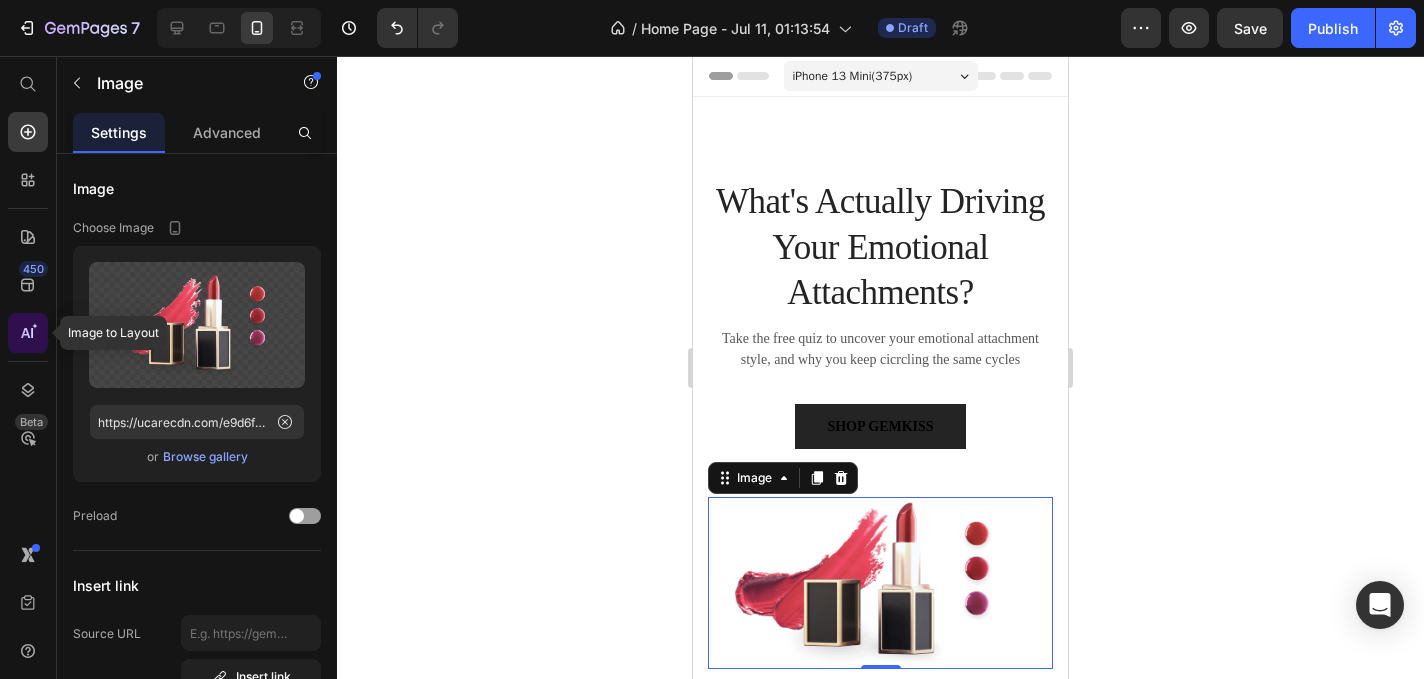 click 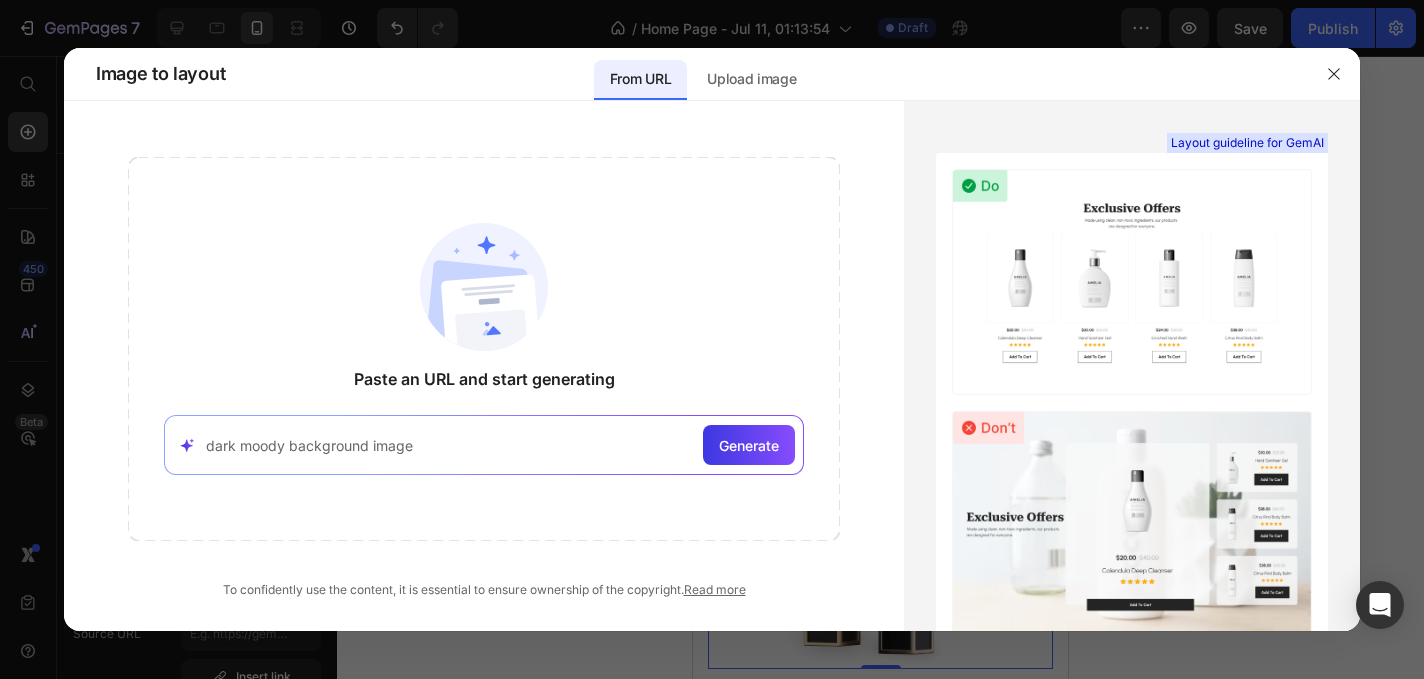 type on "dark moody background image" 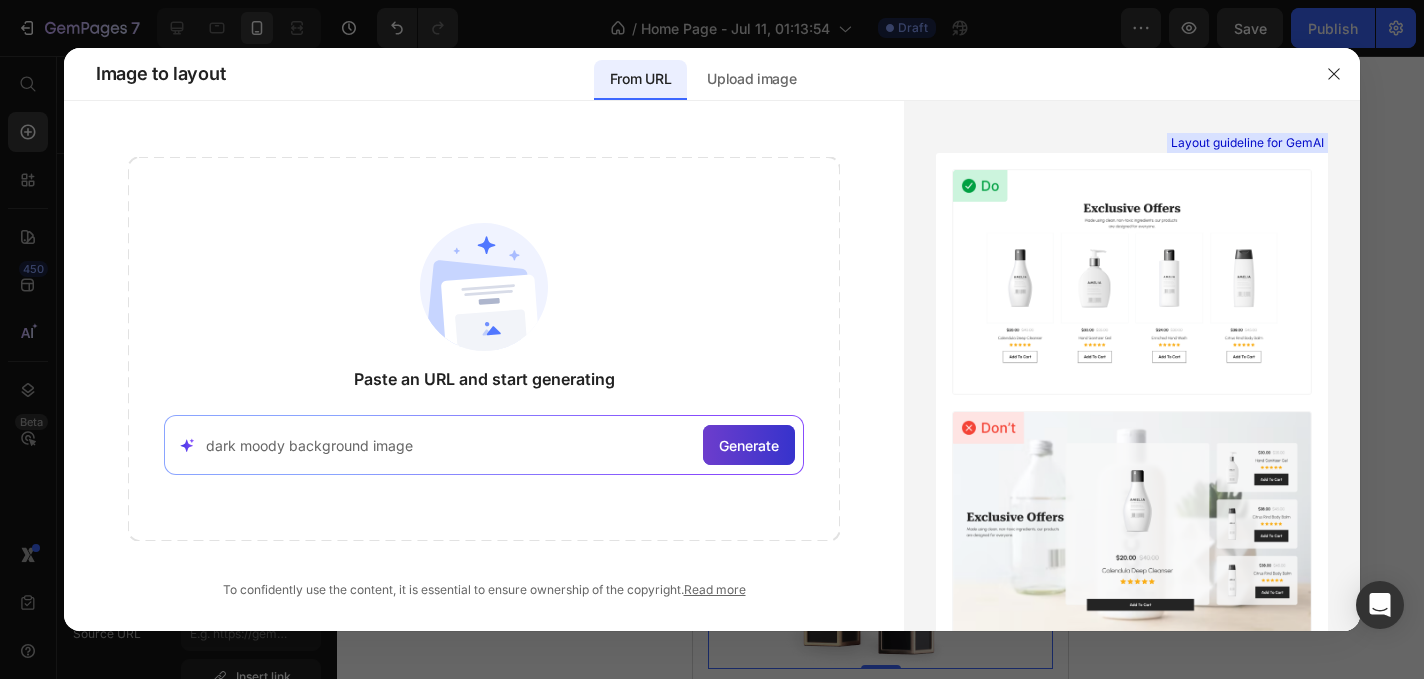 click on "Generate" at bounding box center [749, 445] 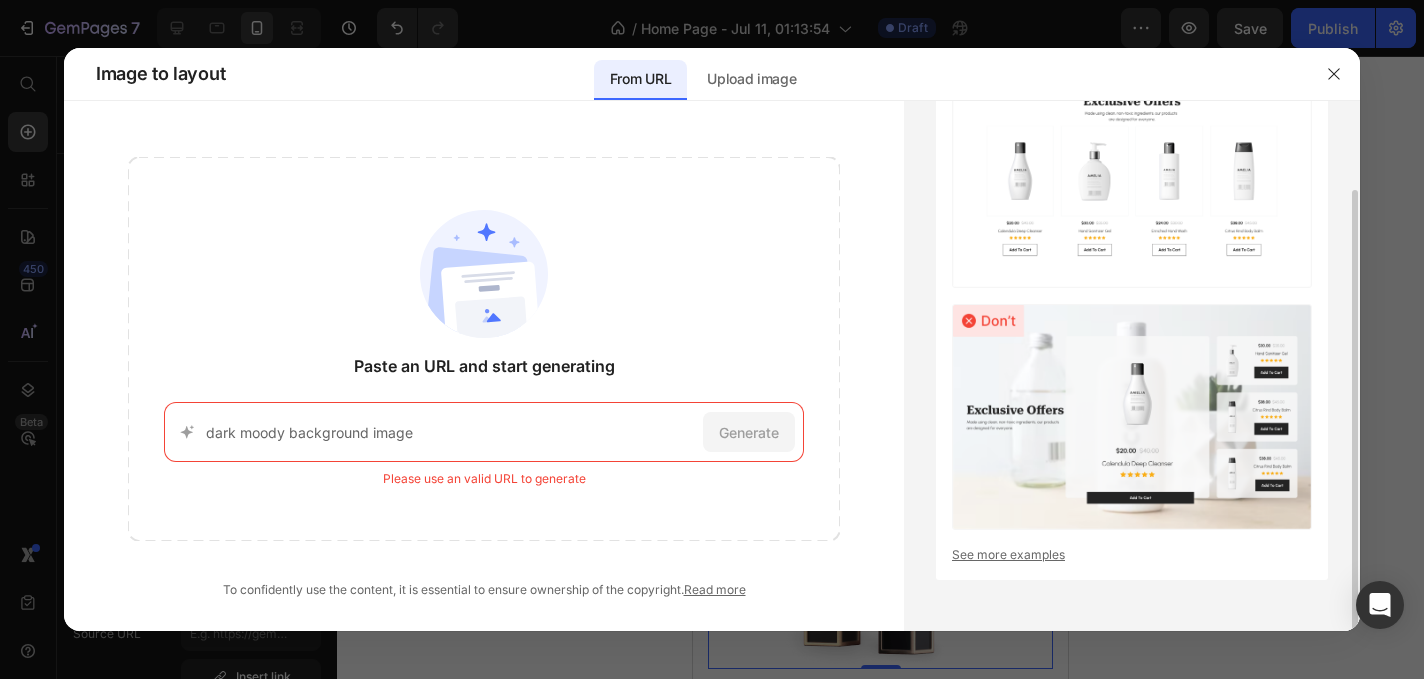 scroll, scrollTop: 0, scrollLeft: 0, axis: both 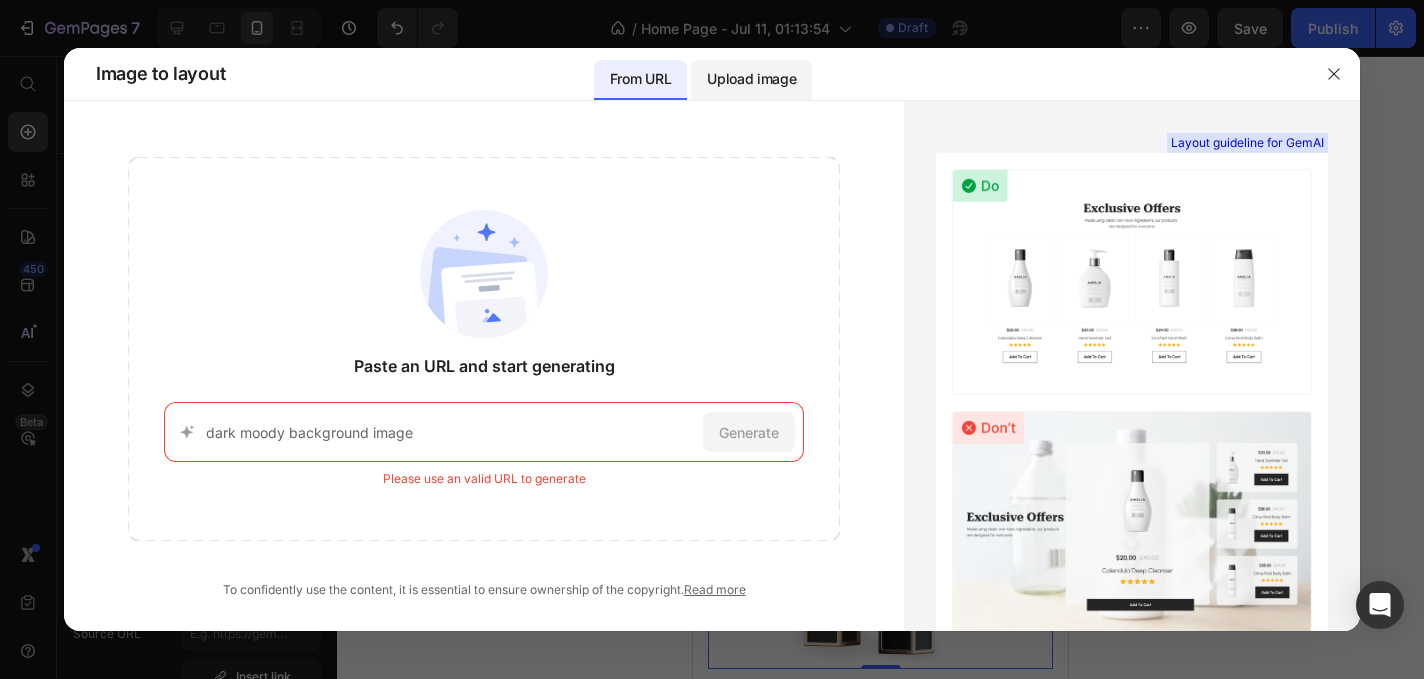 click on "Upload image" at bounding box center (751, 79) 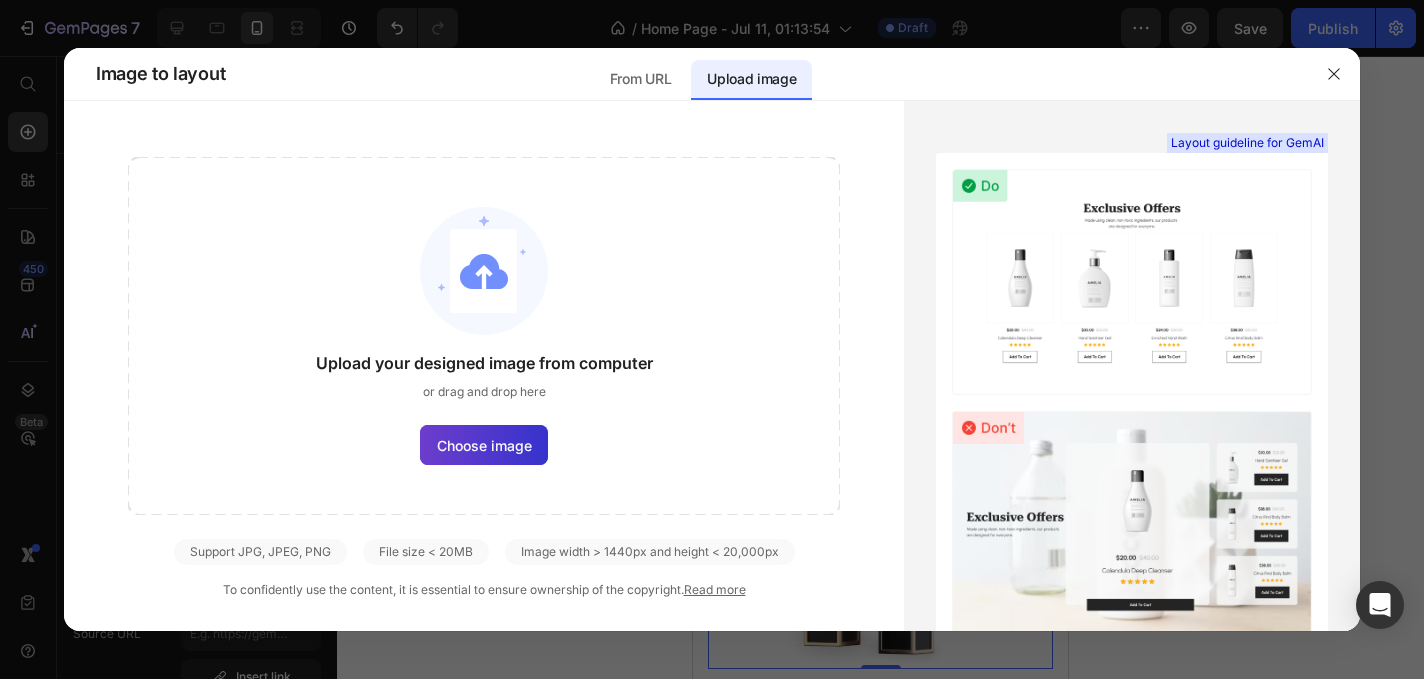 click on "Choose image" at bounding box center (484, 445) 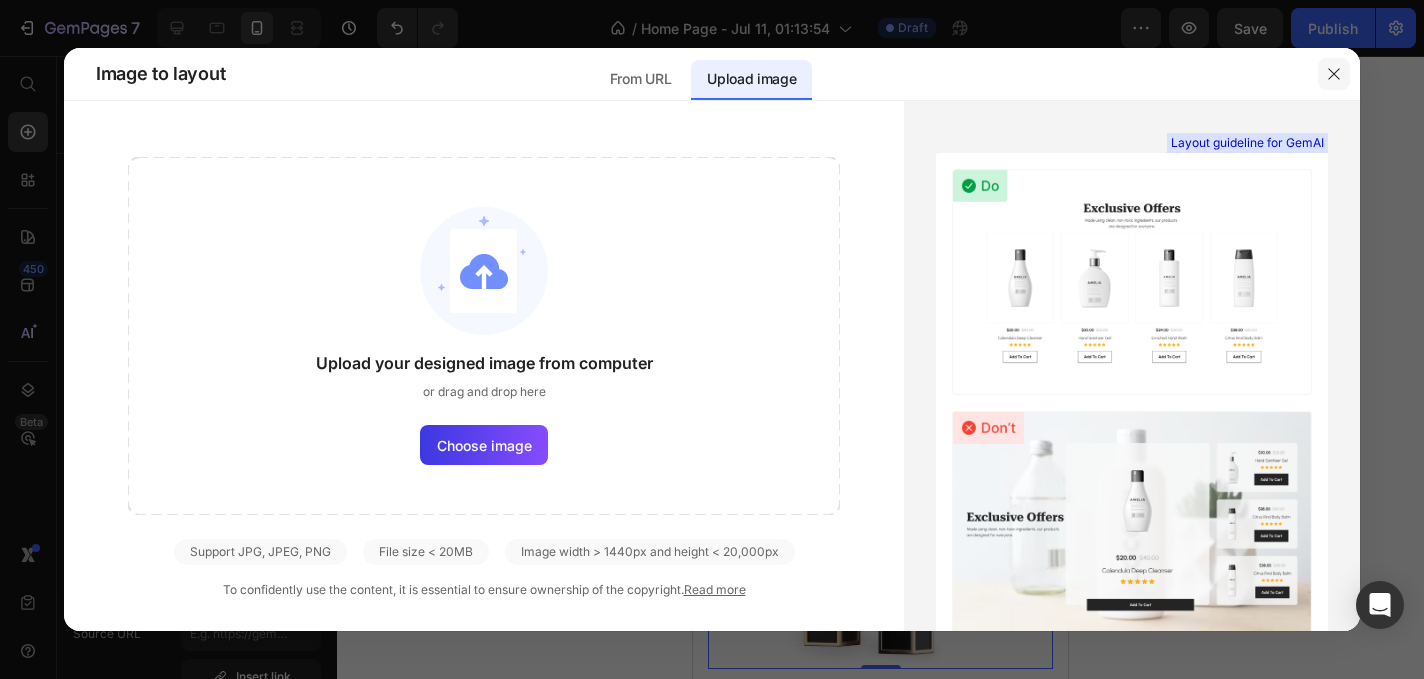 click 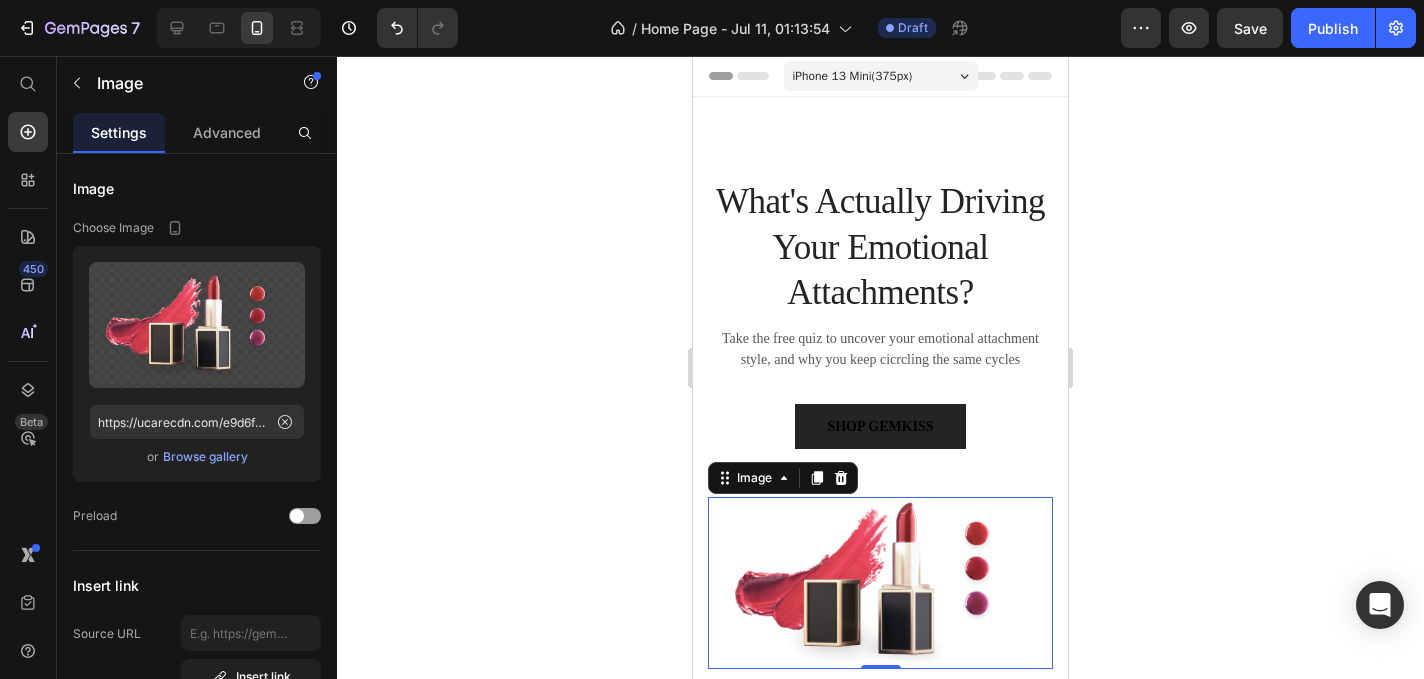 click on "iPhone 13 Mini  ( 375 px)" at bounding box center [881, 76] 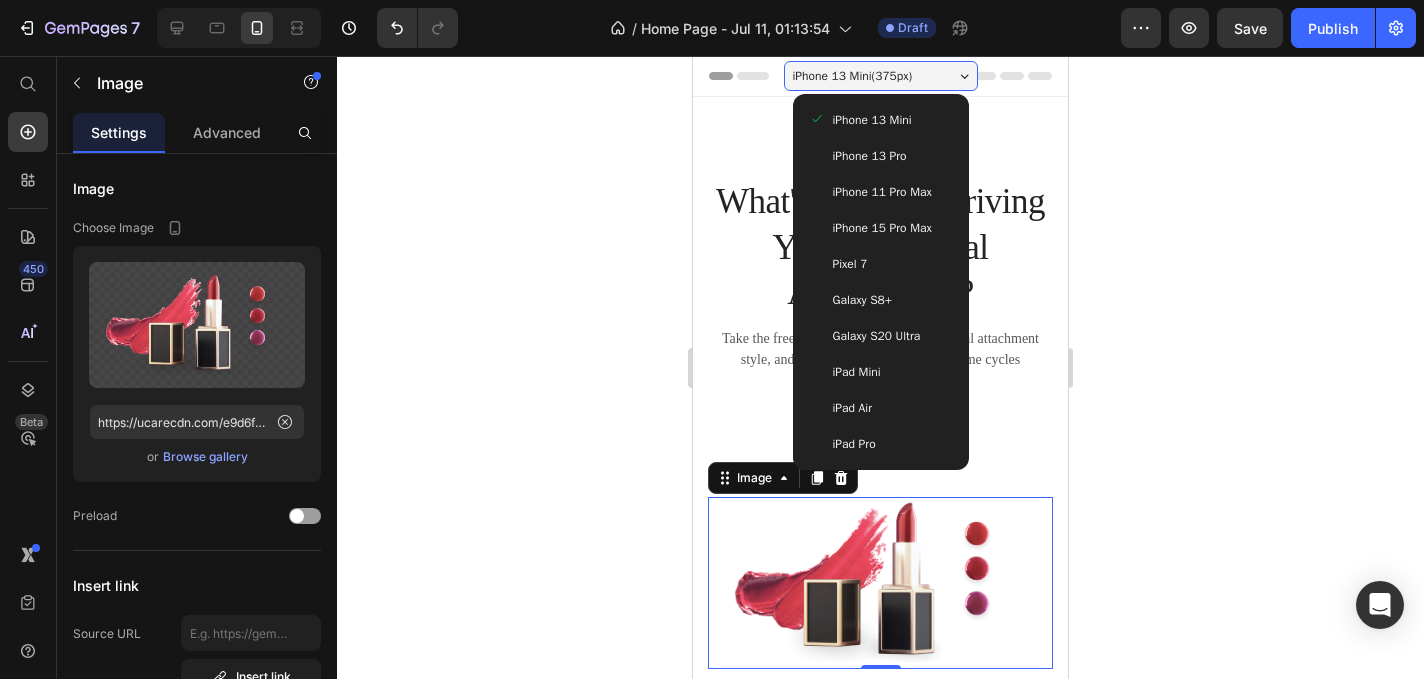 click on "iPhone 15 Pro Max" at bounding box center (882, 228) 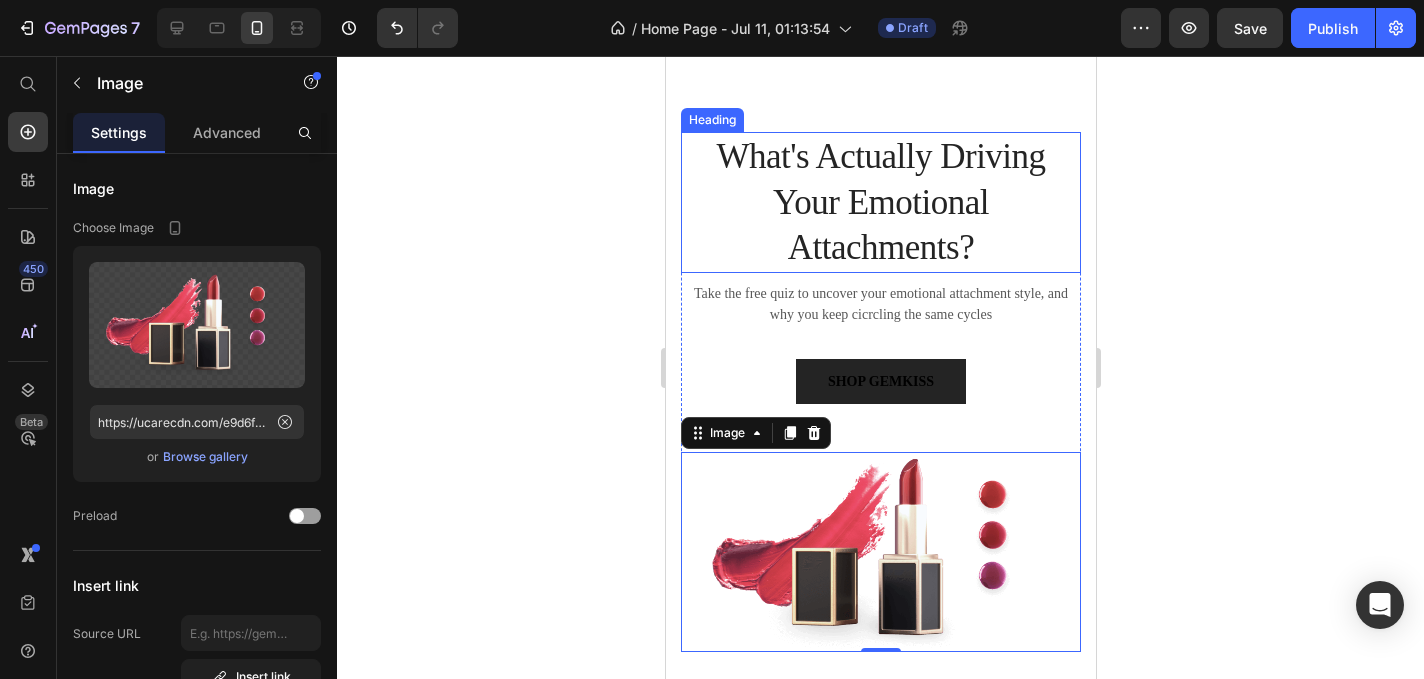 scroll, scrollTop: 0, scrollLeft: 0, axis: both 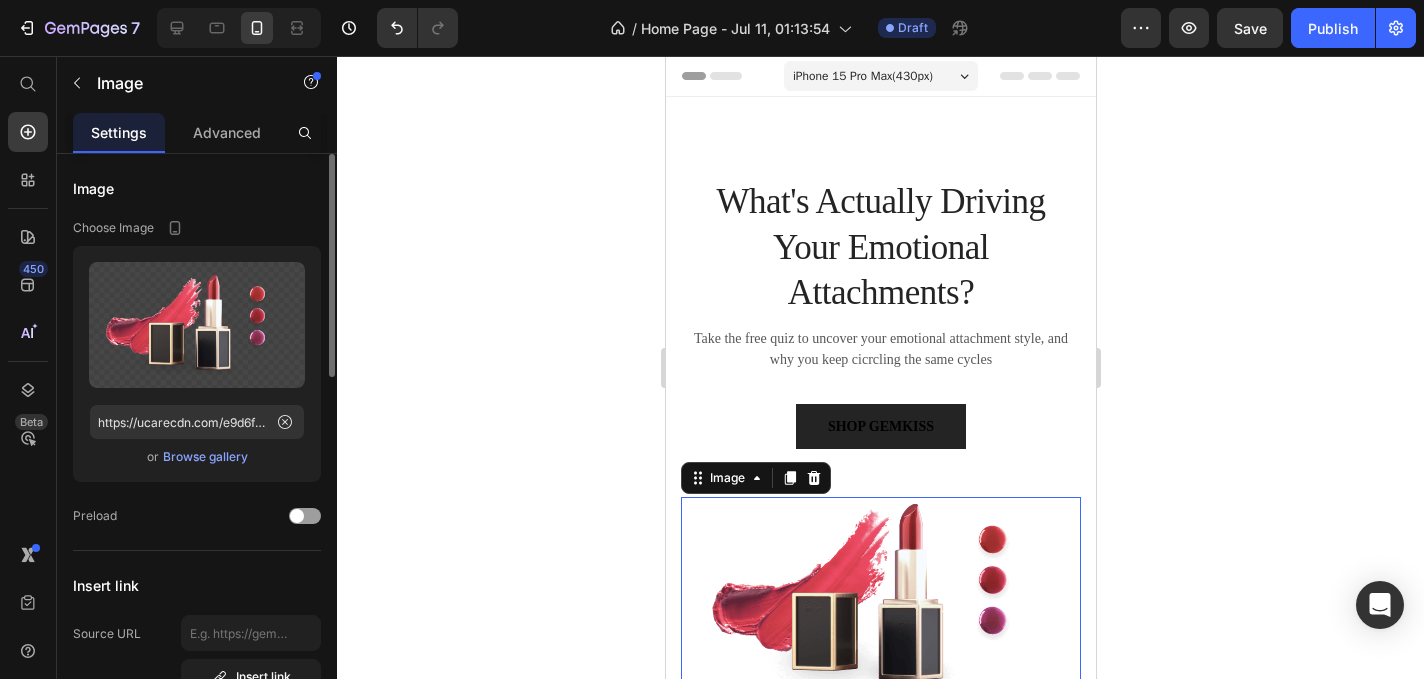 click on "Browse gallery" at bounding box center [205, 457] 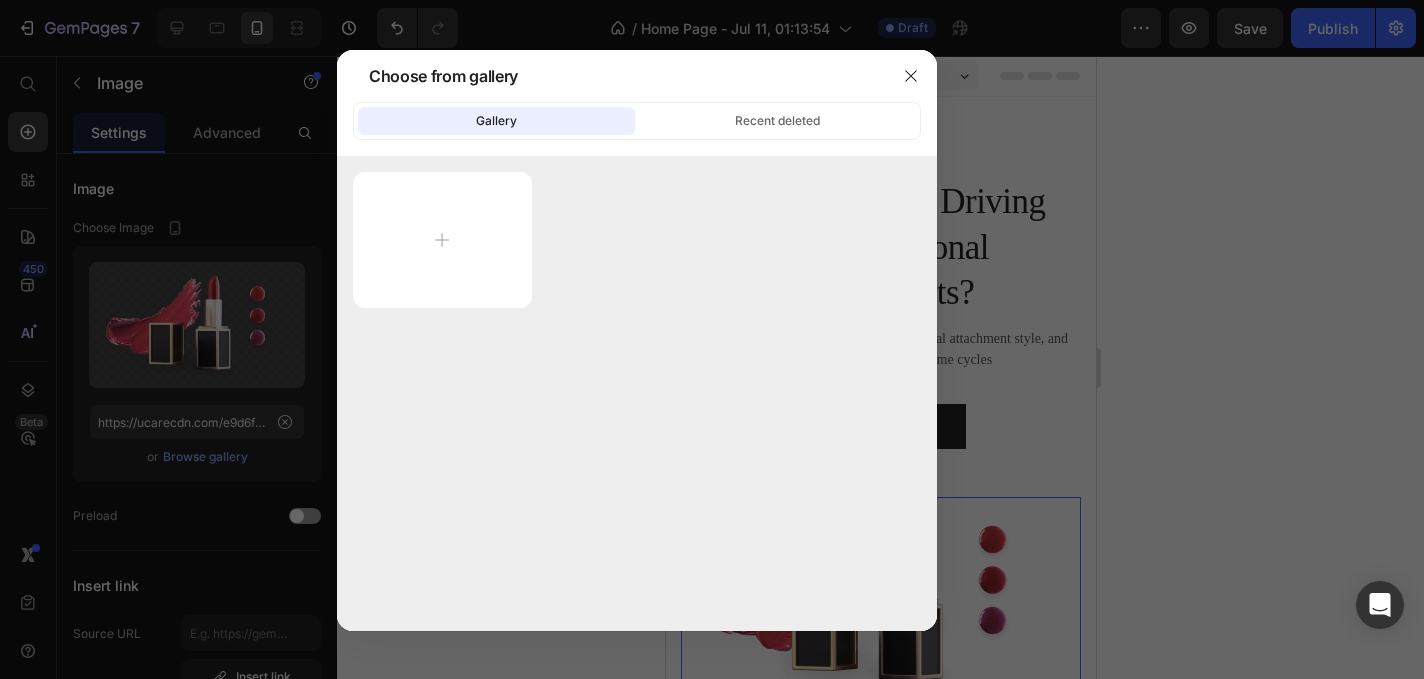click on "Gallery" 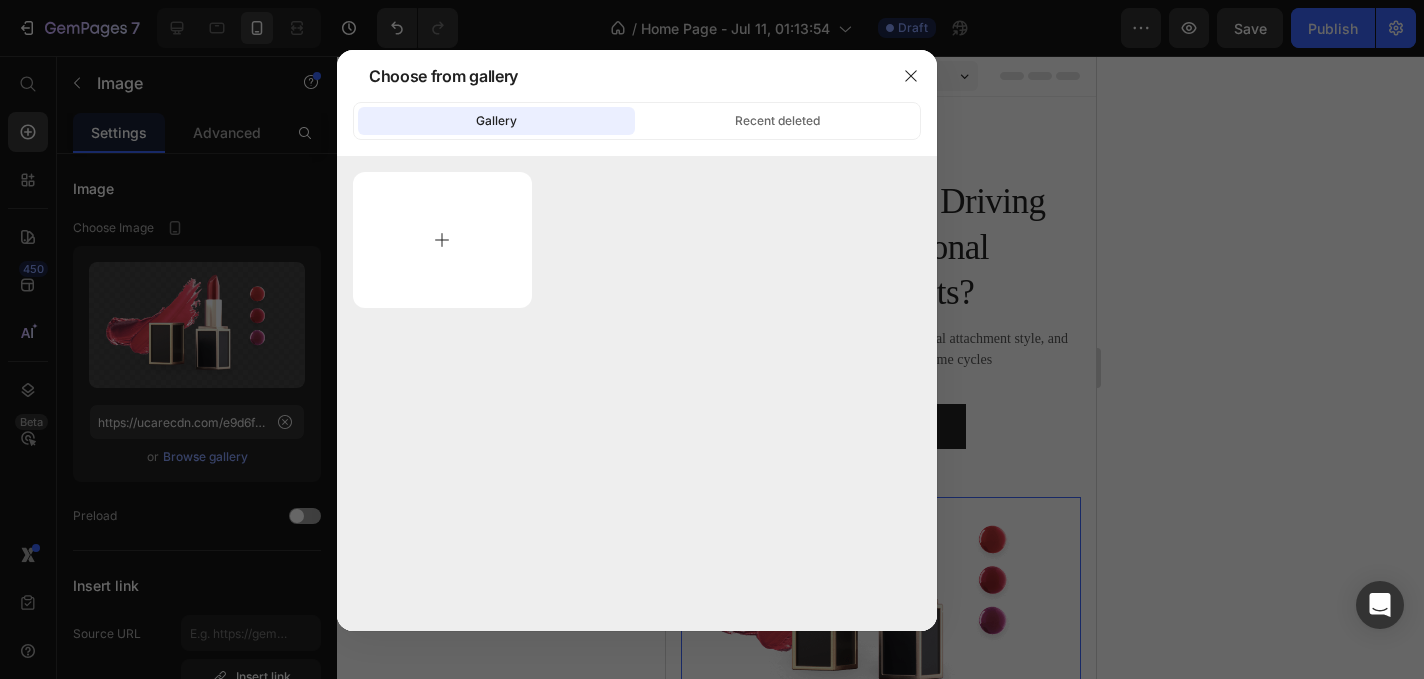 click at bounding box center (442, 240) 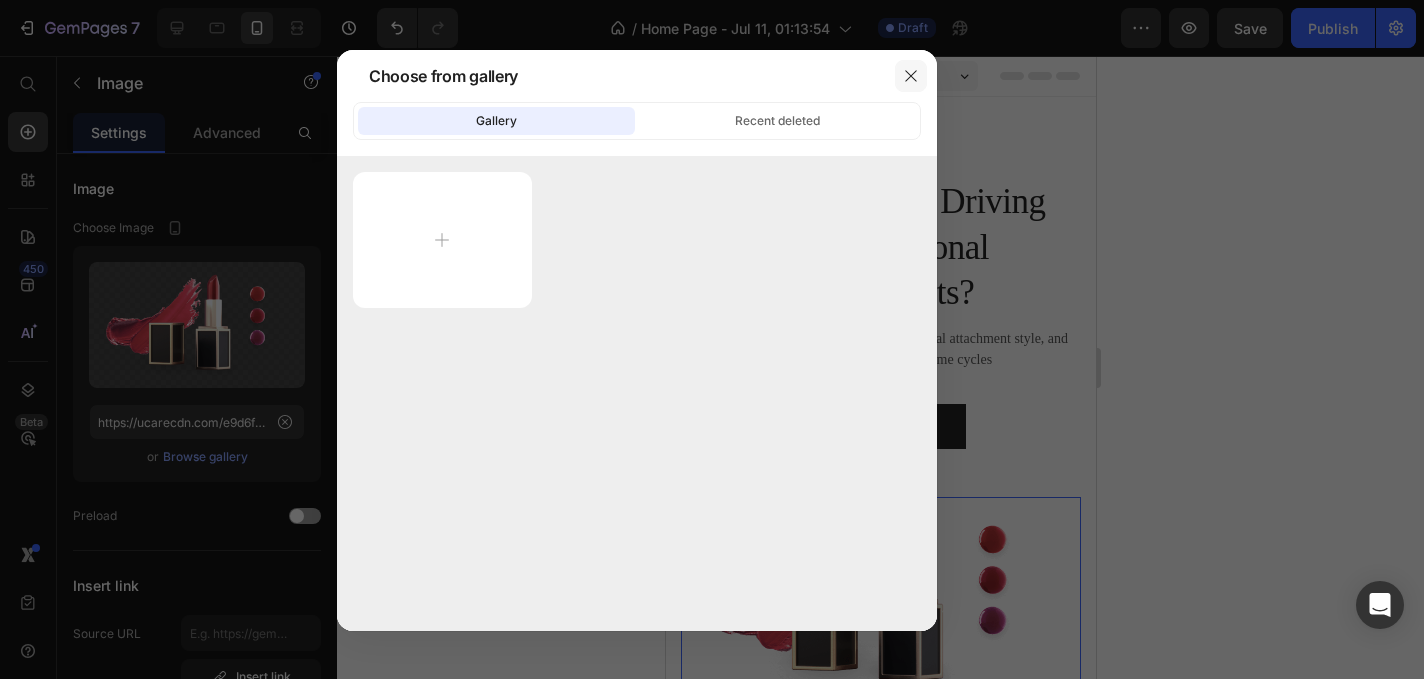 click 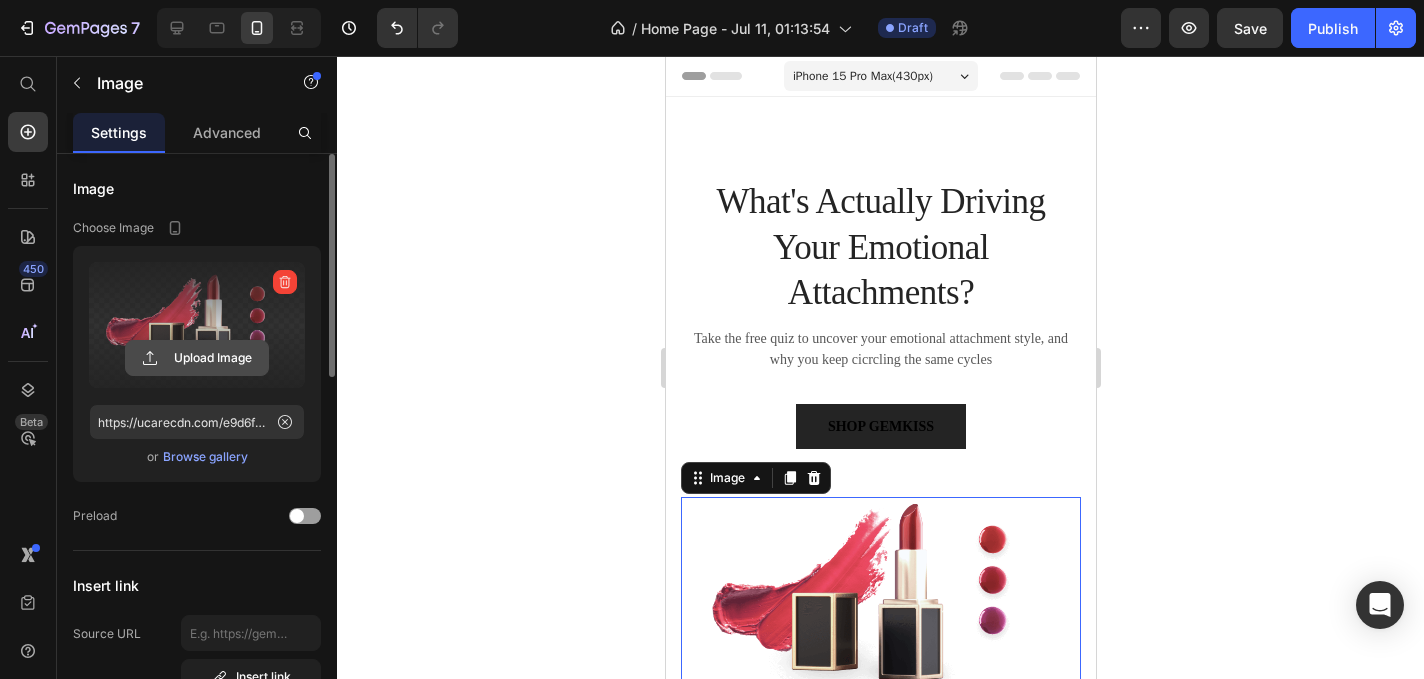 click 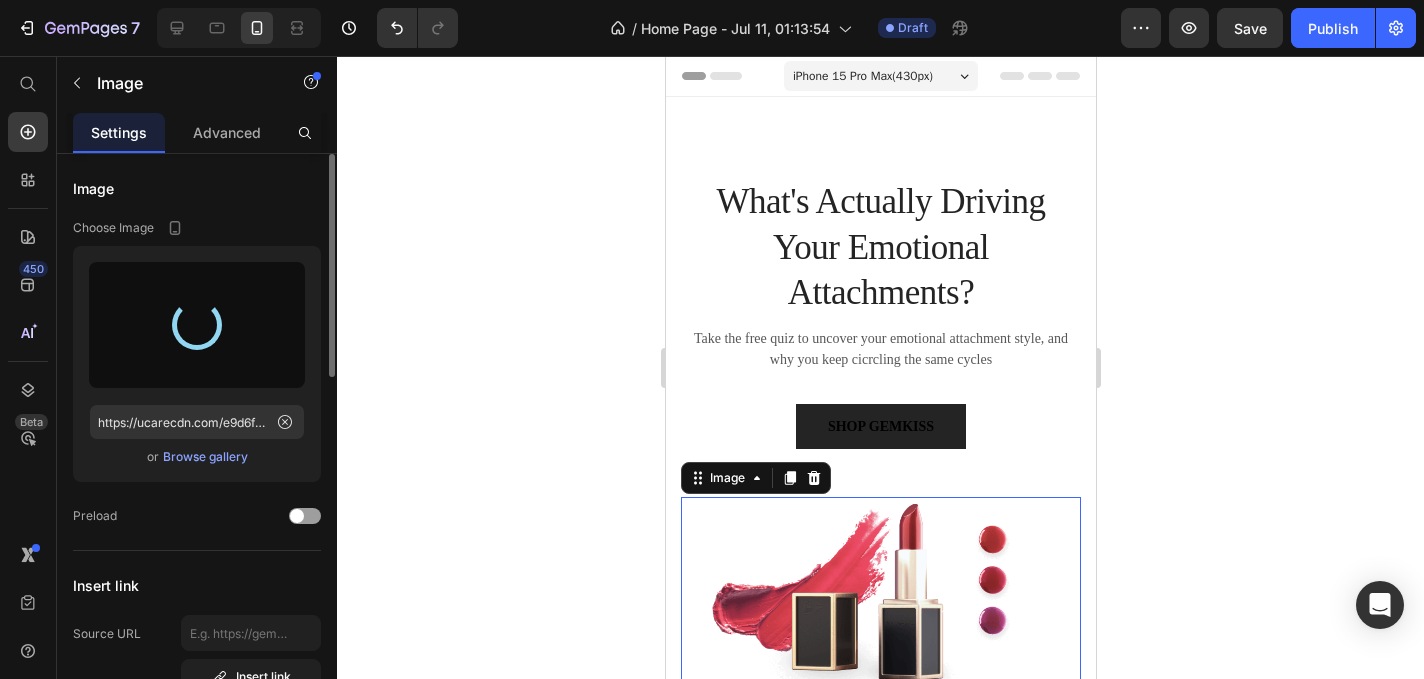 type on "https://cdn.shopify.com/s/files/1/0633/1855/6737/files/gempages_549405233038492570-79bec4fb-e991-46b0-9ad2-329483fc0215.png" 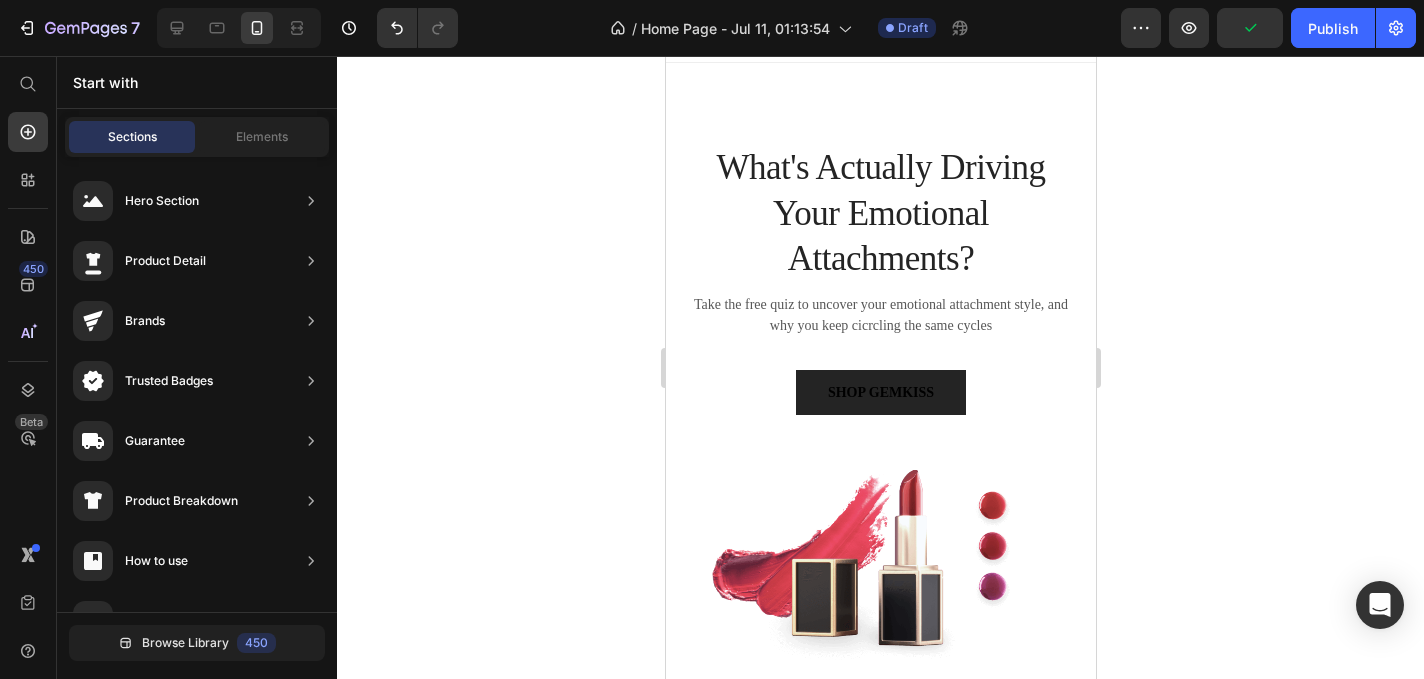 scroll, scrollTop: 12, scrollLeft: 0, axis: vertical 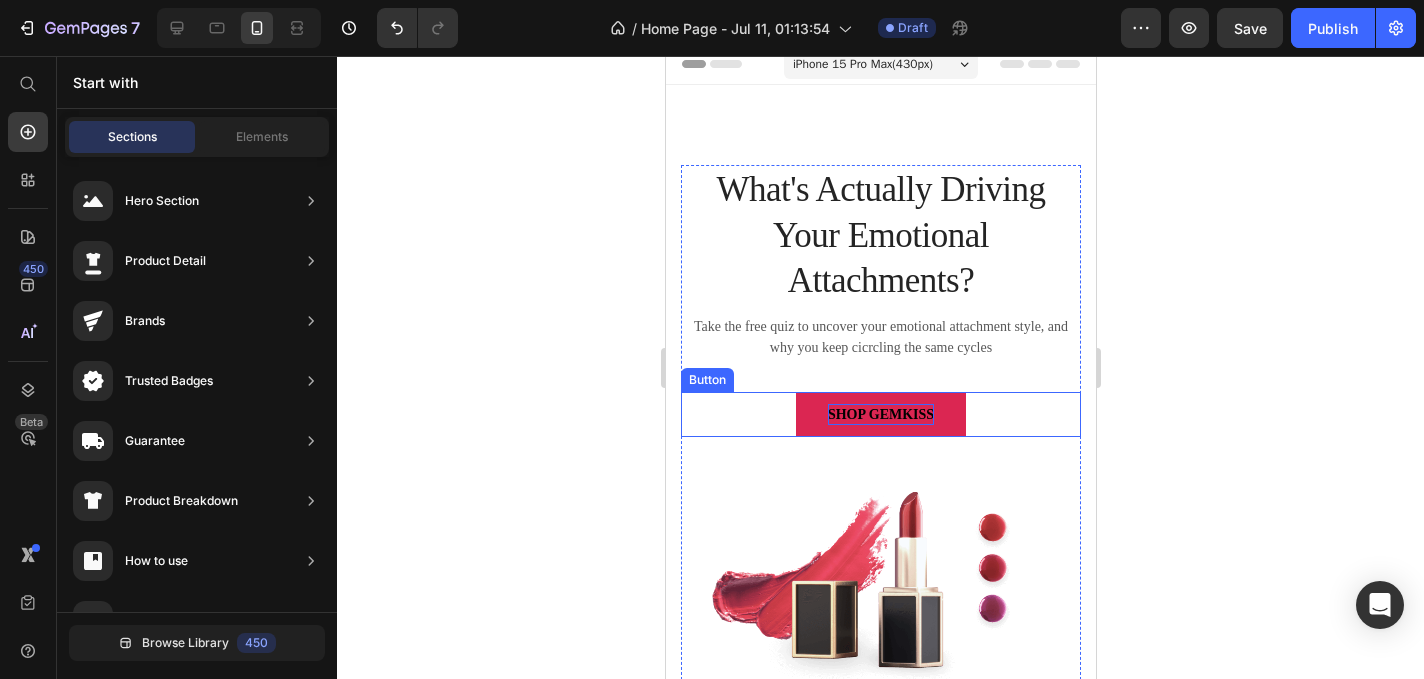 click on "SHOP GEMKISS" at bounding box center (880, 414) 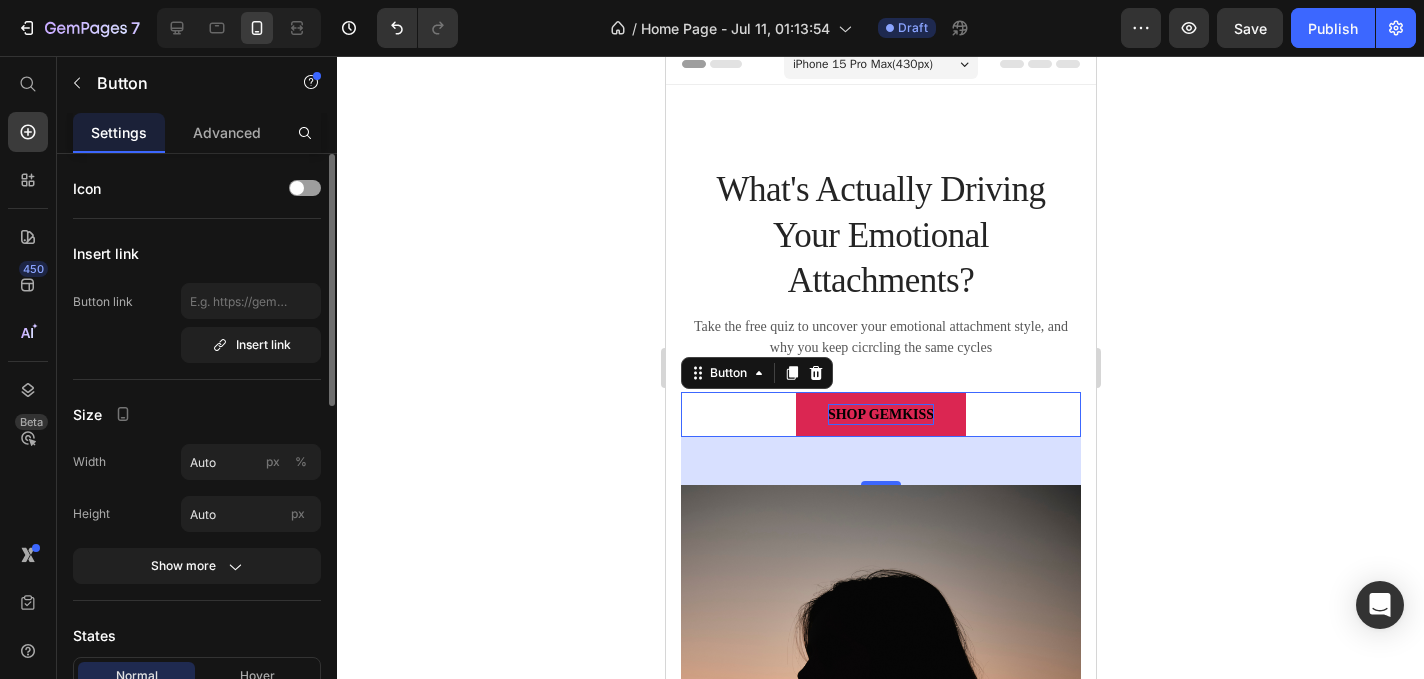 click on "SHOP GEMKISS" at bounding box center (880, 414) 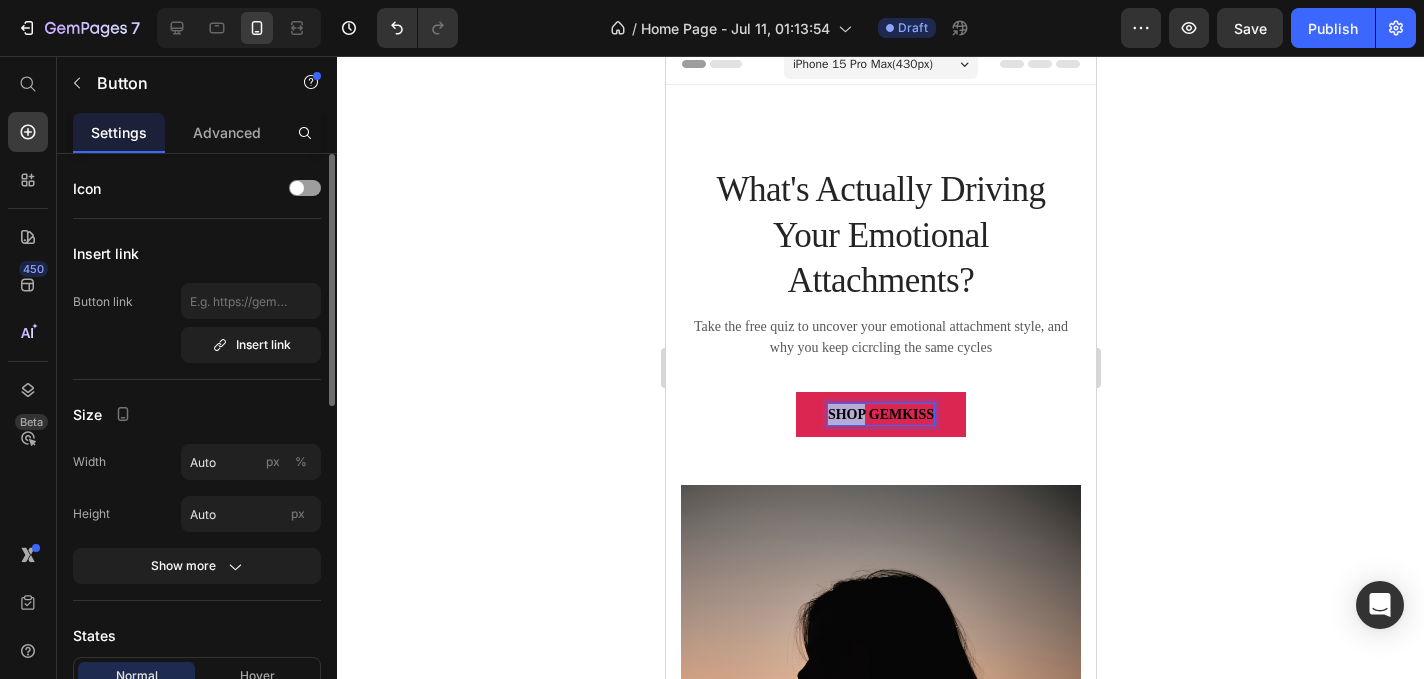 click on "SHOP GEMKISS" at bounding box center (880, 414) 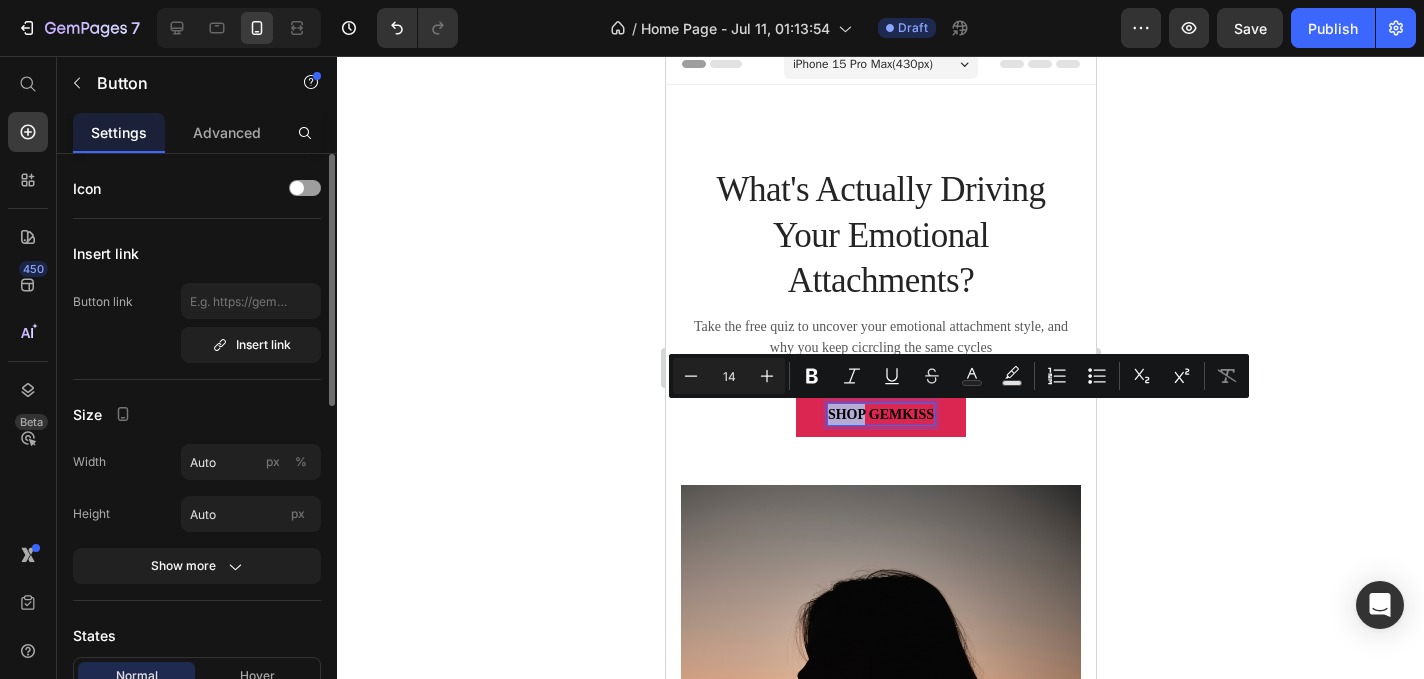 click on "SHOP GEMKISS" at bounding box center [880, 414] 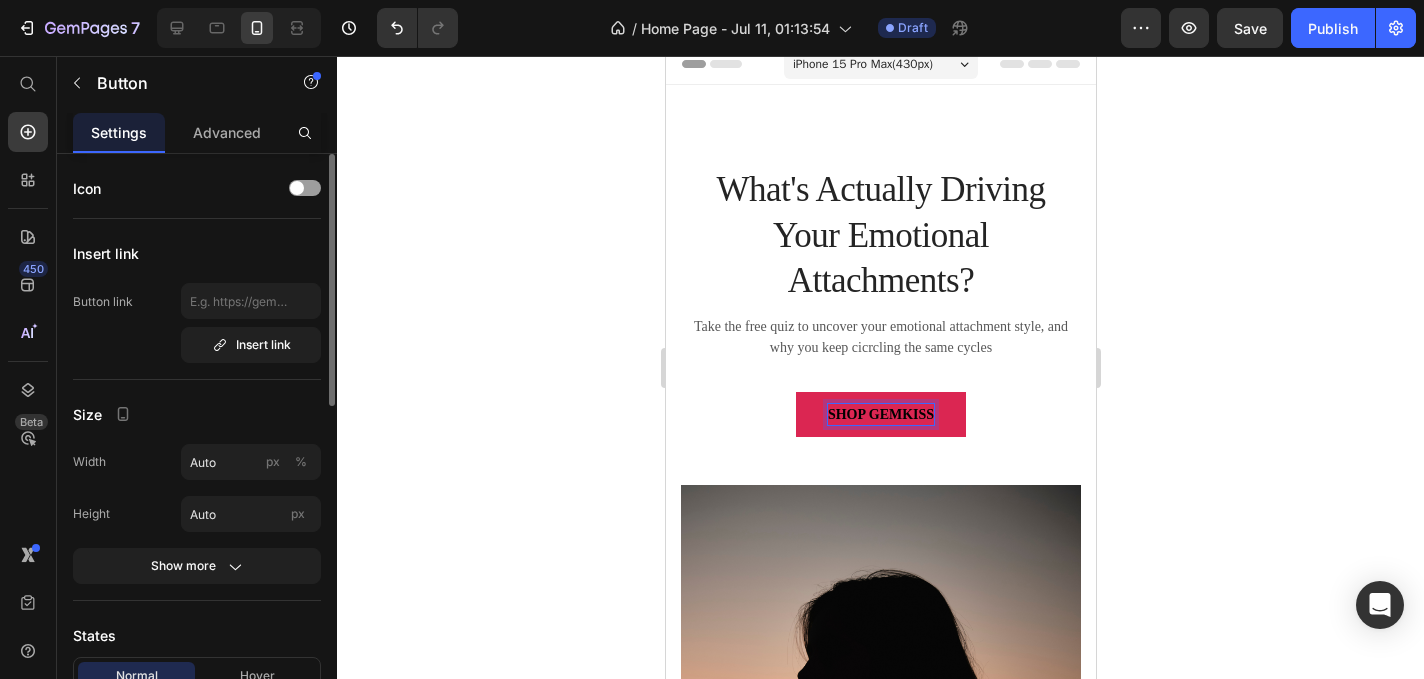 click on "SHOP GEMKISS" at bounding box center (880, 414) 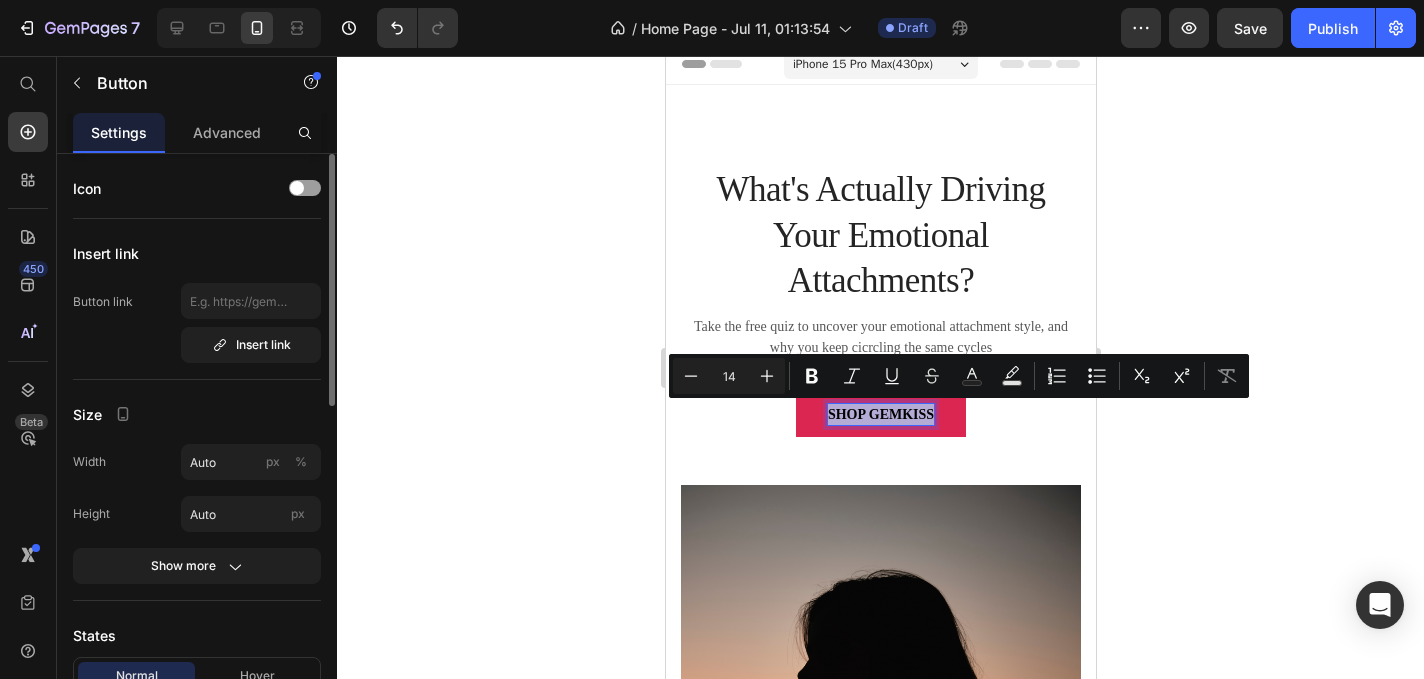 drag, startPoint x: 924, startPoint y: 413, endPoint x: 818, endPoint y: 410, distance: 106.04244 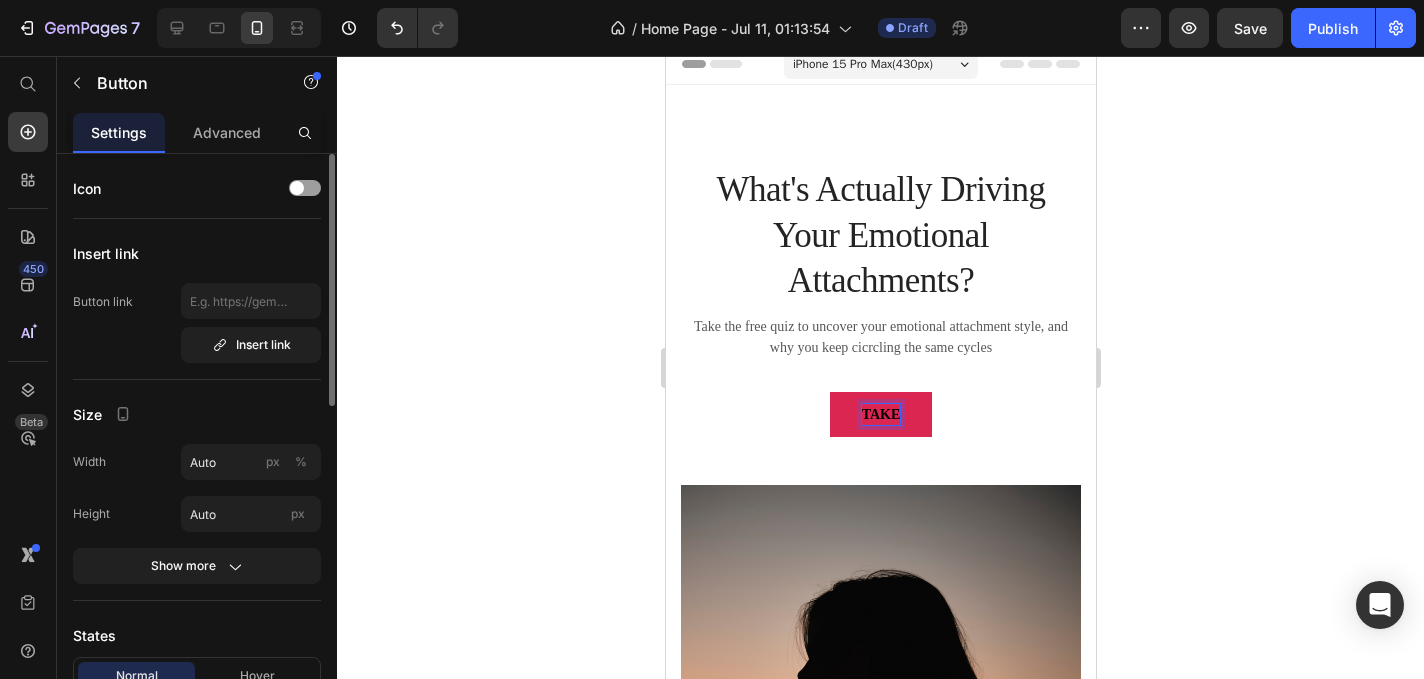 click on "Take" at bounding box center (880, 414) 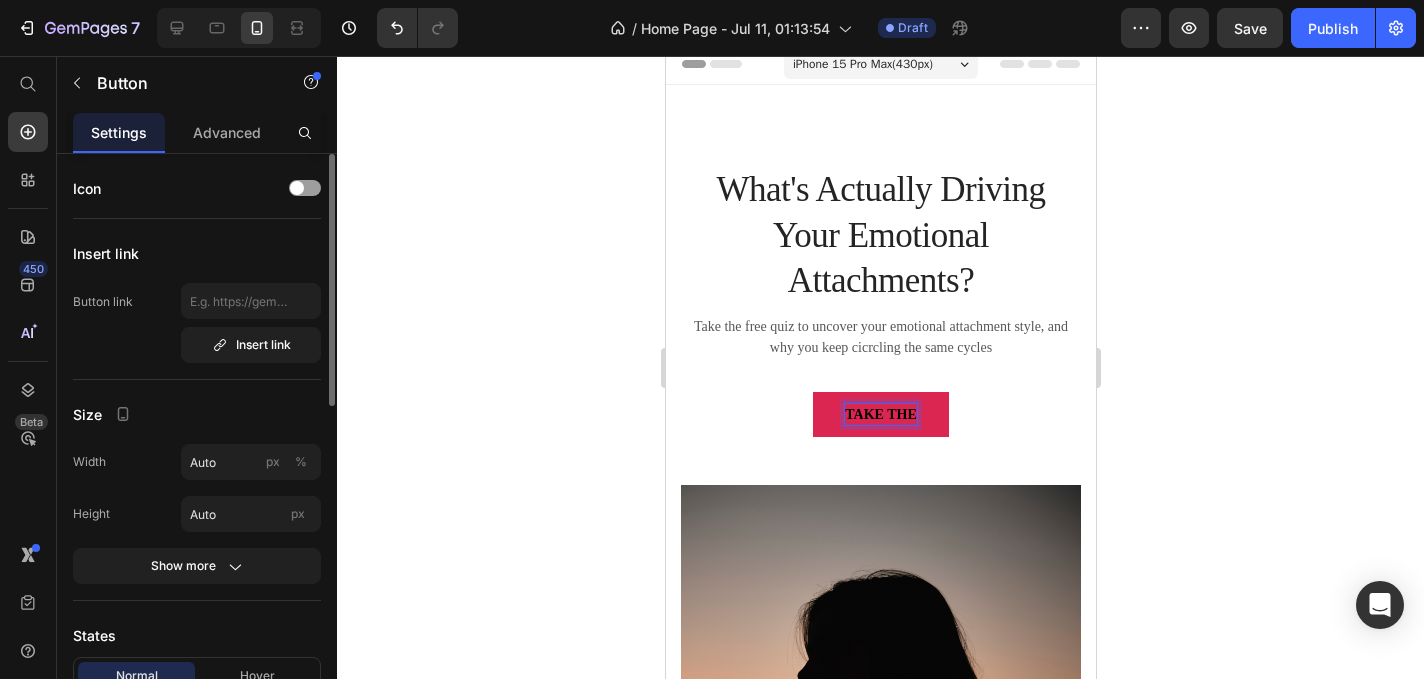 click on "Take The" at bounding box center (879, 414) 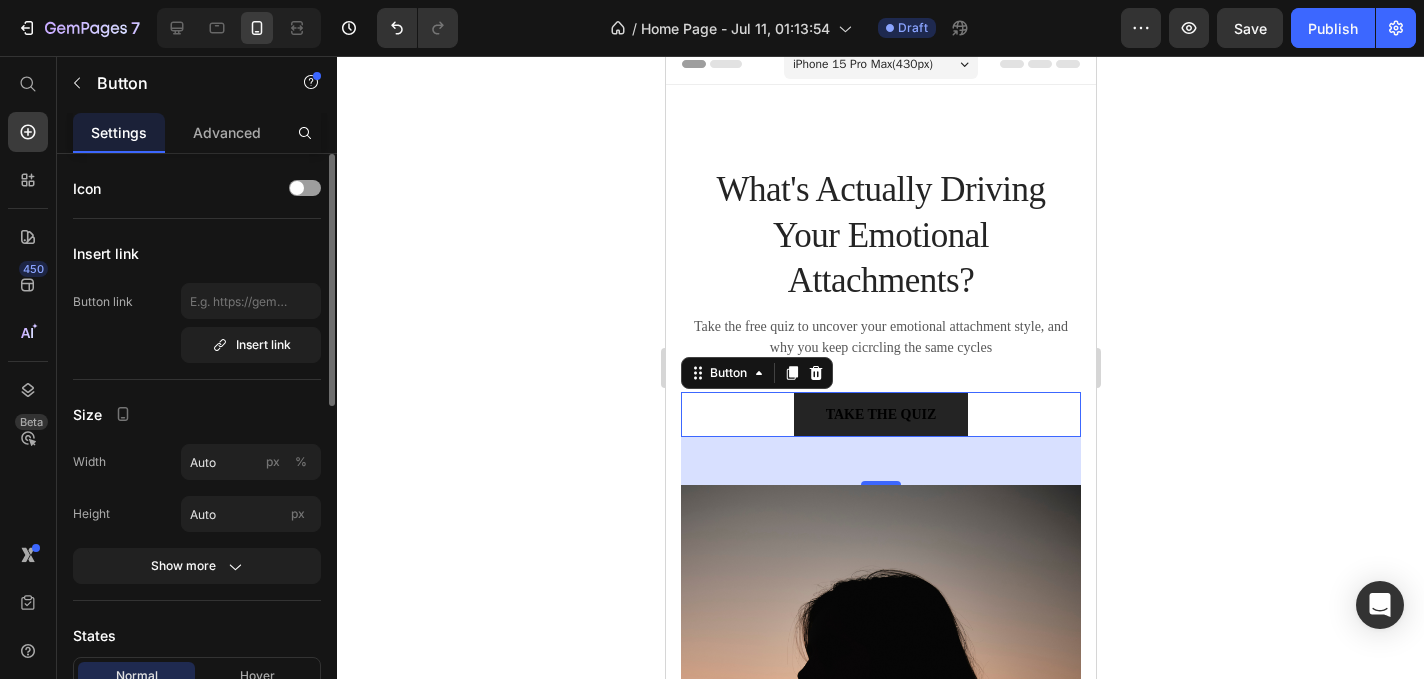 click 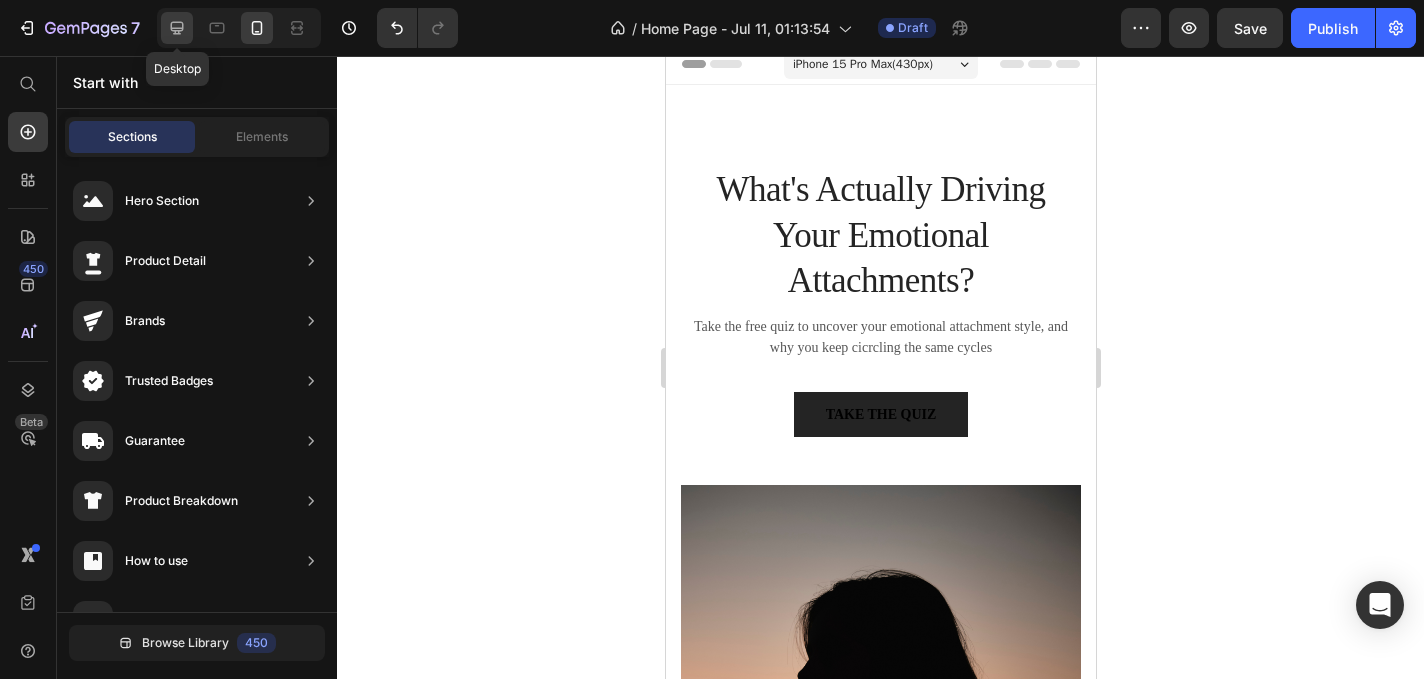click 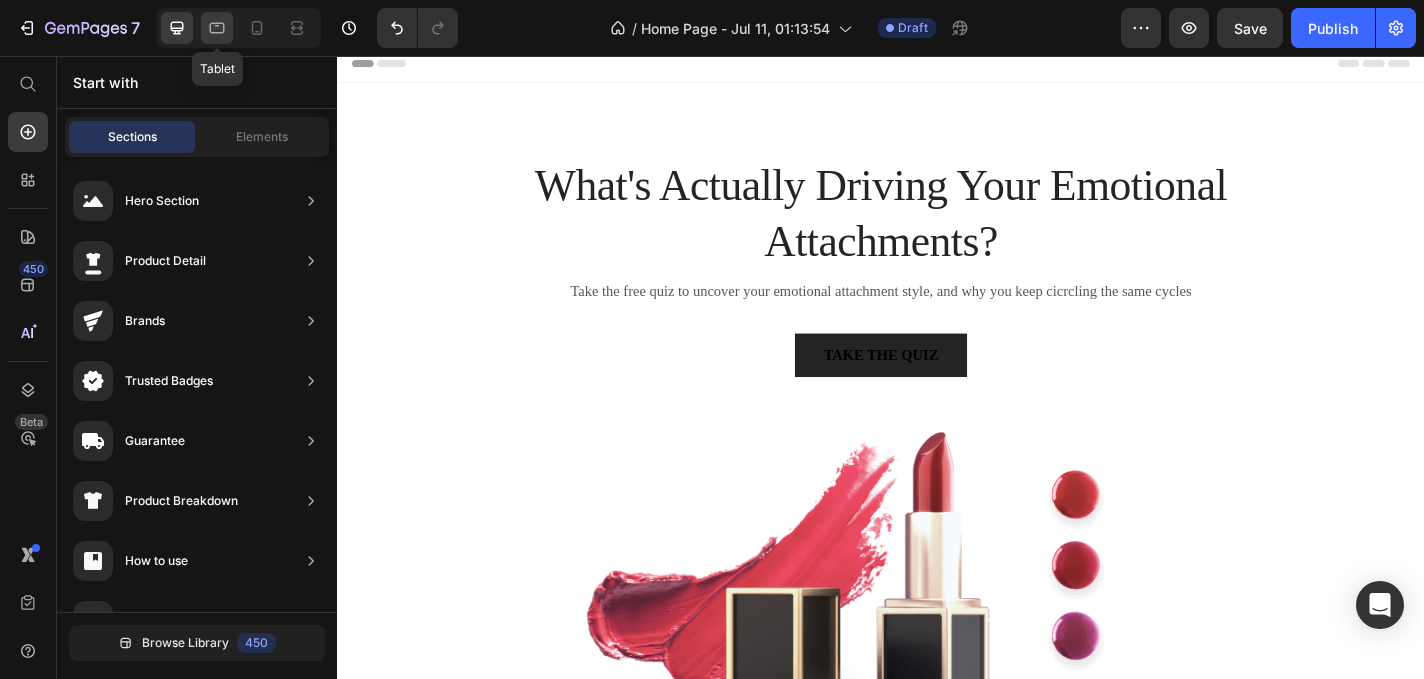 click 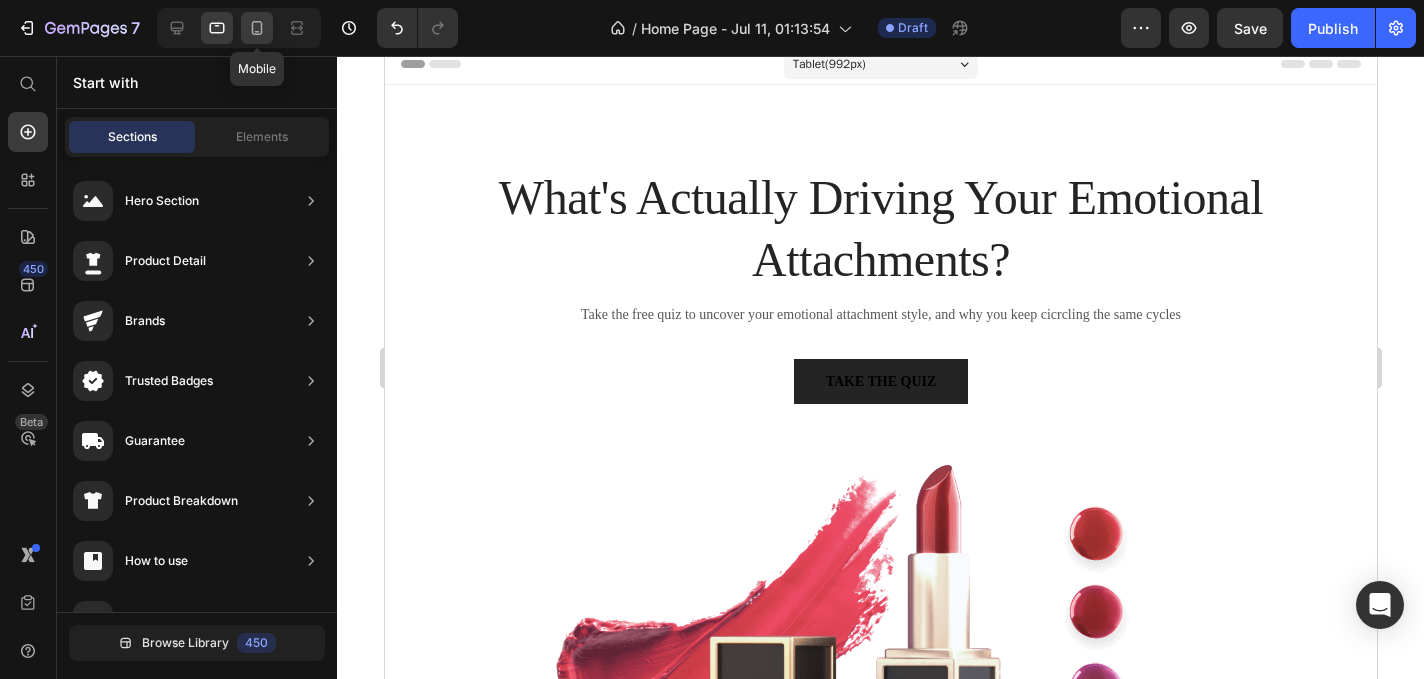 click 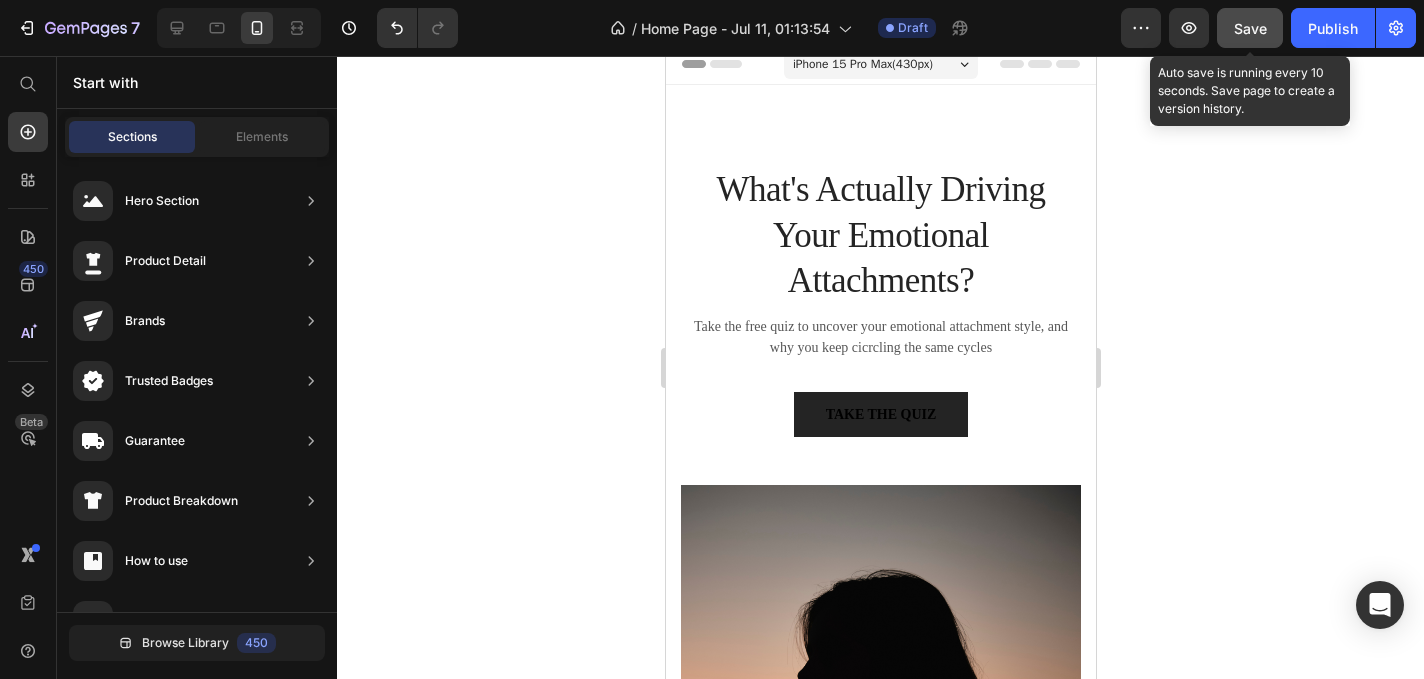 click on "Save" 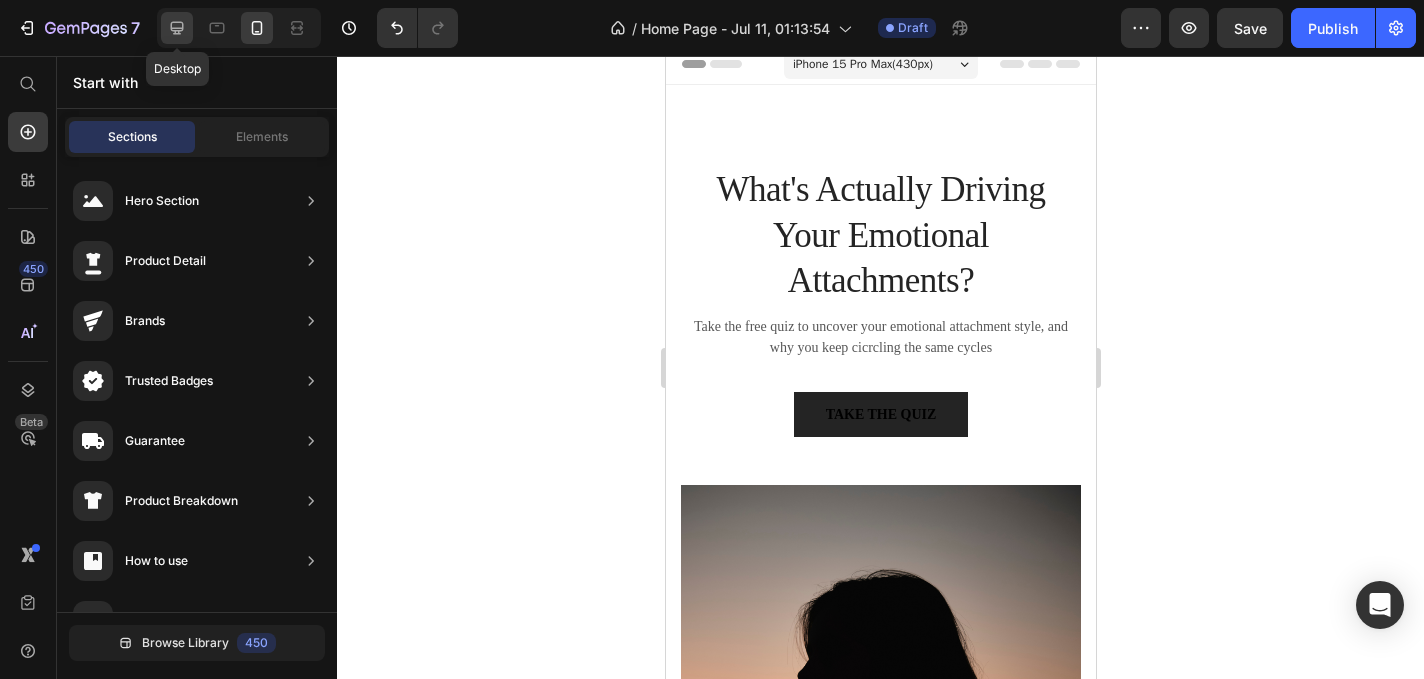 click 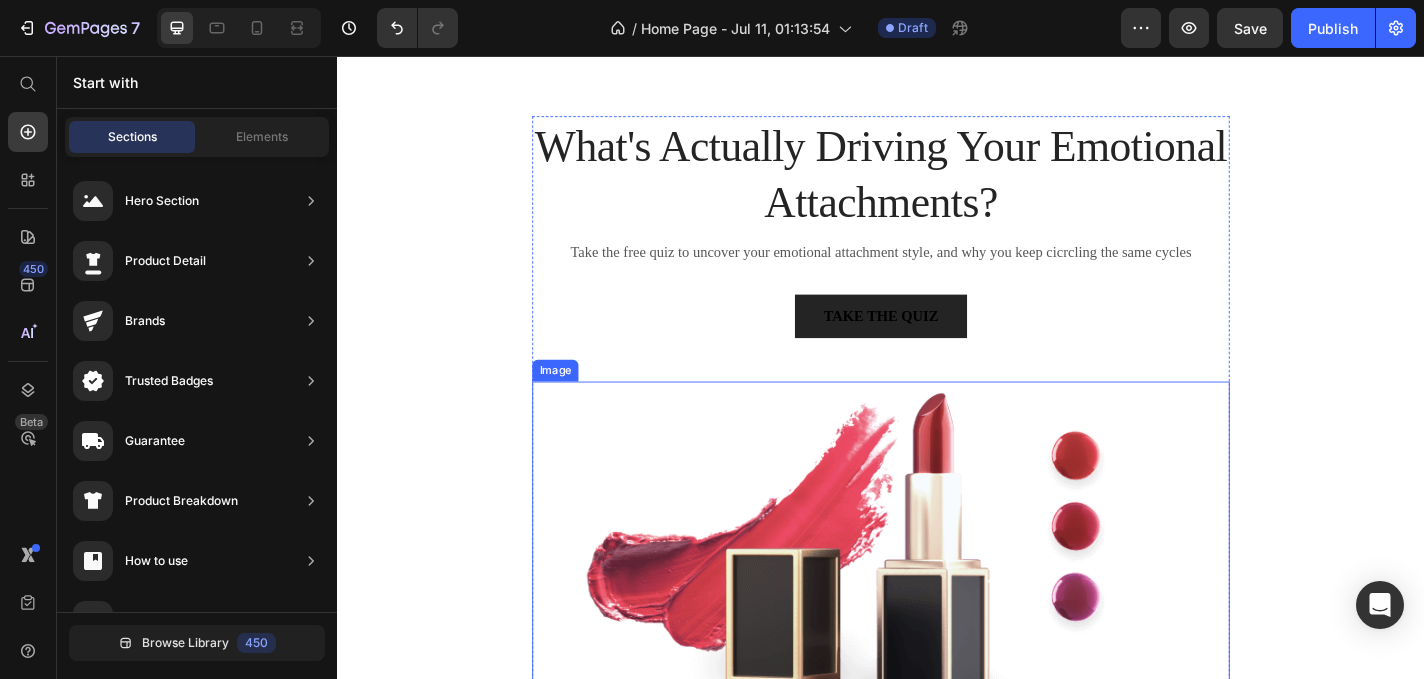 scroll, scrollTop: 10, scrollLeft: 0, axis: vertical 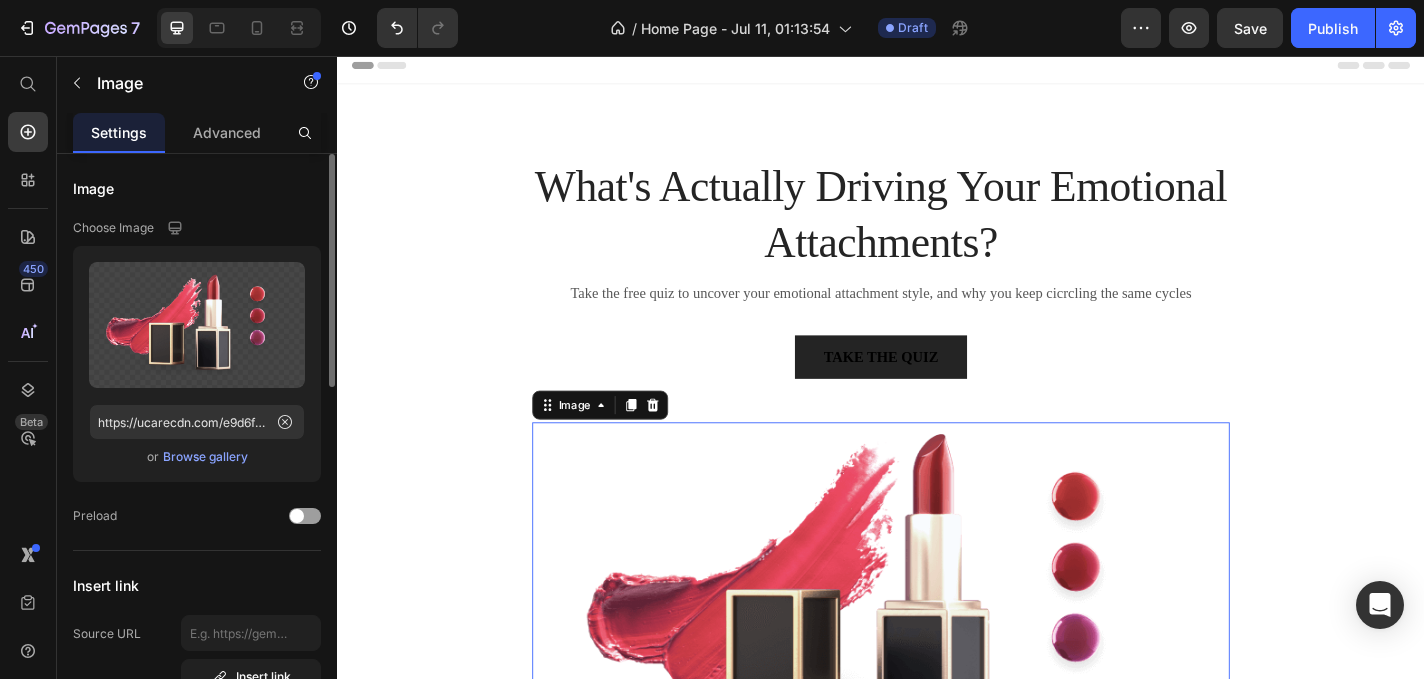 click at bounding box center [937, 652] 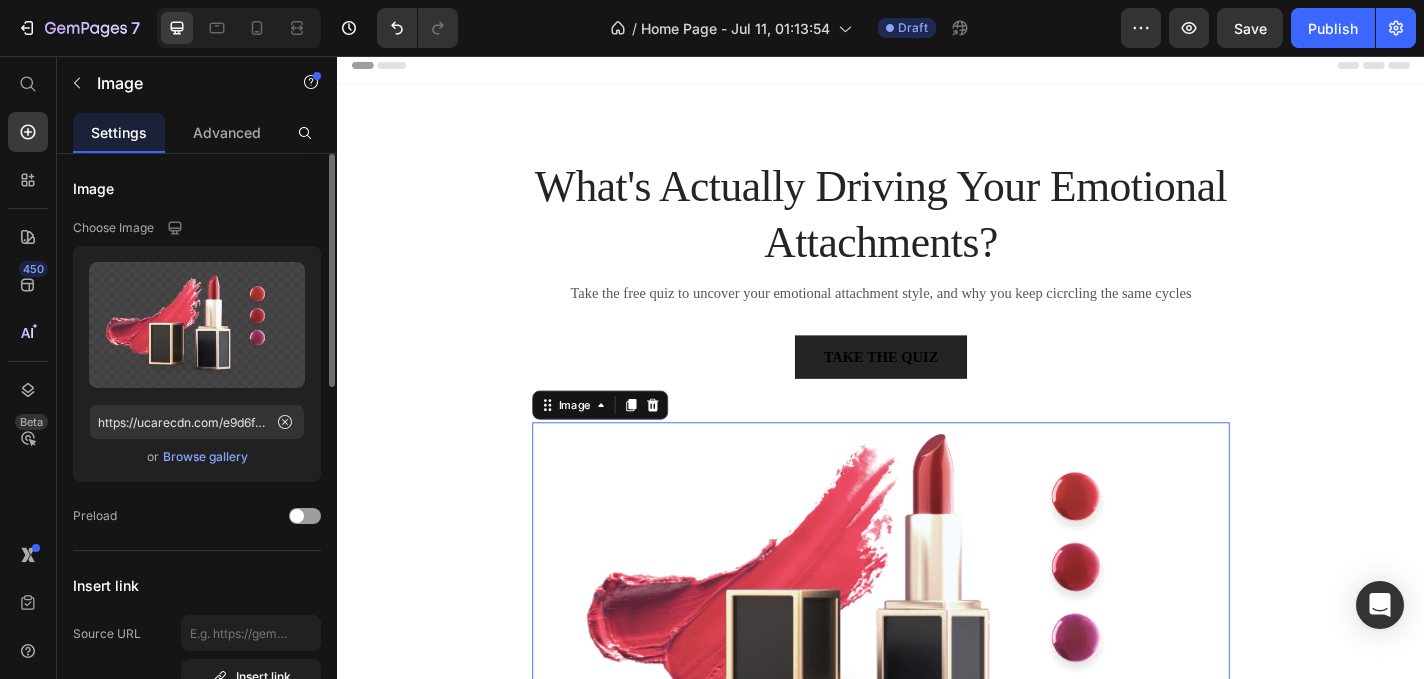 click on "Browse gallery" at bounding box center (205, 457) 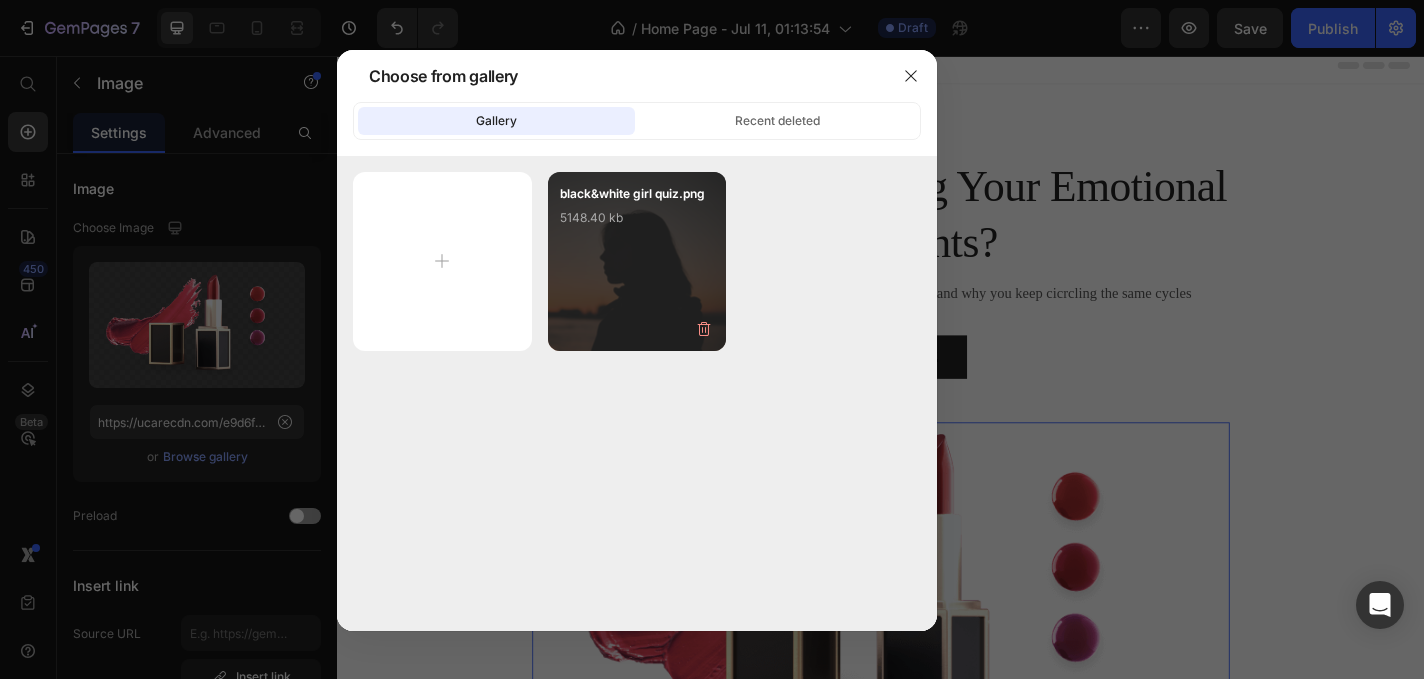 click on "black&white girl quiz.png 5148.40 kb" at bounding box center (637, 224) 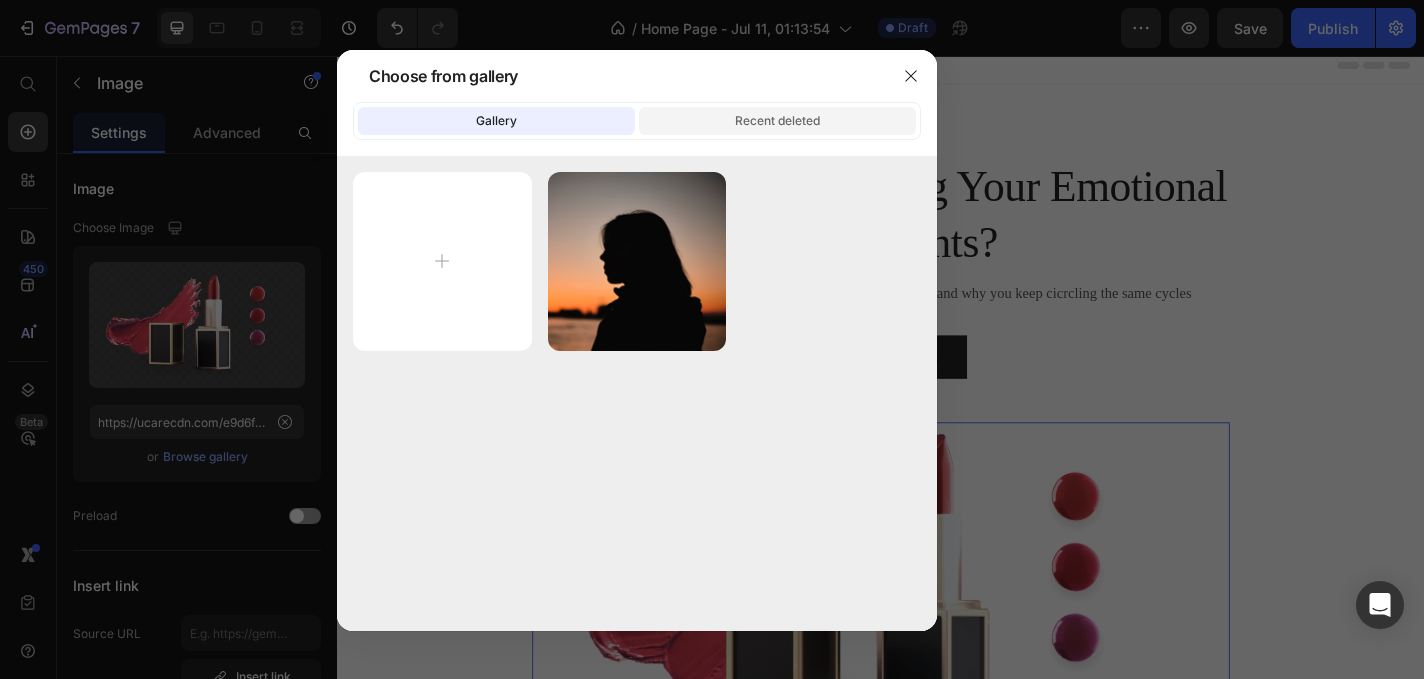 type on "https://cdn.shopify.com/s/files/1/0633/1855/6737/files/gempages_549405233038492570-79bec4fb-e991-46b0-9ad2-329483fc0215.png" 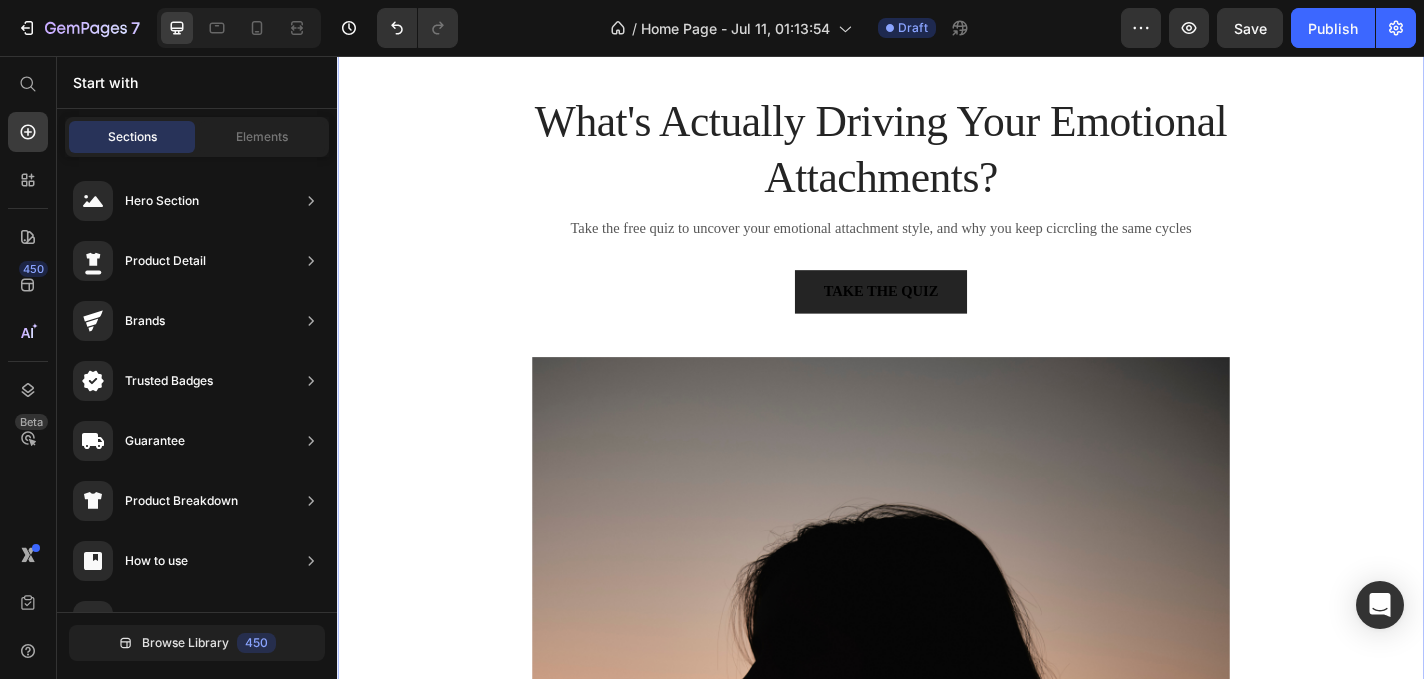 scroll, scrollTop: 0, scrollLeft: 0, axis: both 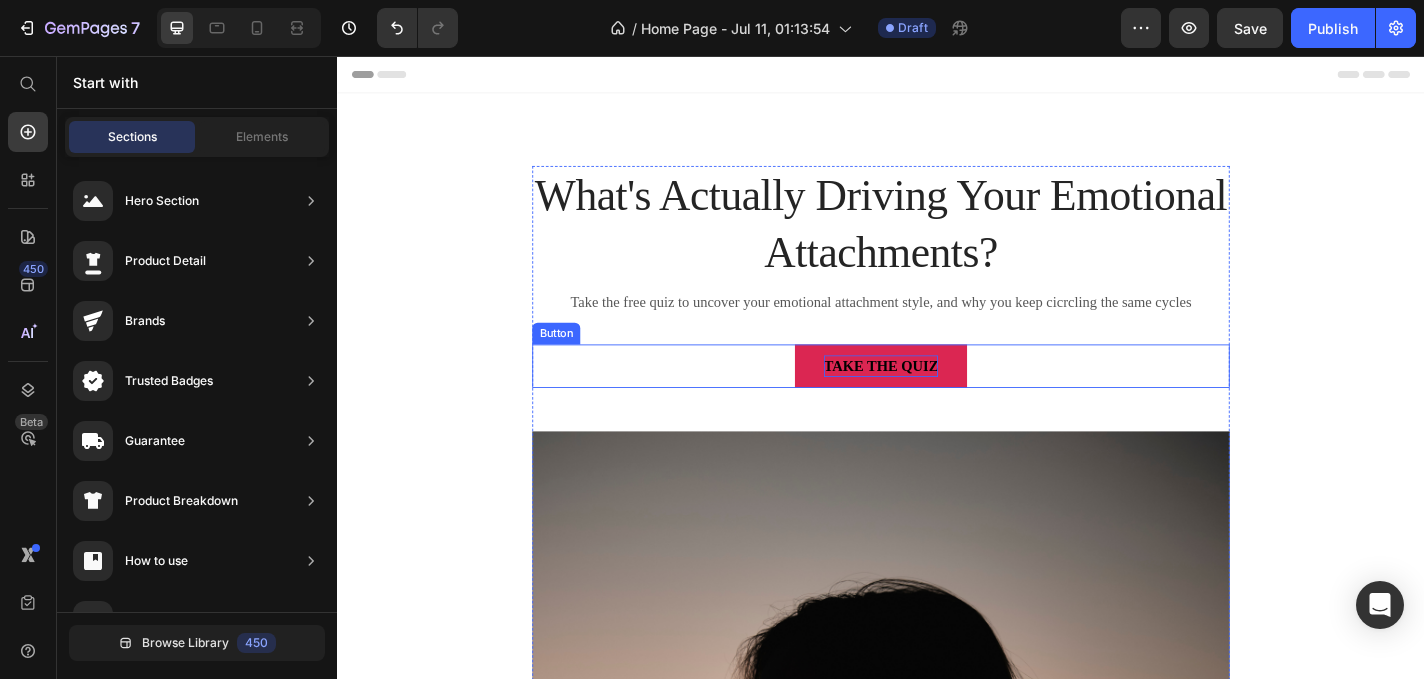 click on "Take The Quiz" at bounding box center [937, 398] 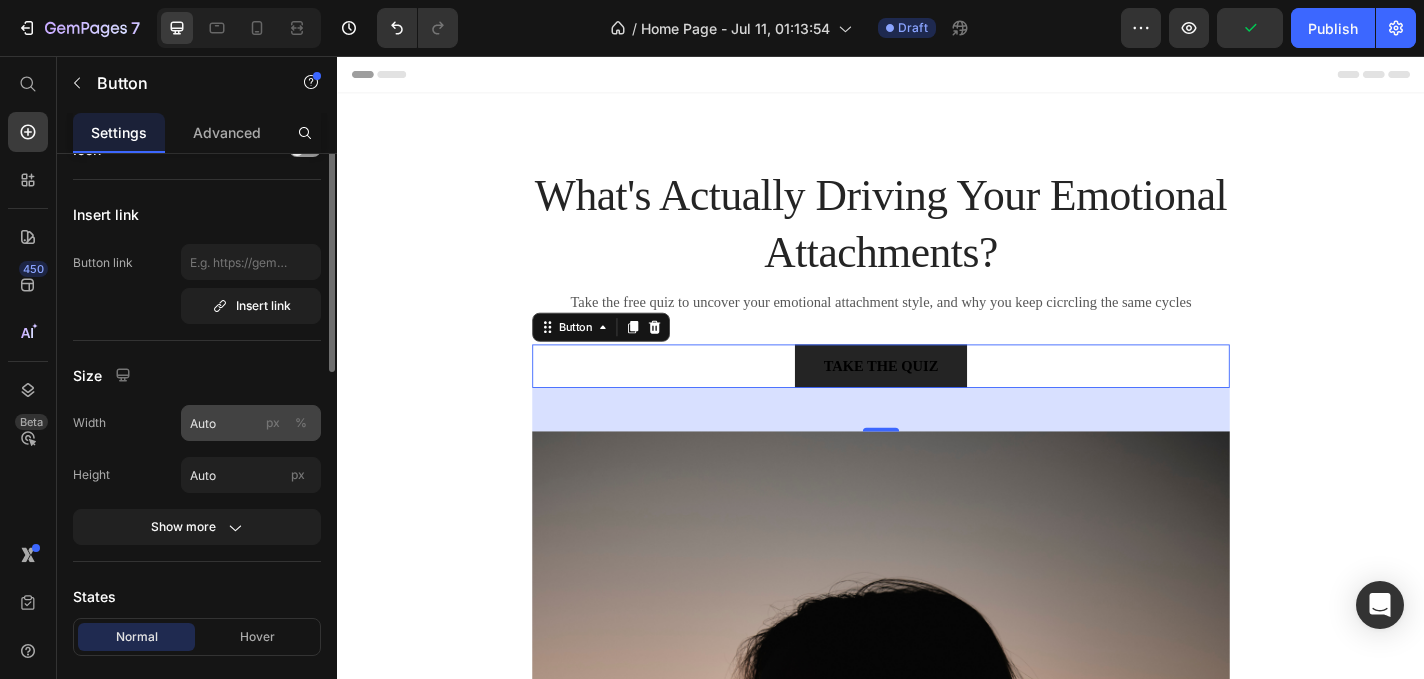 scroll, scrollTop: 321, scrollLeft: 0, axis: vertical 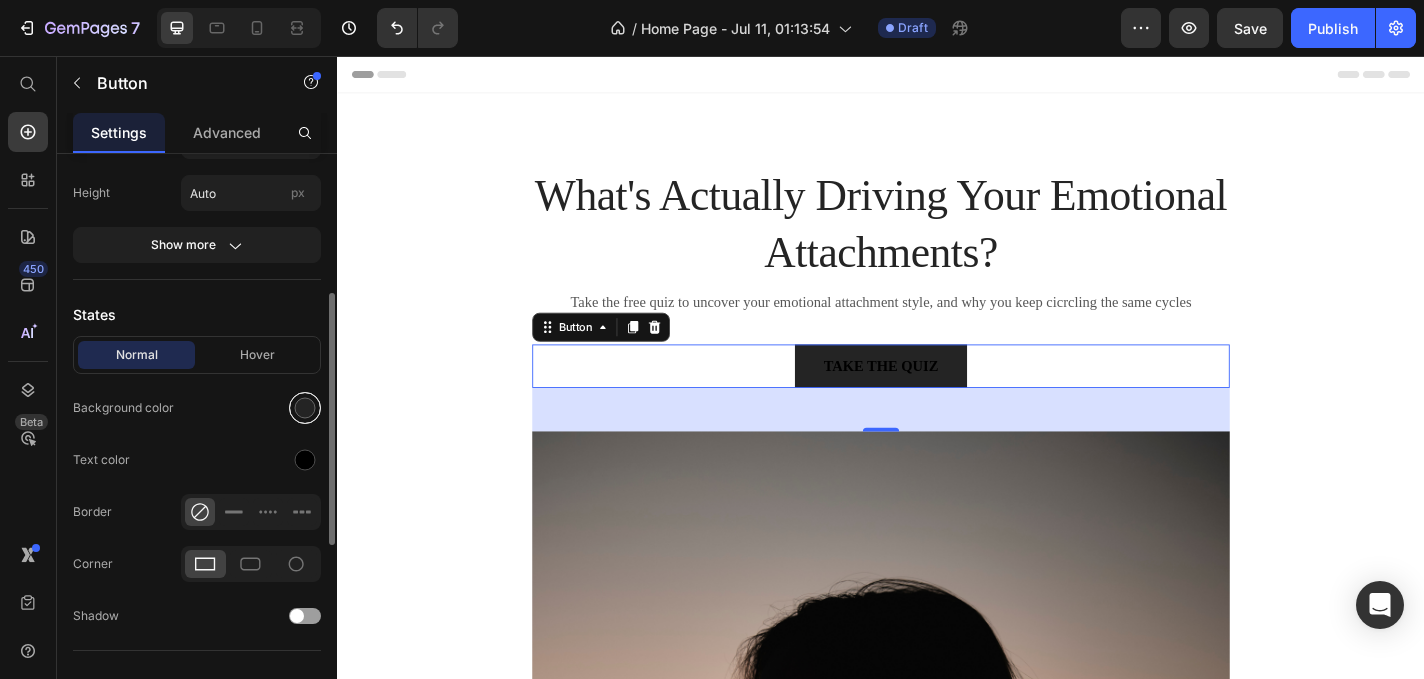 click at bounding box center (305, 408) 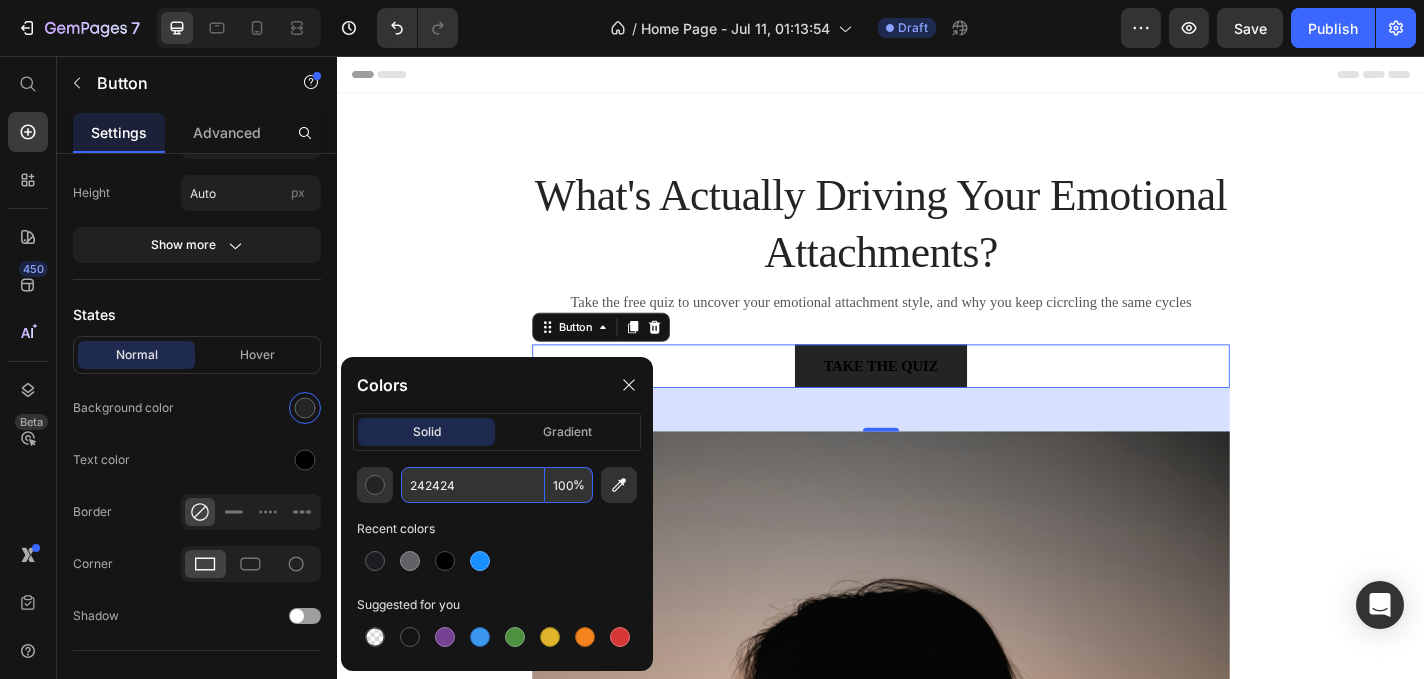 click on "242424" at bounding box center [473, 485] 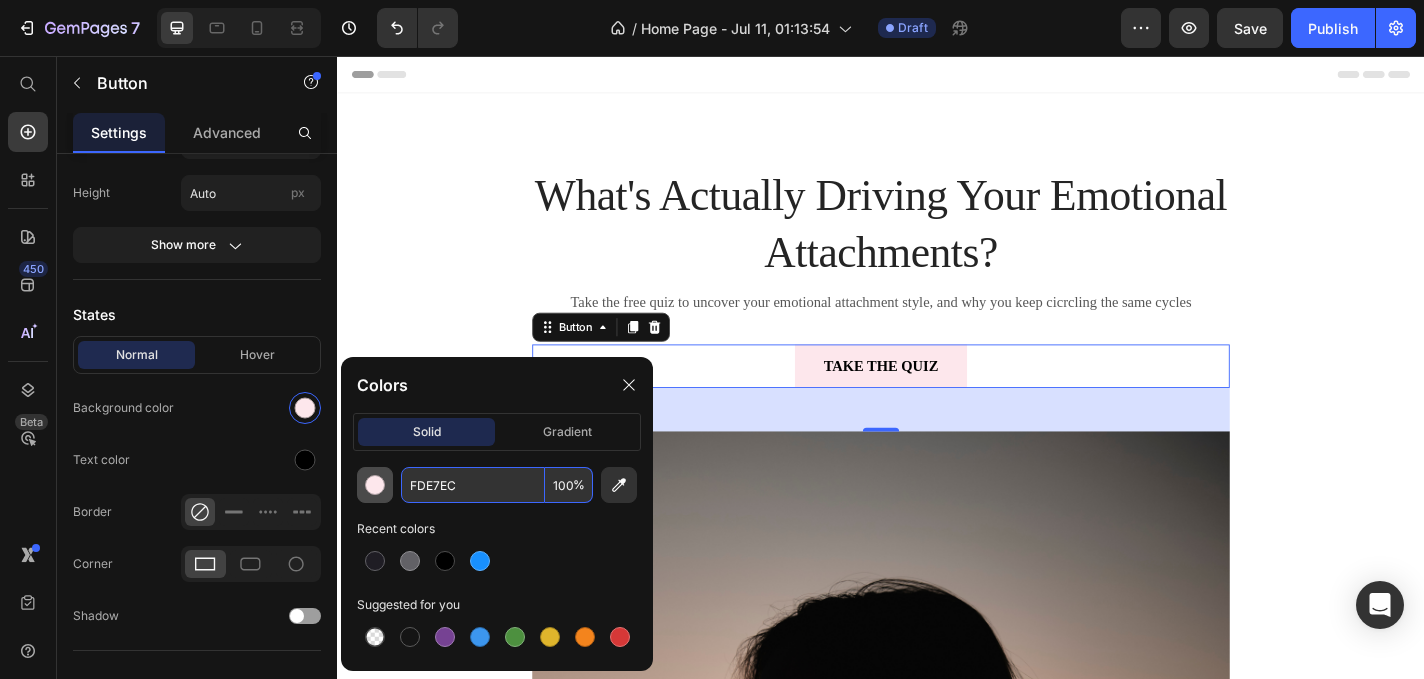 type on "FDE7EC" 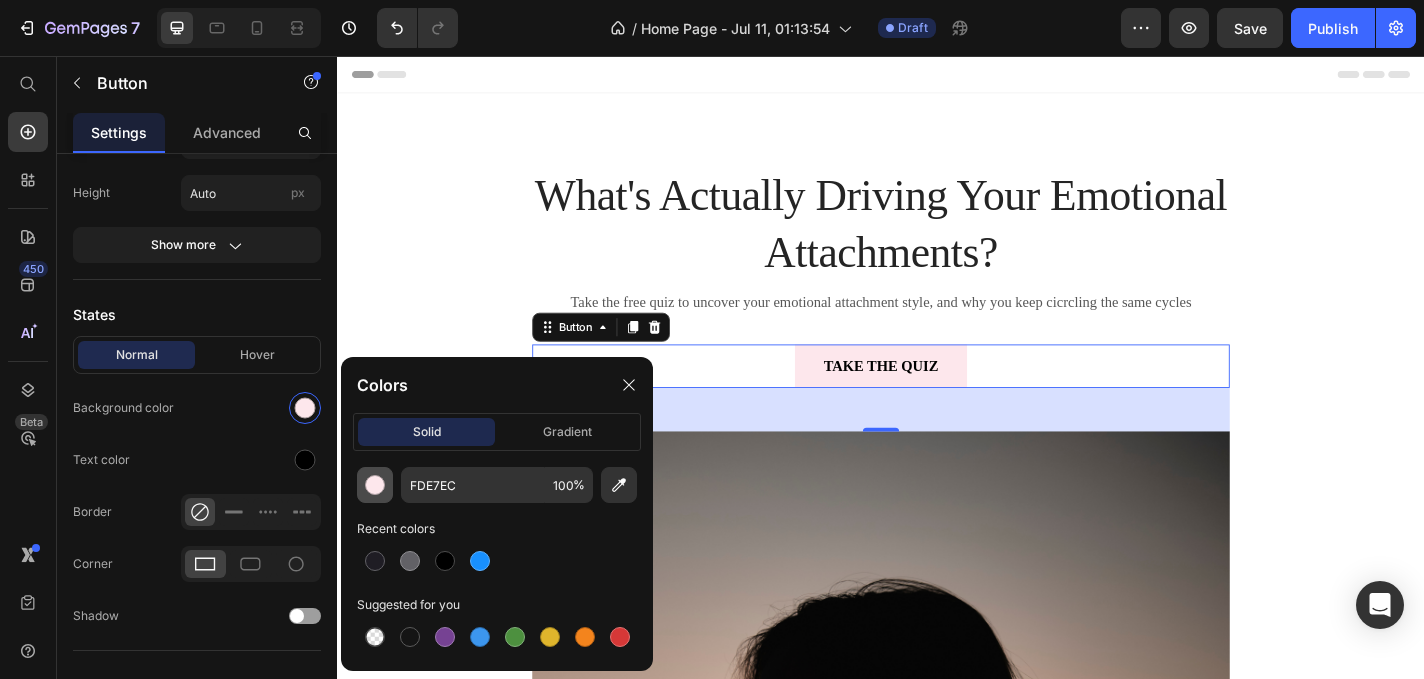 click at bounding box center (375, 485) 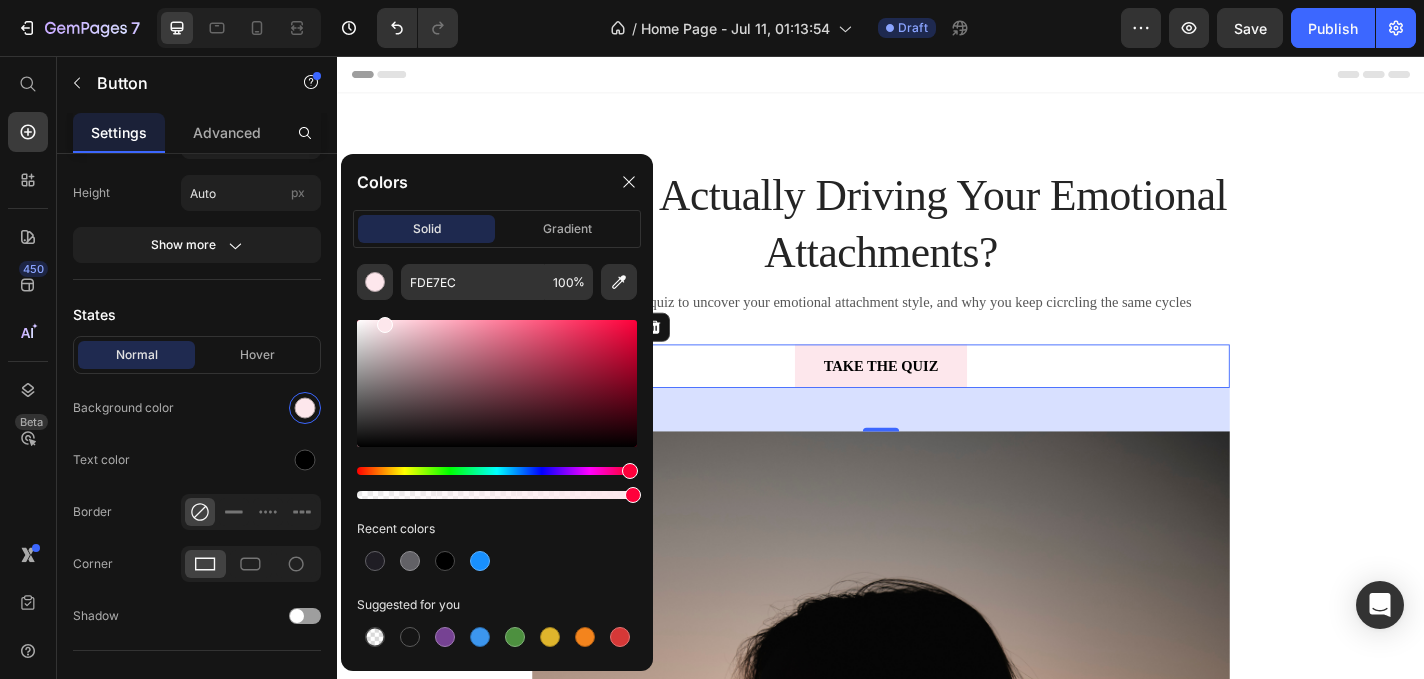 click on "Recent colors" at bounding box center (497, 529) 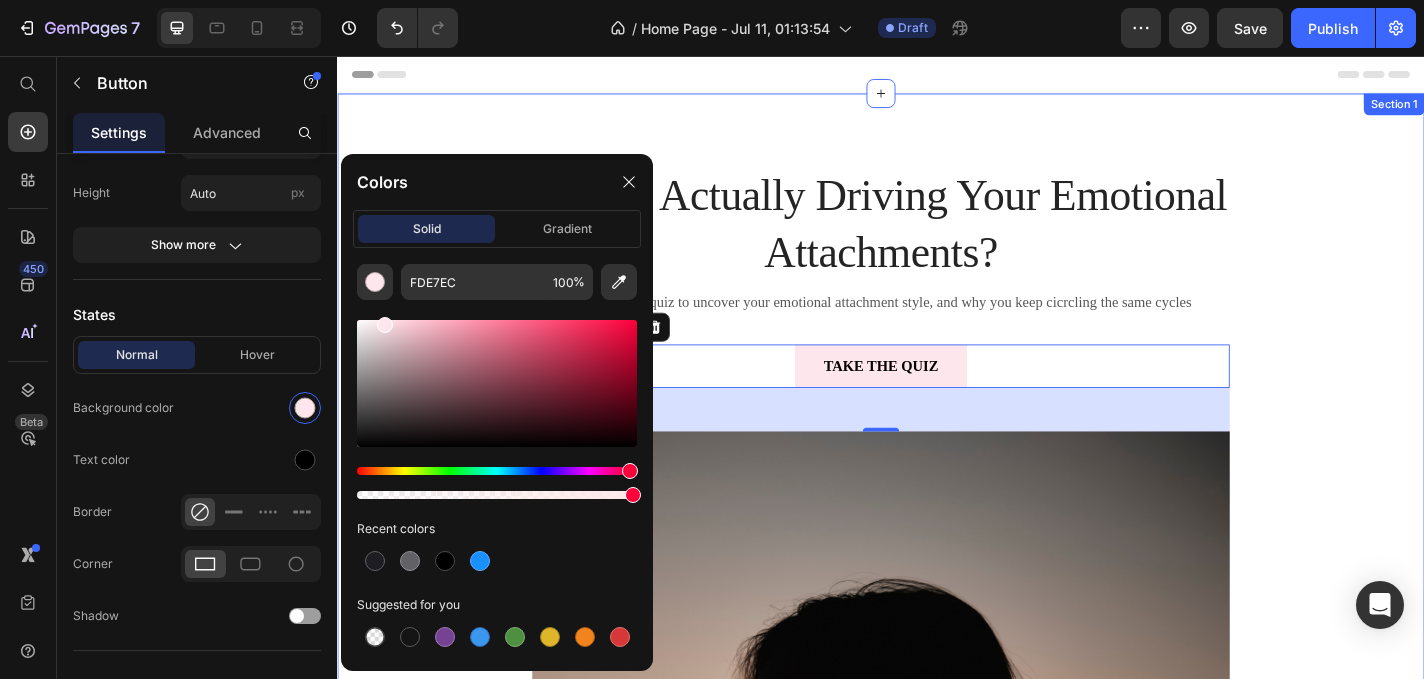 click on "What's Actually Driving Your Emotional Attachments? Heading Take the free quiz to uncover your emotional attachment style, and why you keep cicrcling the same cycles Text block Take The Quiz Button   48 Image Row" at bounding box center (937, 708) 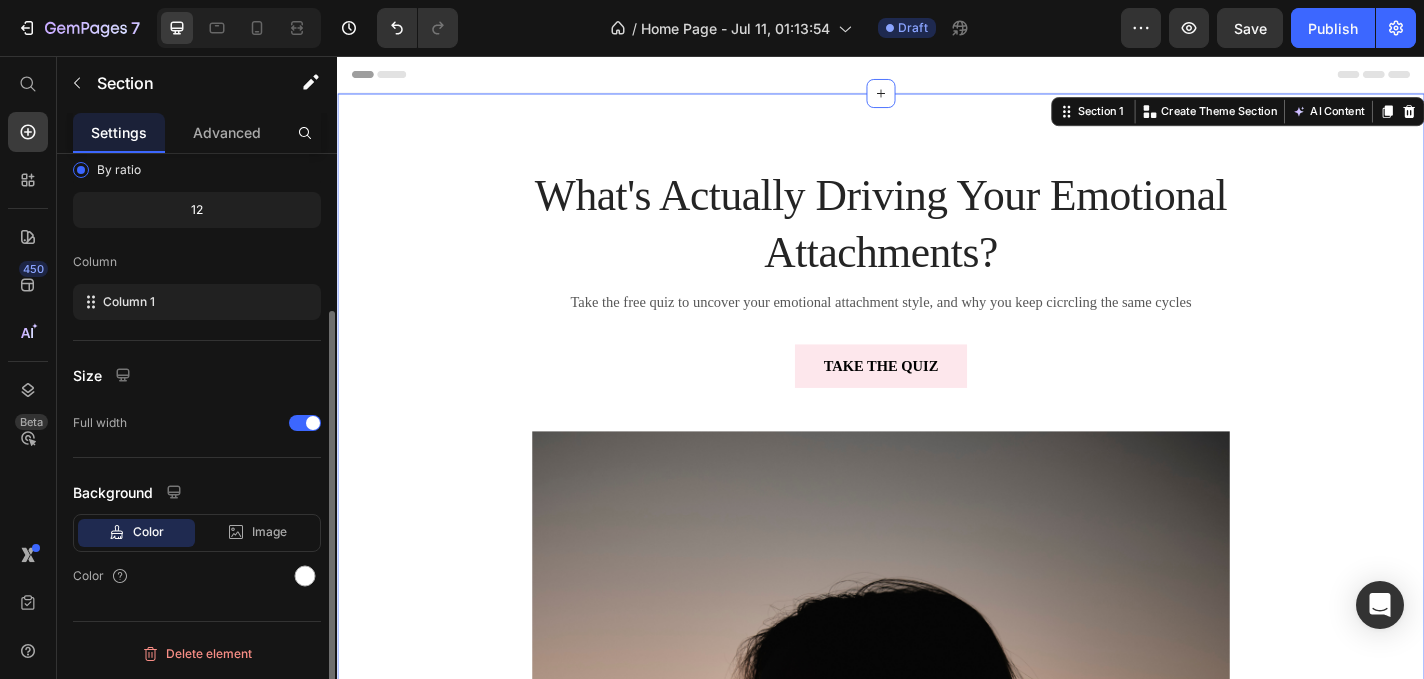scroll, scrollTop: 0, scrollLeft: 0, axis: both 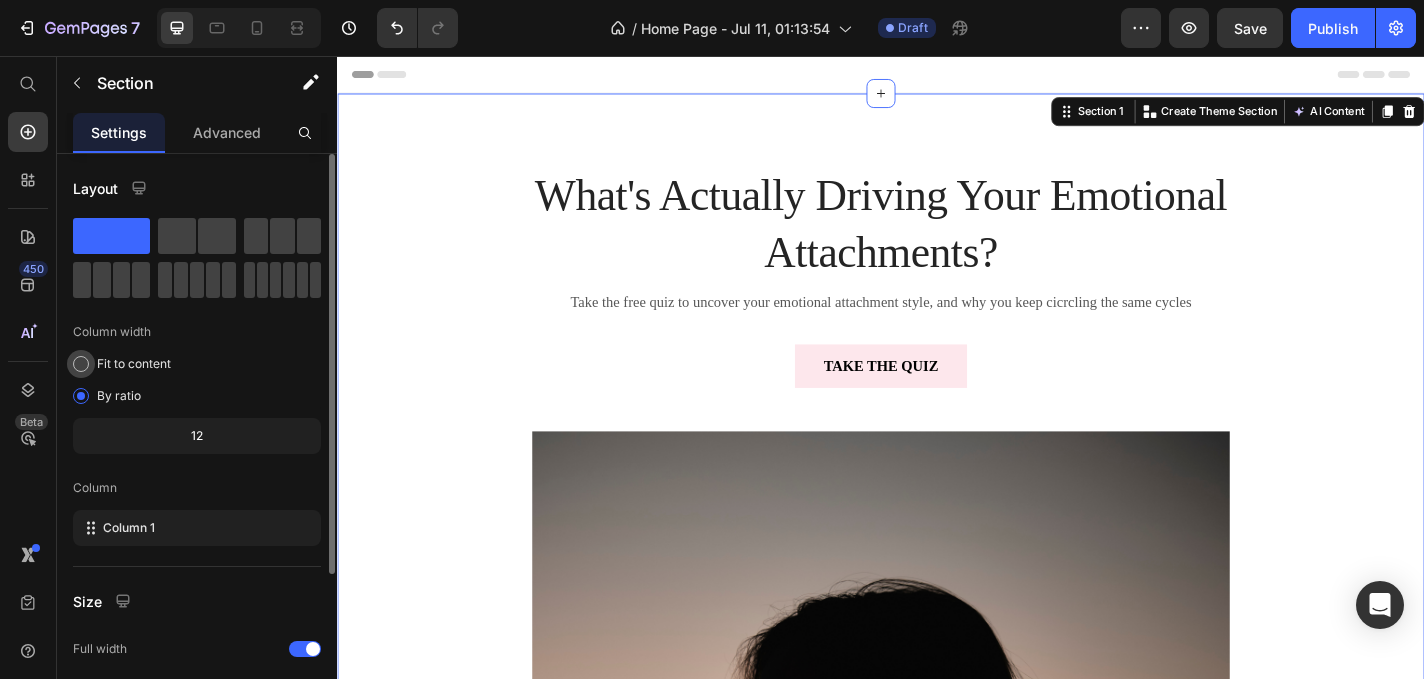 click at bounding box center (81, 364) 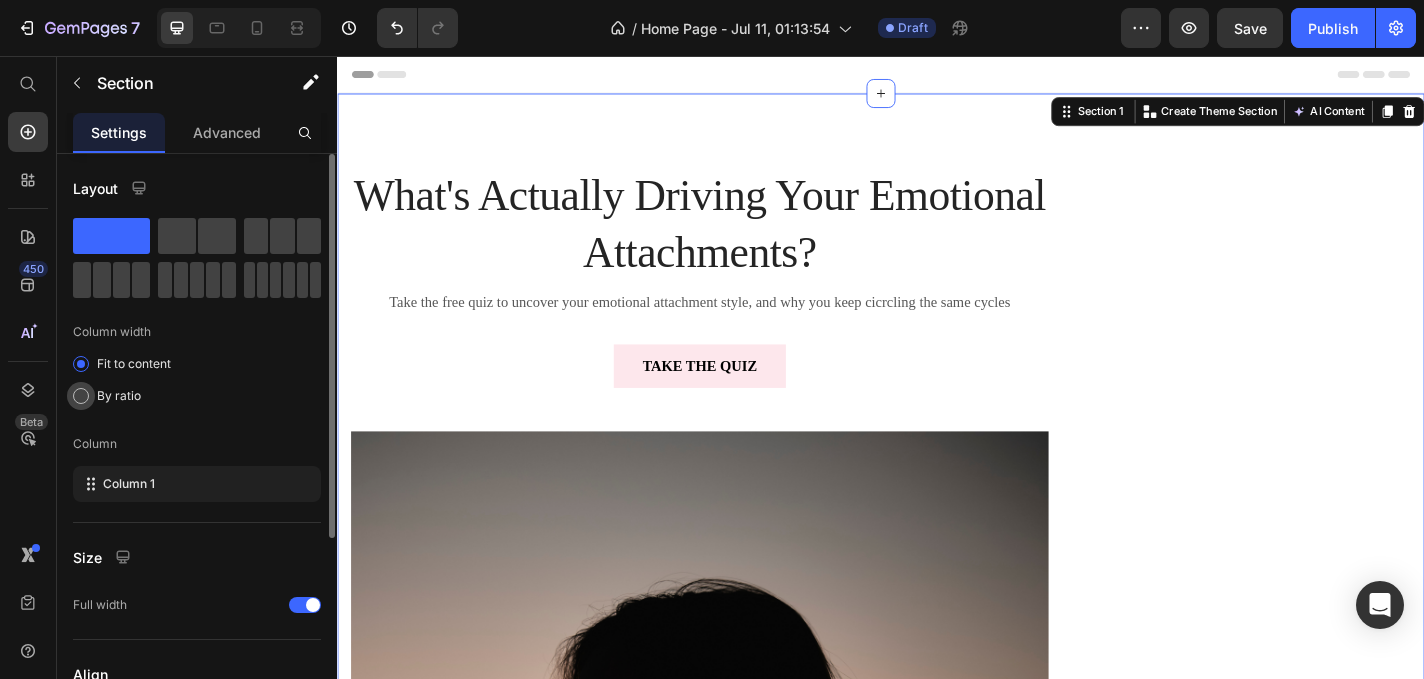 click at bounding box center [81, 396] 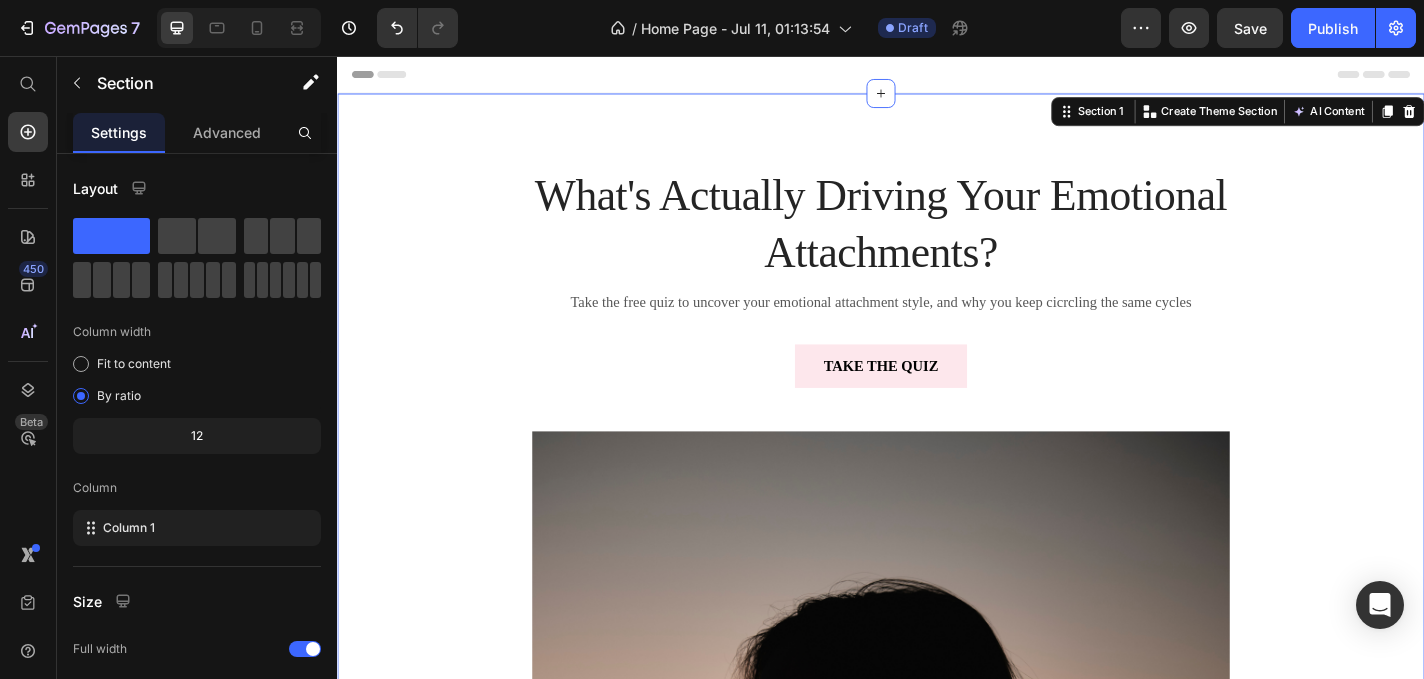 click on "What's Actually Driving Your Emotional Attachments? Heading Take the free quiz to uncover your emotional attachment style, and why you keep cicrcling the same cycles Text block Take The Quiz Button Image Row" at bounding box center [937, 708] 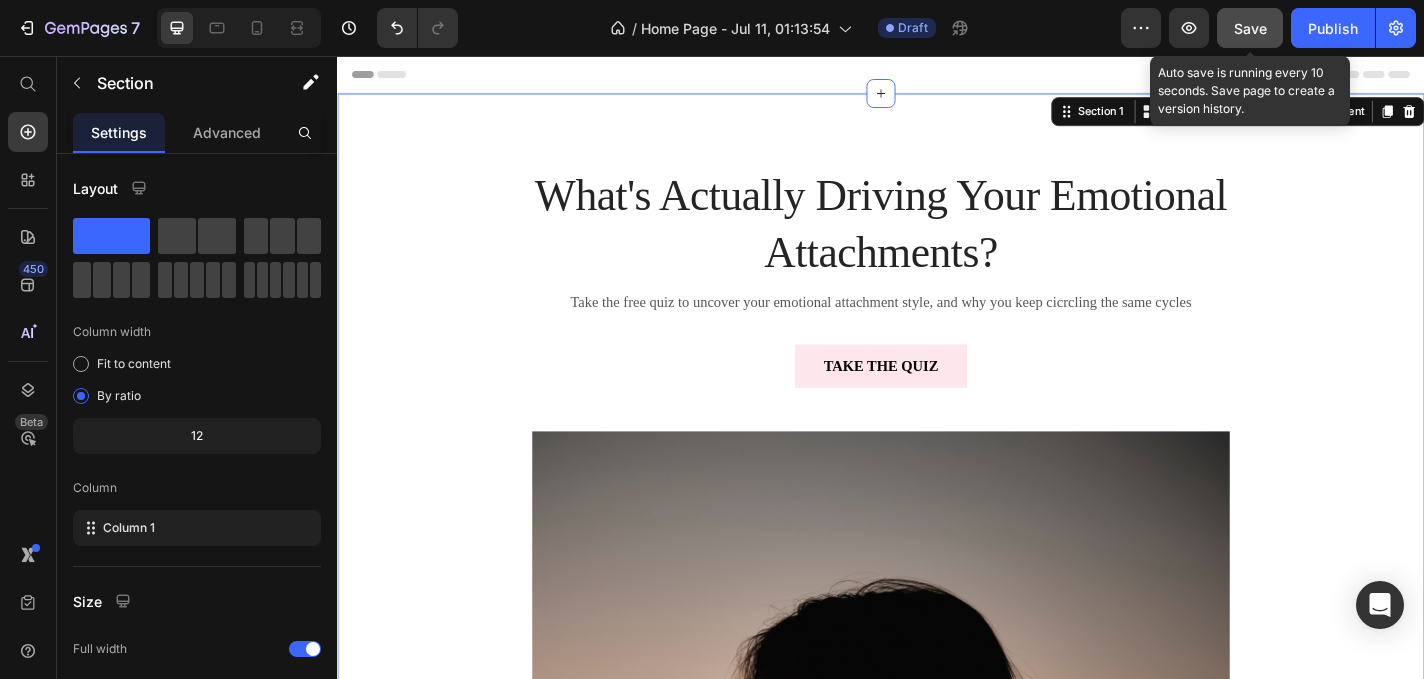 click on "Save" at bounding box center (1250, 28) 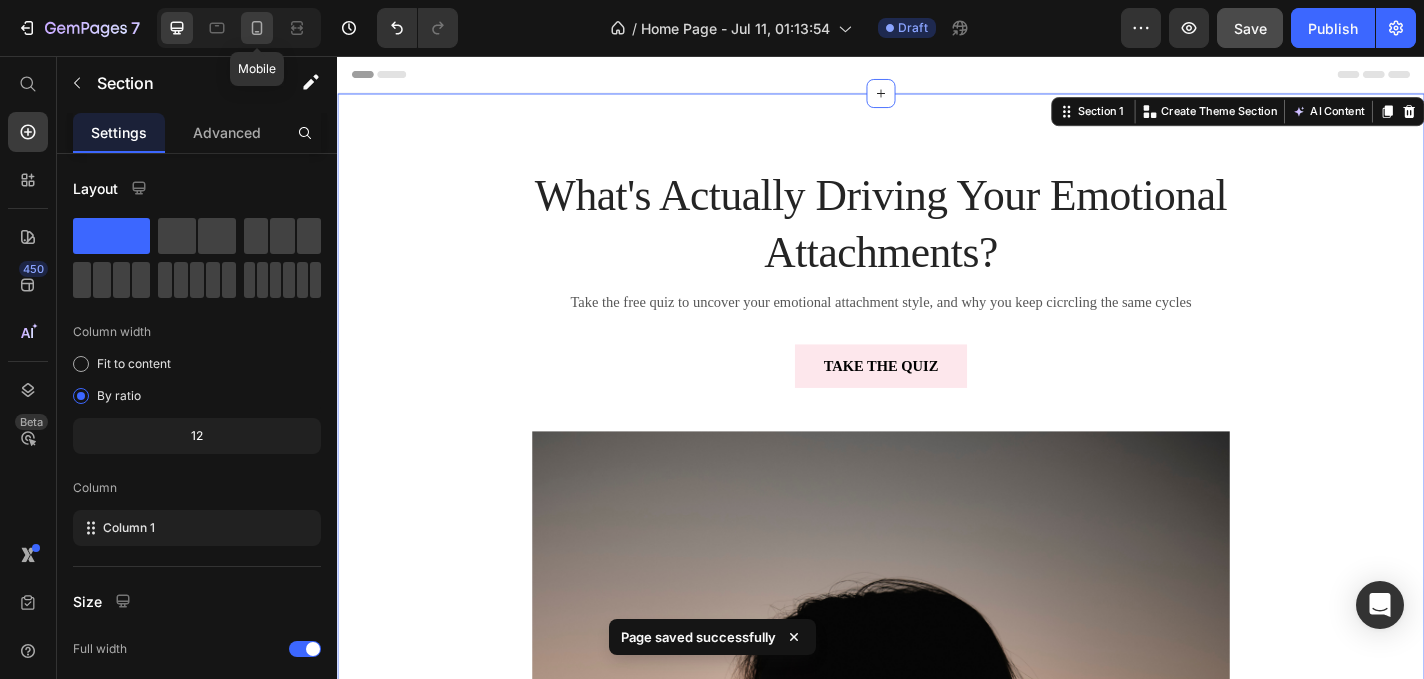 click 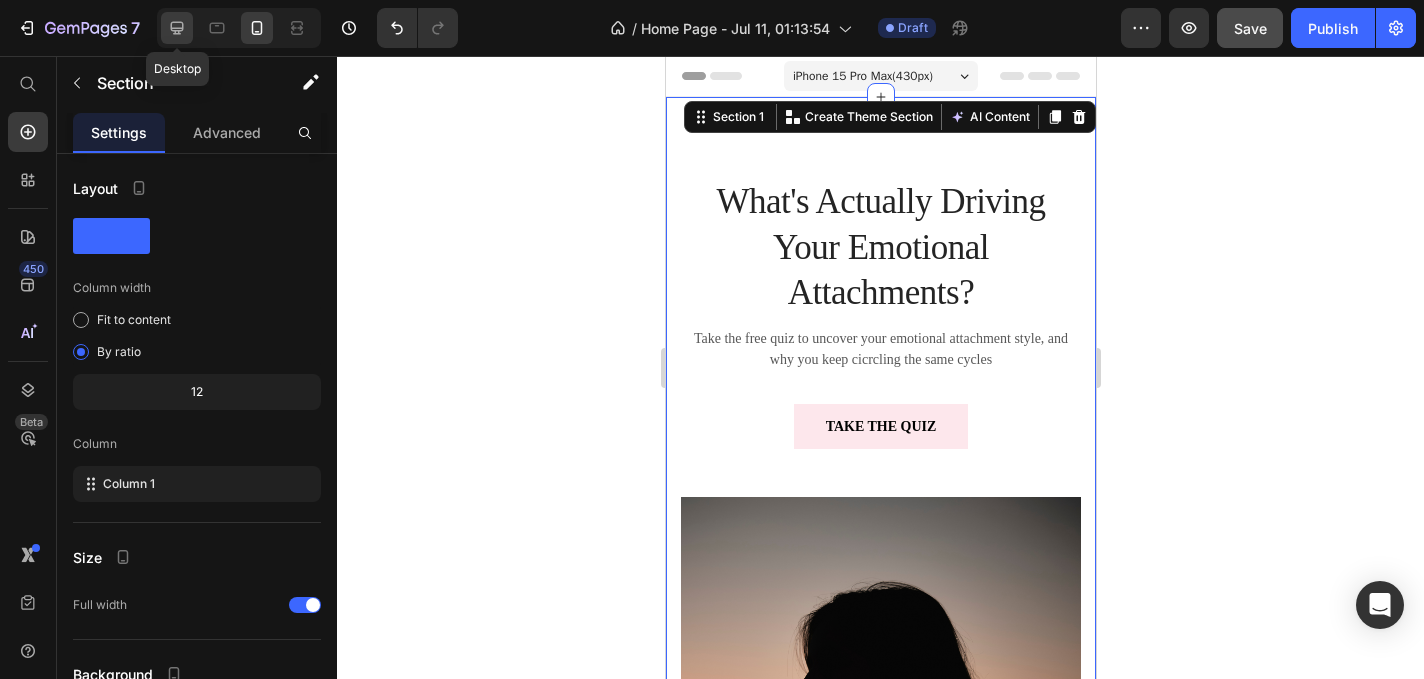 click 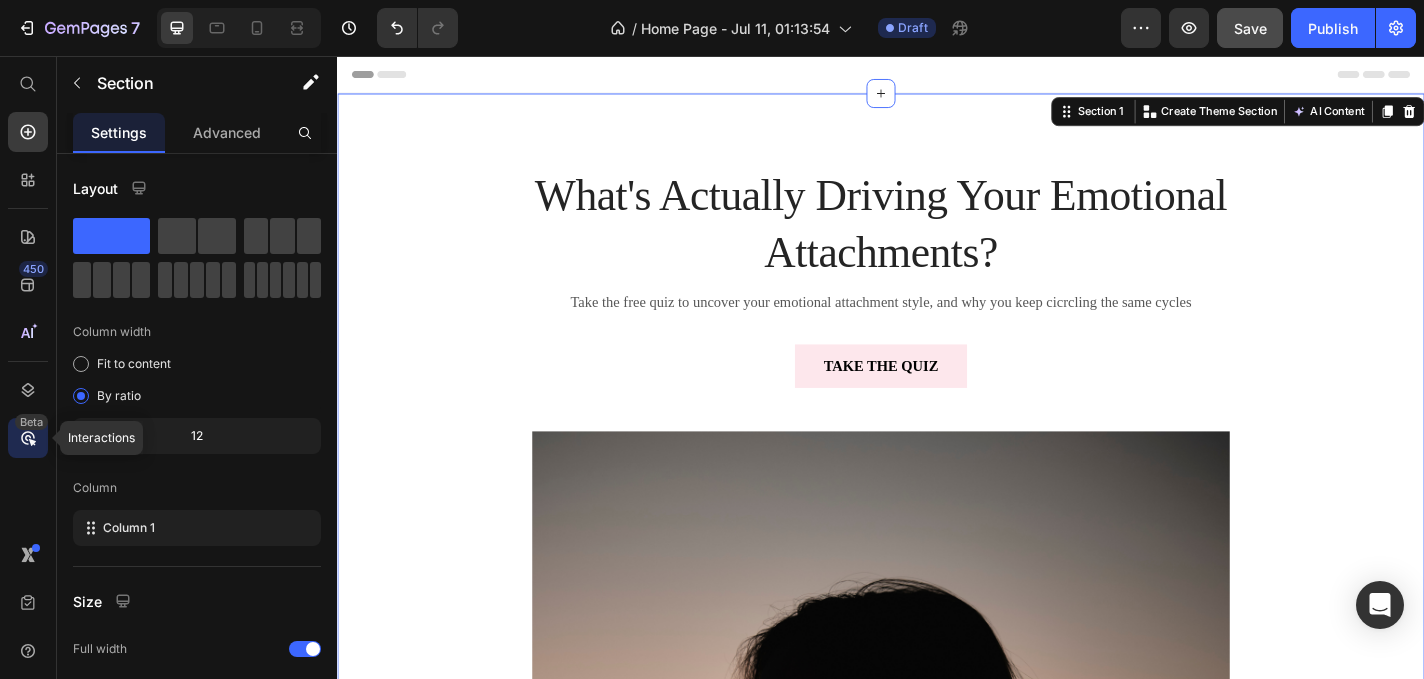 click on "Beta" at bounding box center (31, 422) 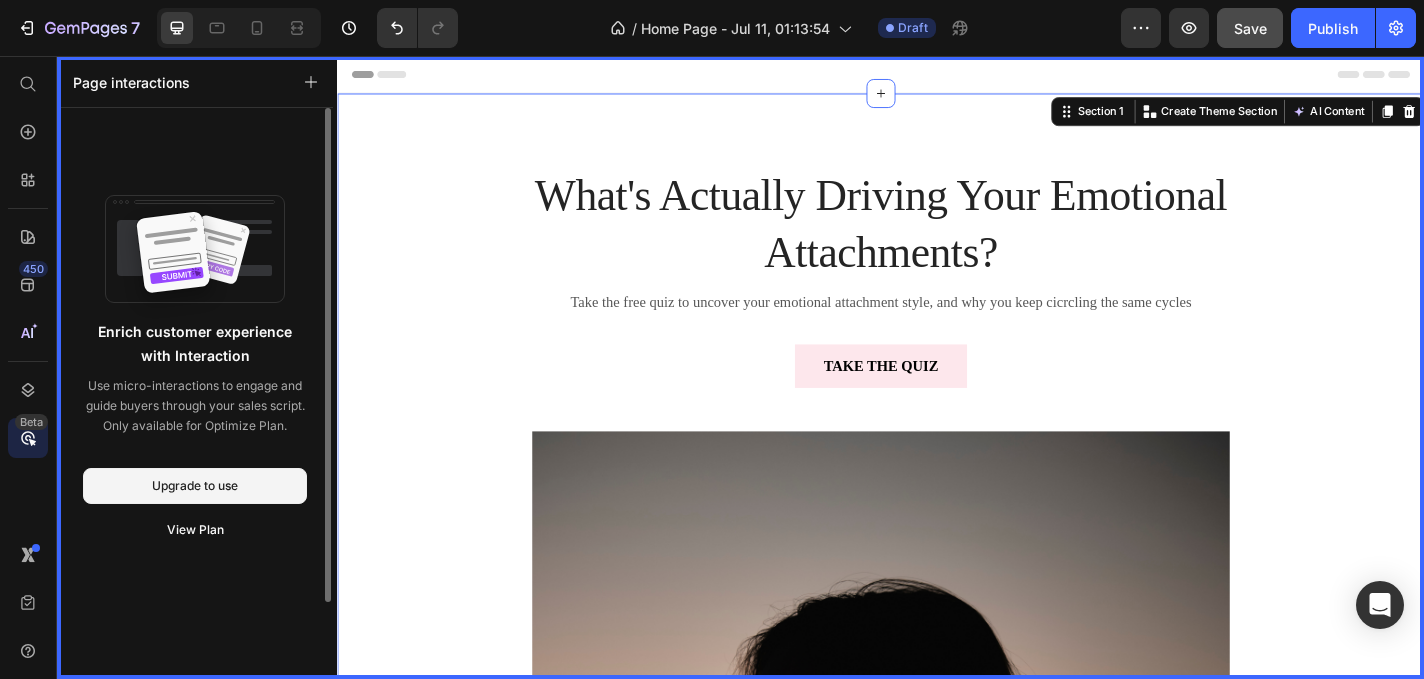 drag, startPoint x: 238, startPoint y: 88, endPoint x: 257, endPoint y: 305, distance: 217.83022 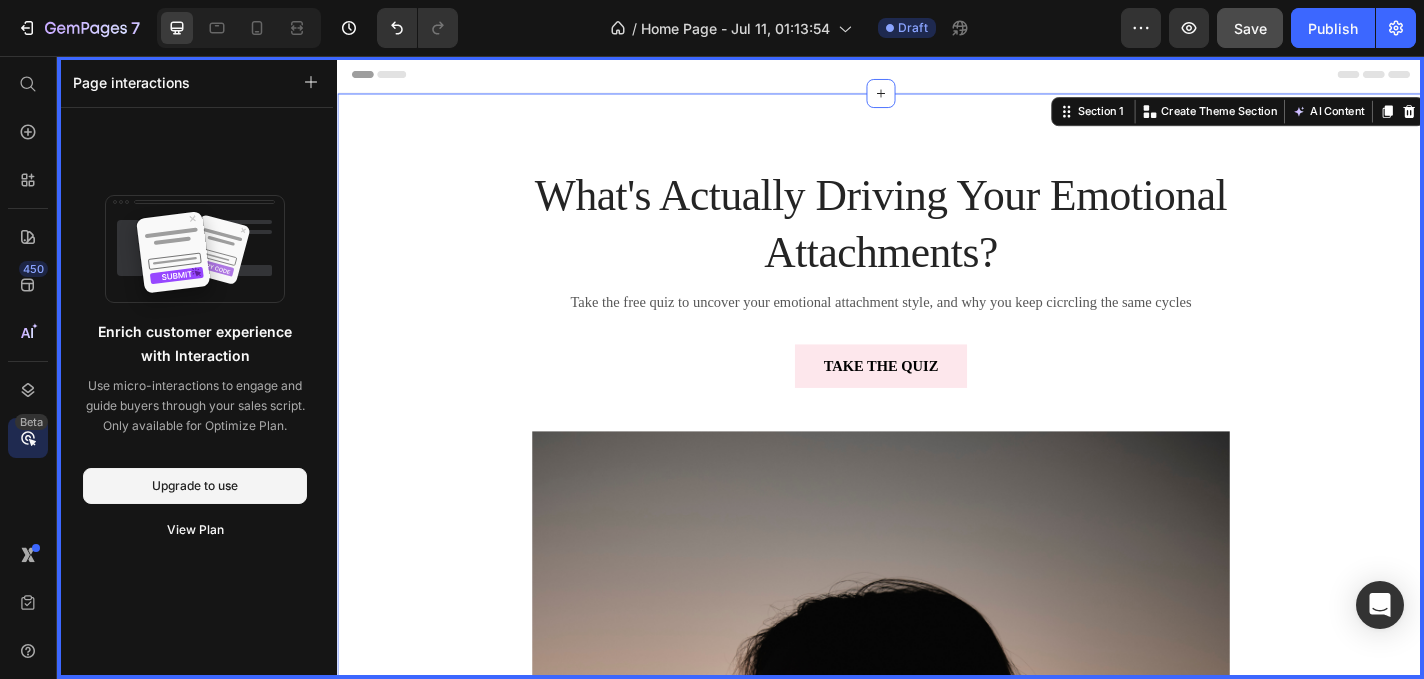click on "Beta" at bounding box center [31, 422] 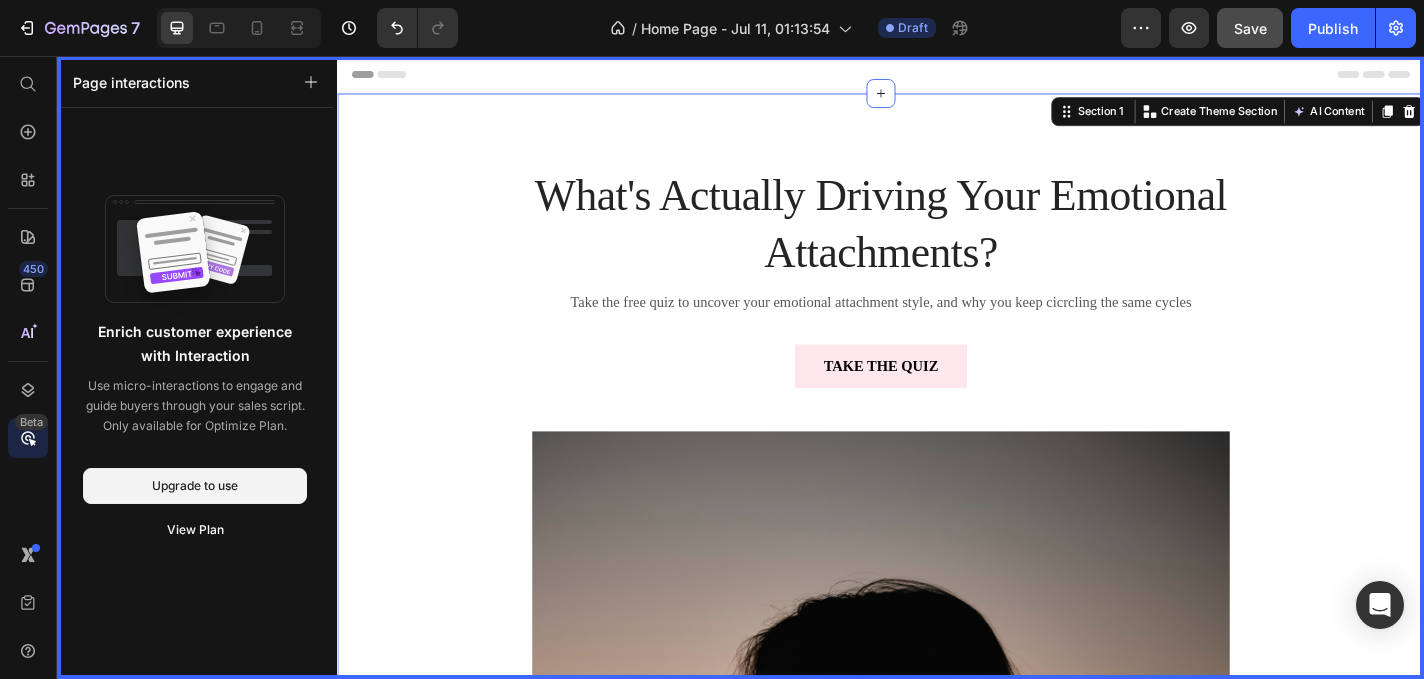 click on "450 Beta" at bounding box center (28, 299) 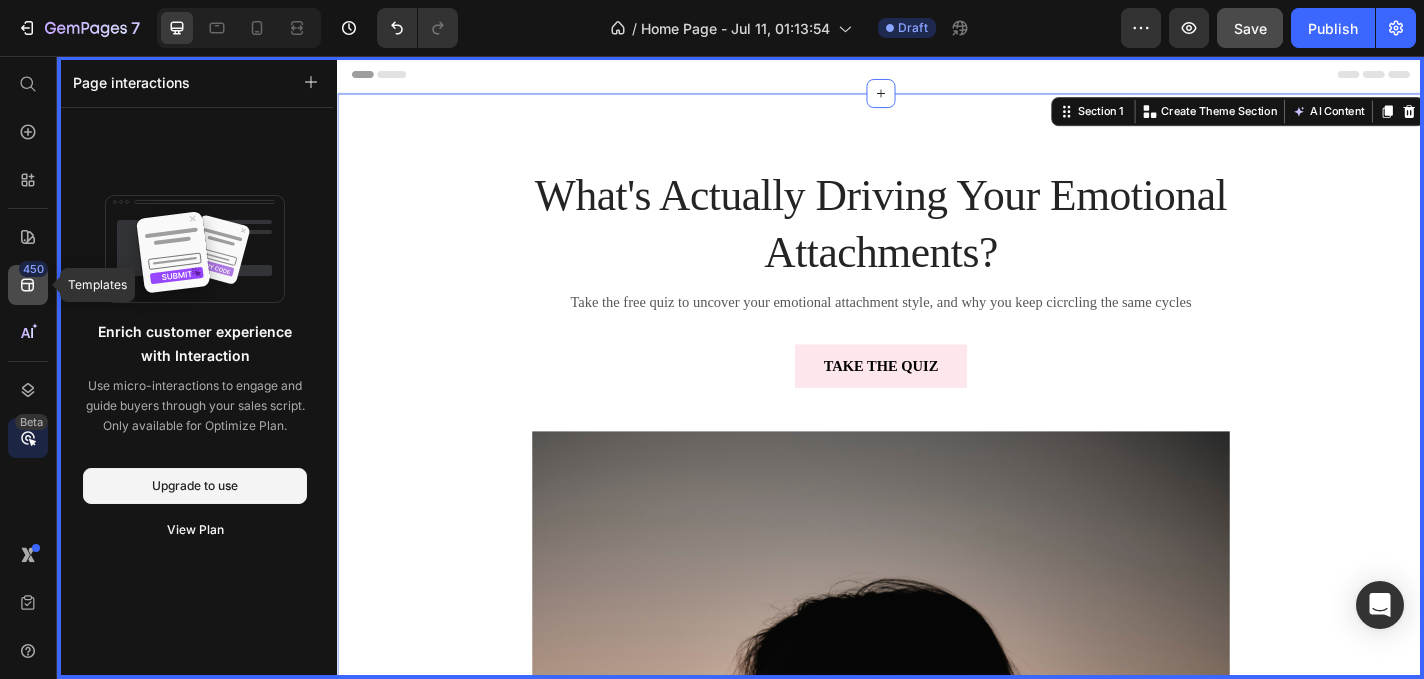 click on "450" 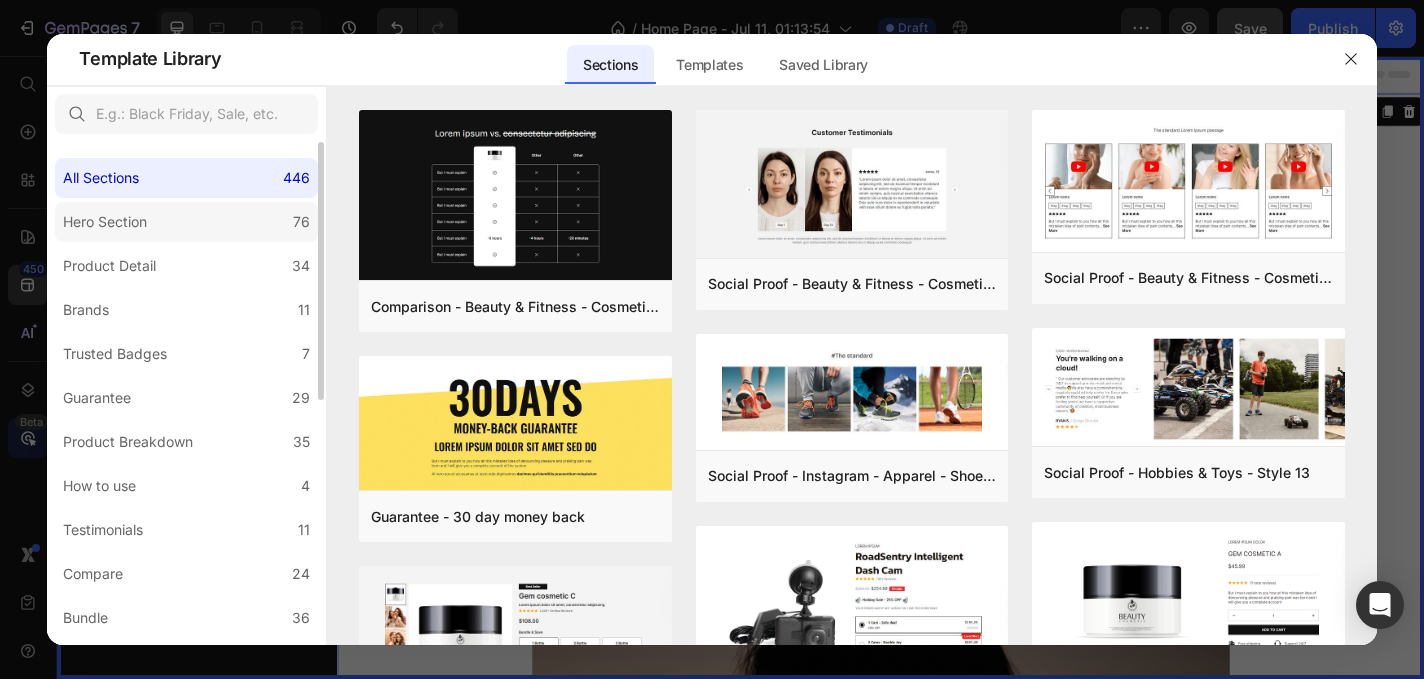 click on "Hero Section" at bounding box center [105, 222] 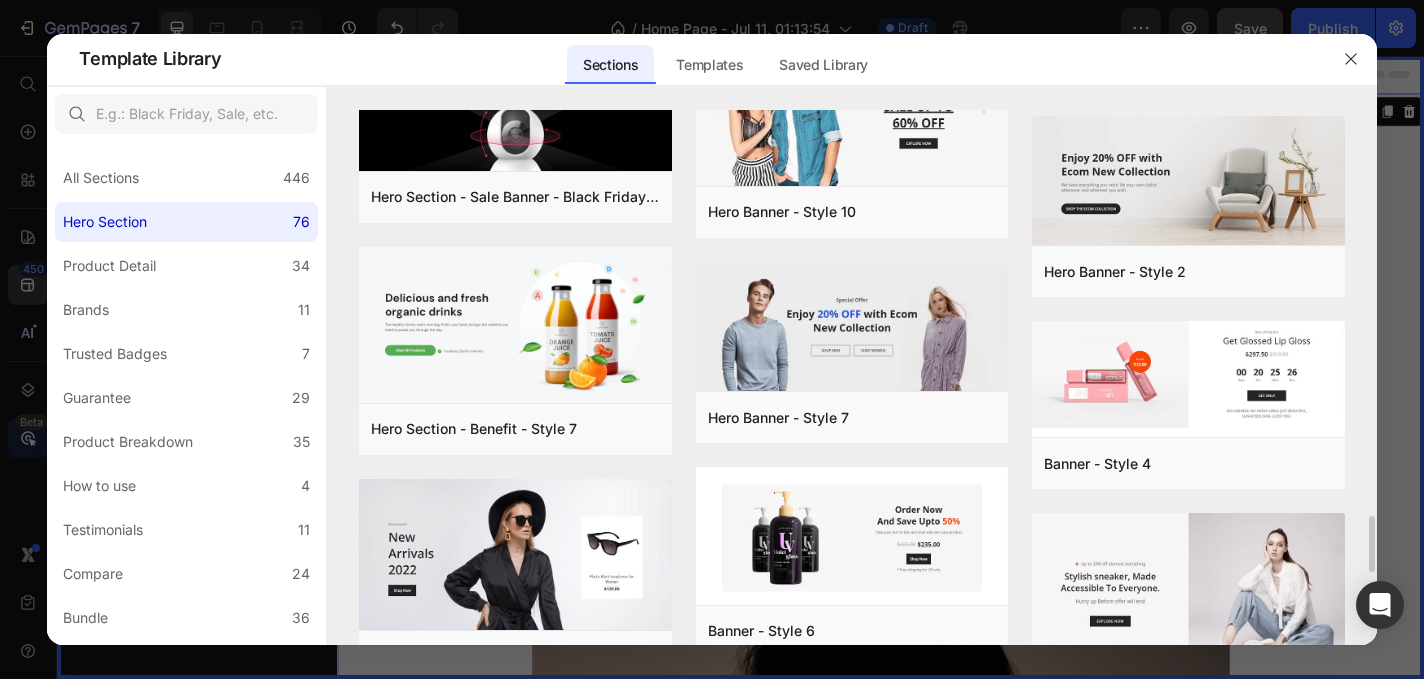 scroll, scrollTop: 3500, scrollLeft: 0, axis: vertical 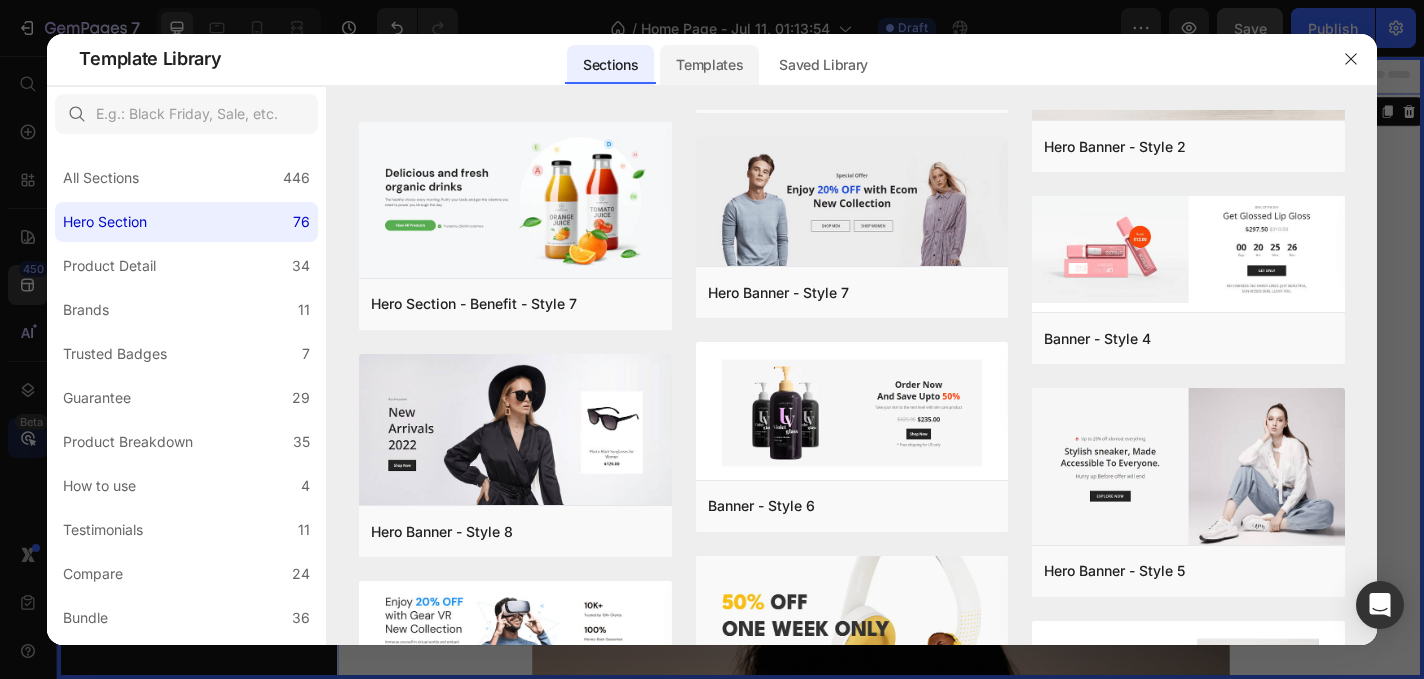 click on "Templates" 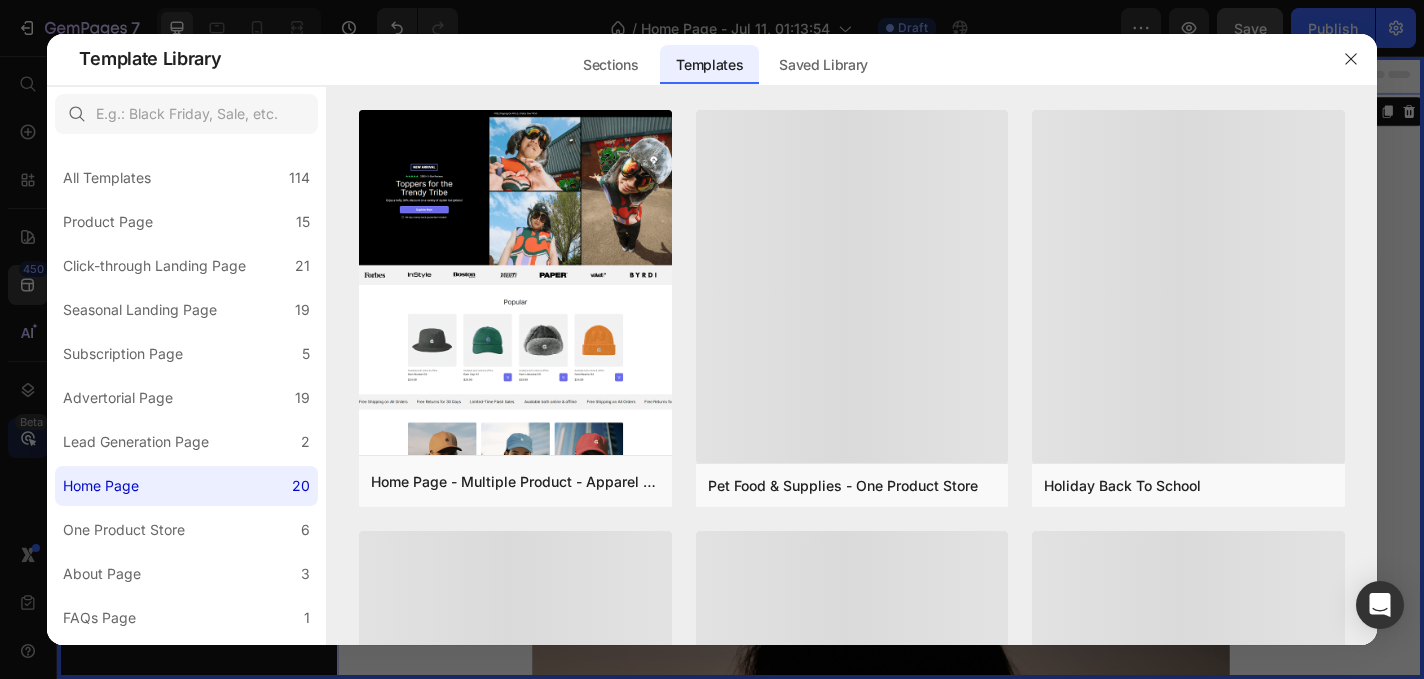 scroll, scrollTop: 3500, scrollLeft: 0, axis: vertical 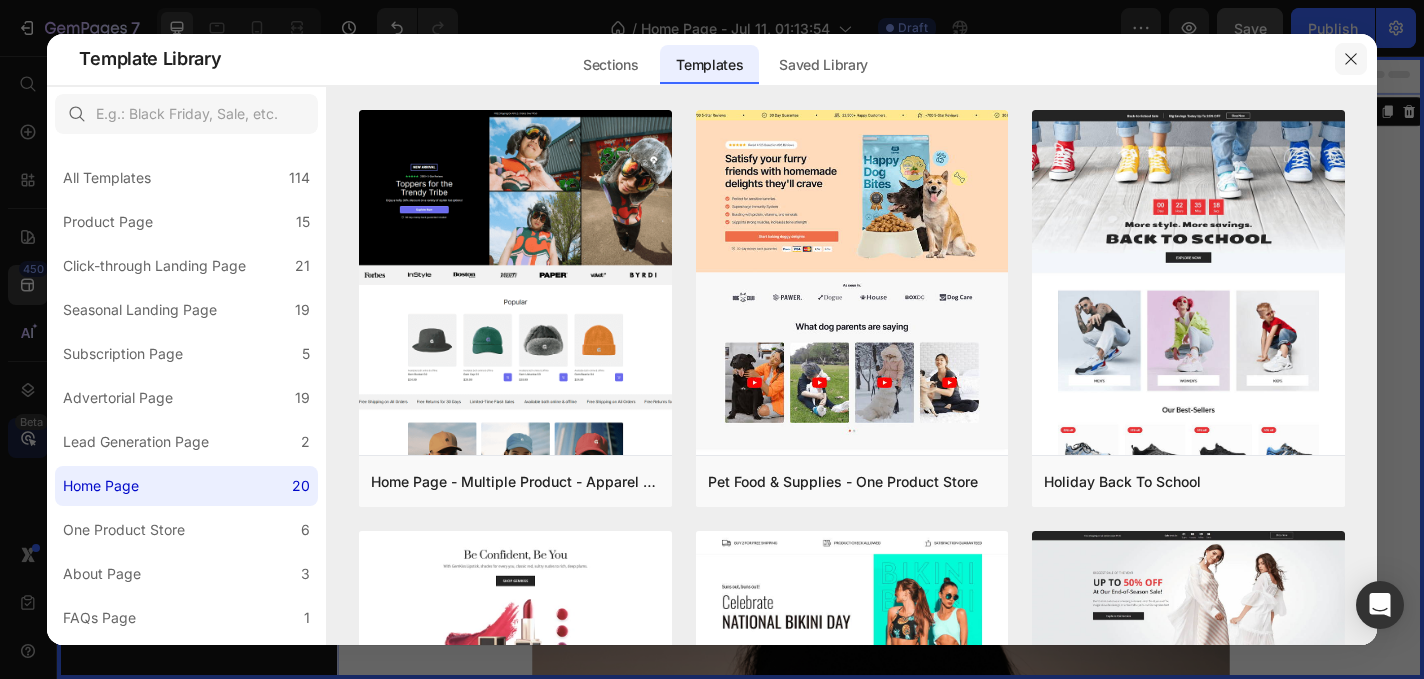 click 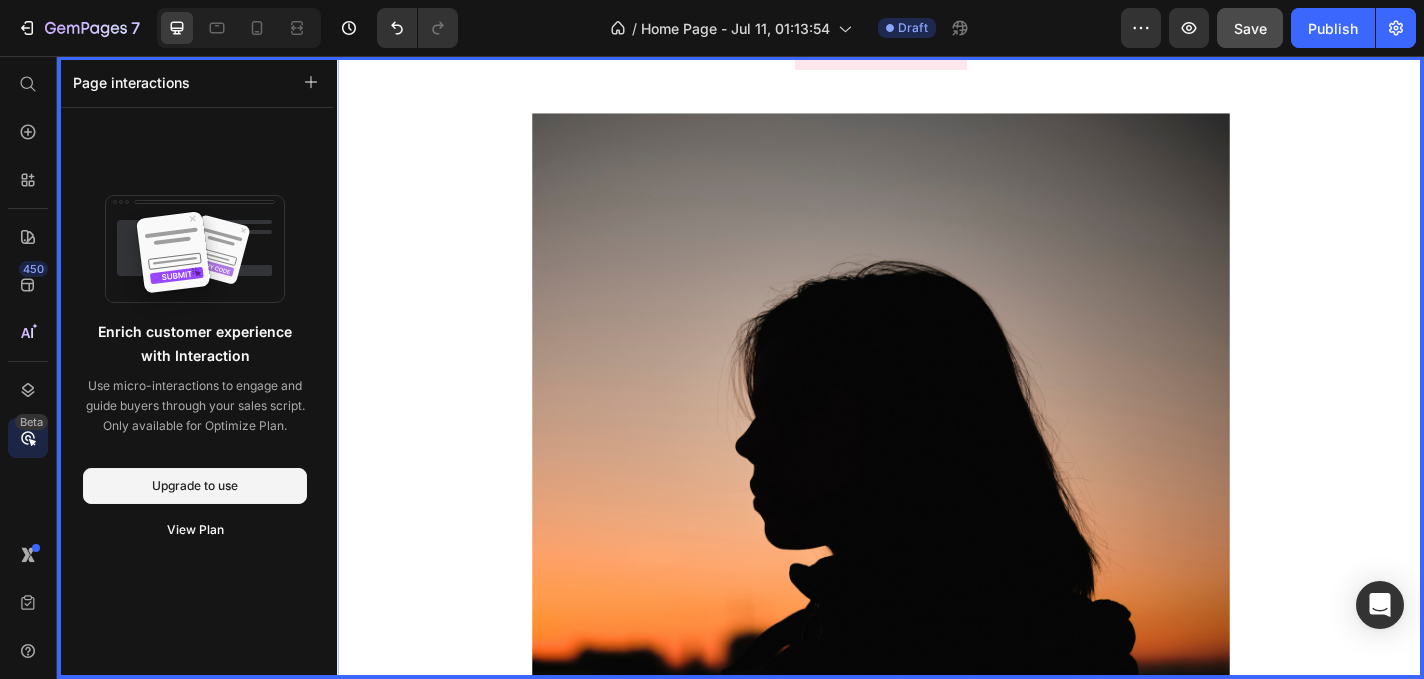 scroll, scrollTop: 367, scrollLeft: 0, axis: vertical 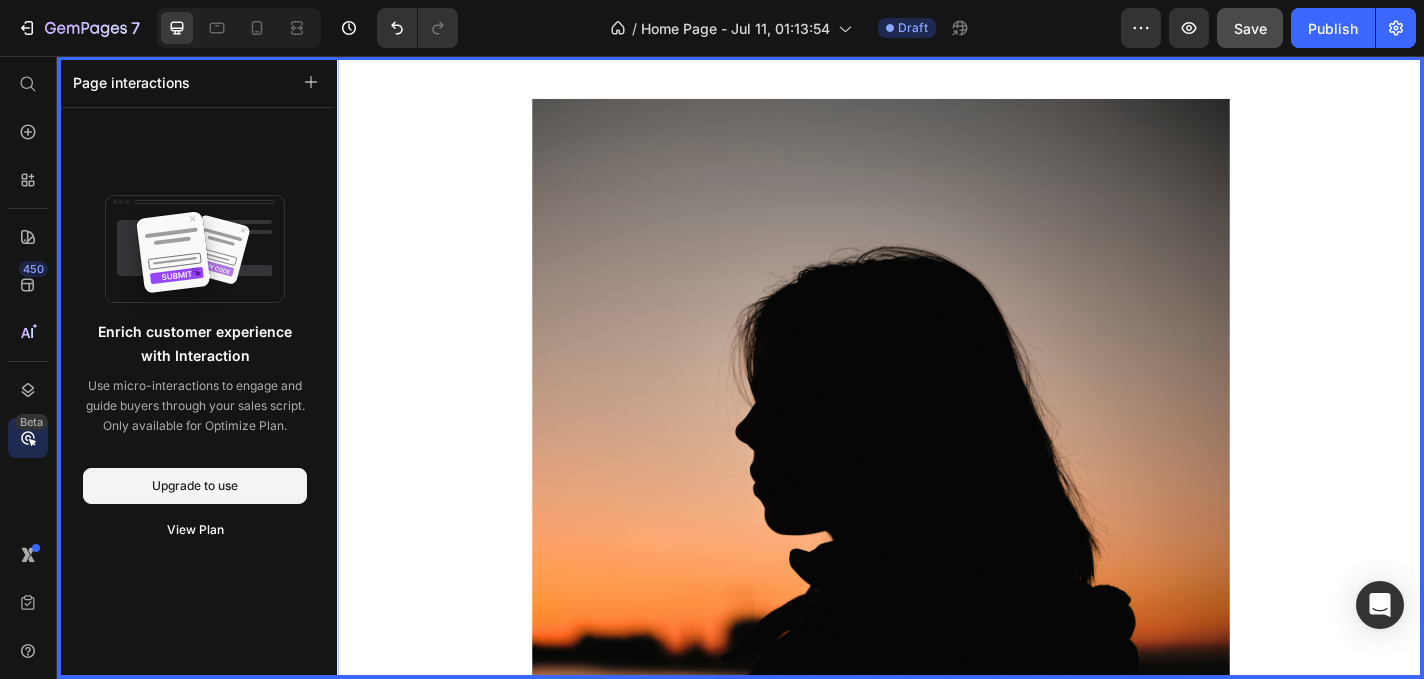click 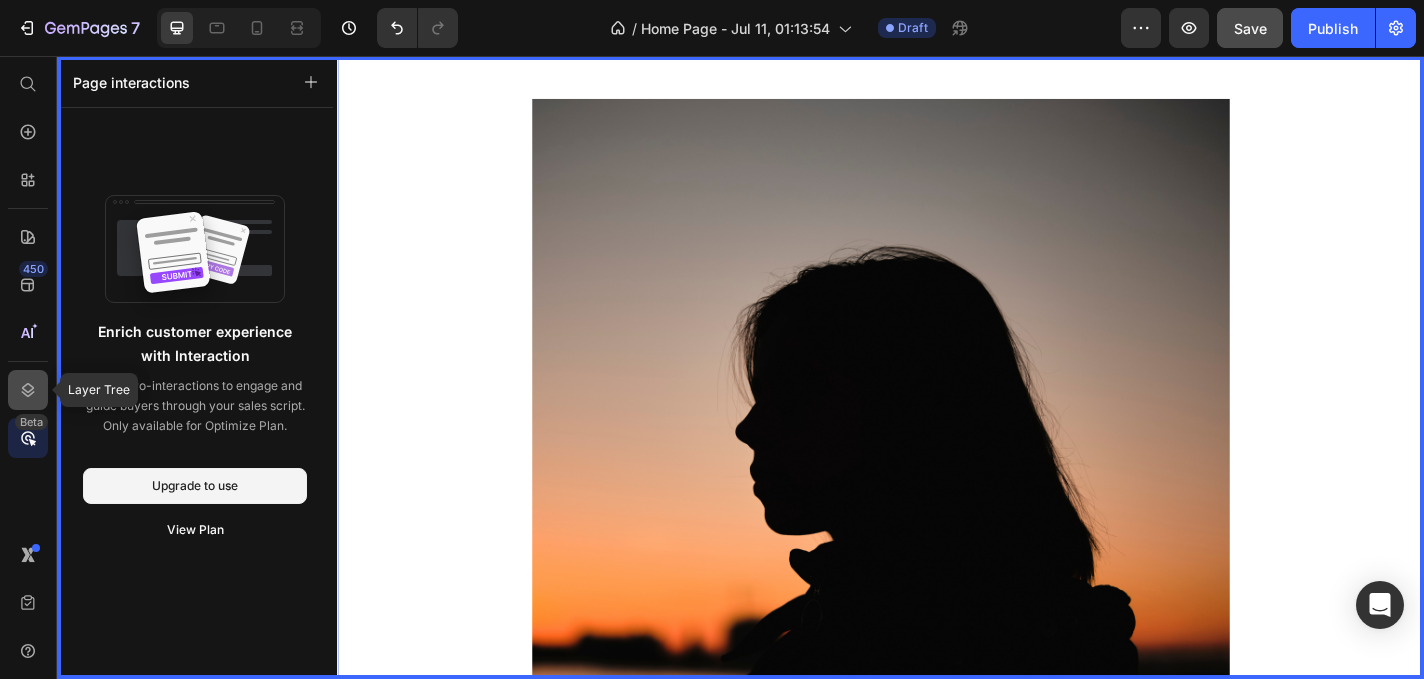 click 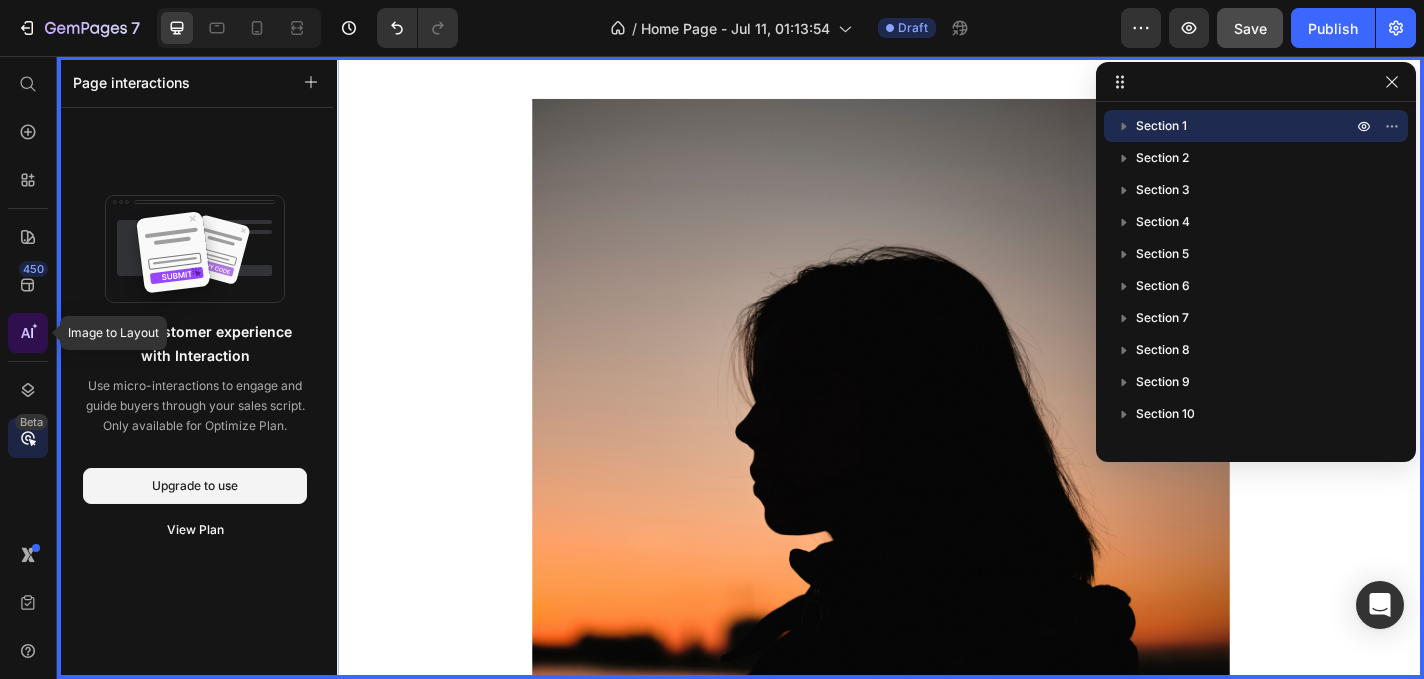 click 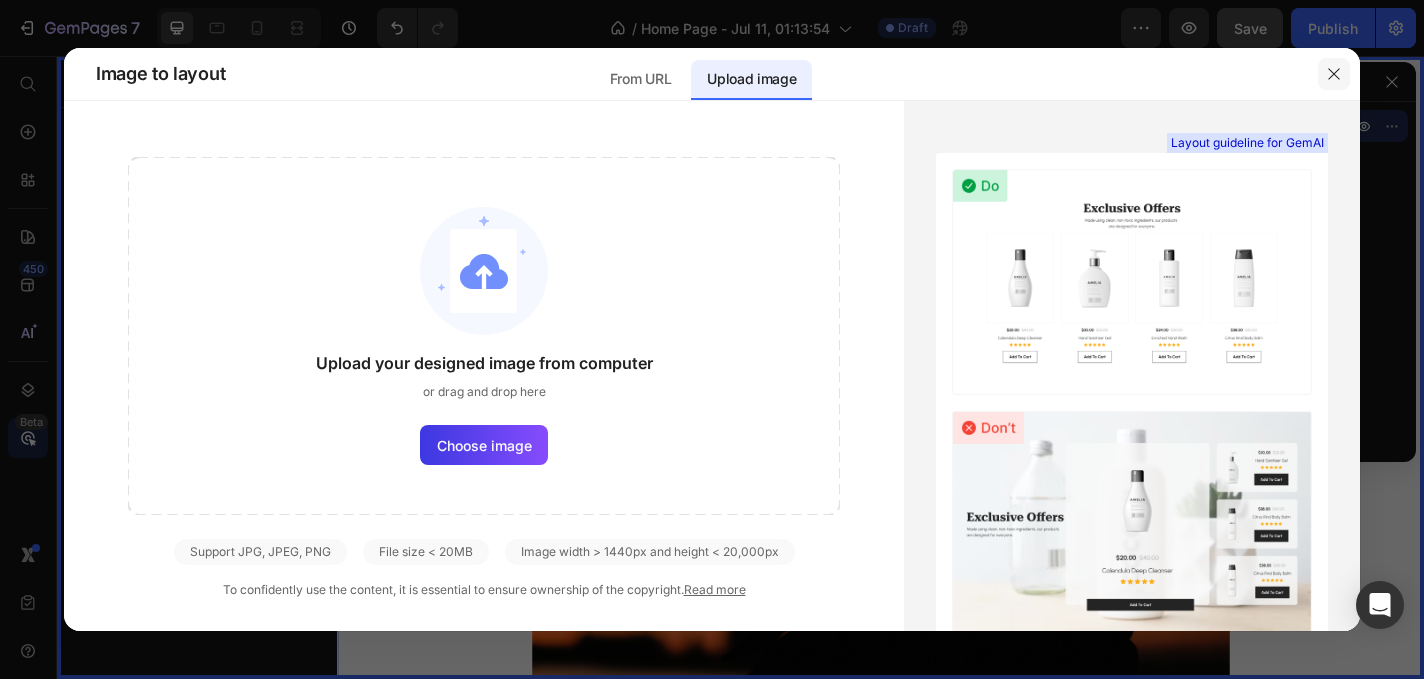click 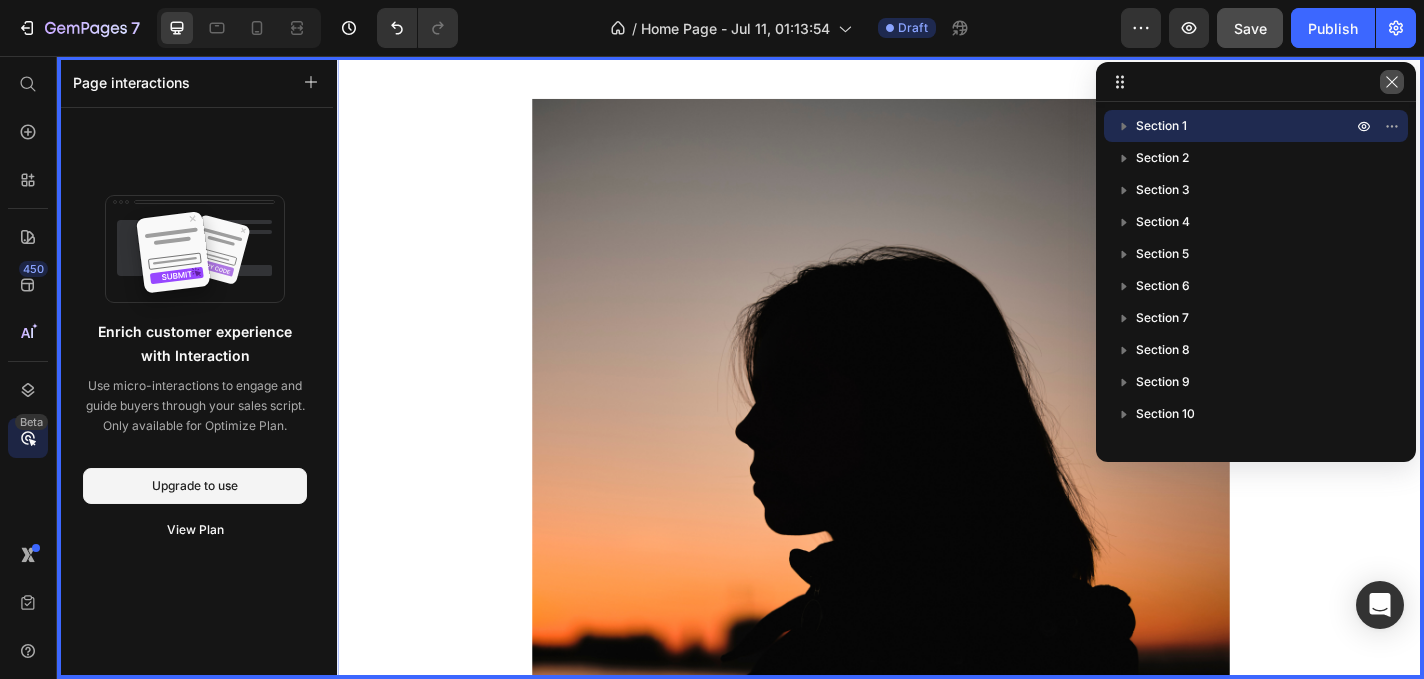 click 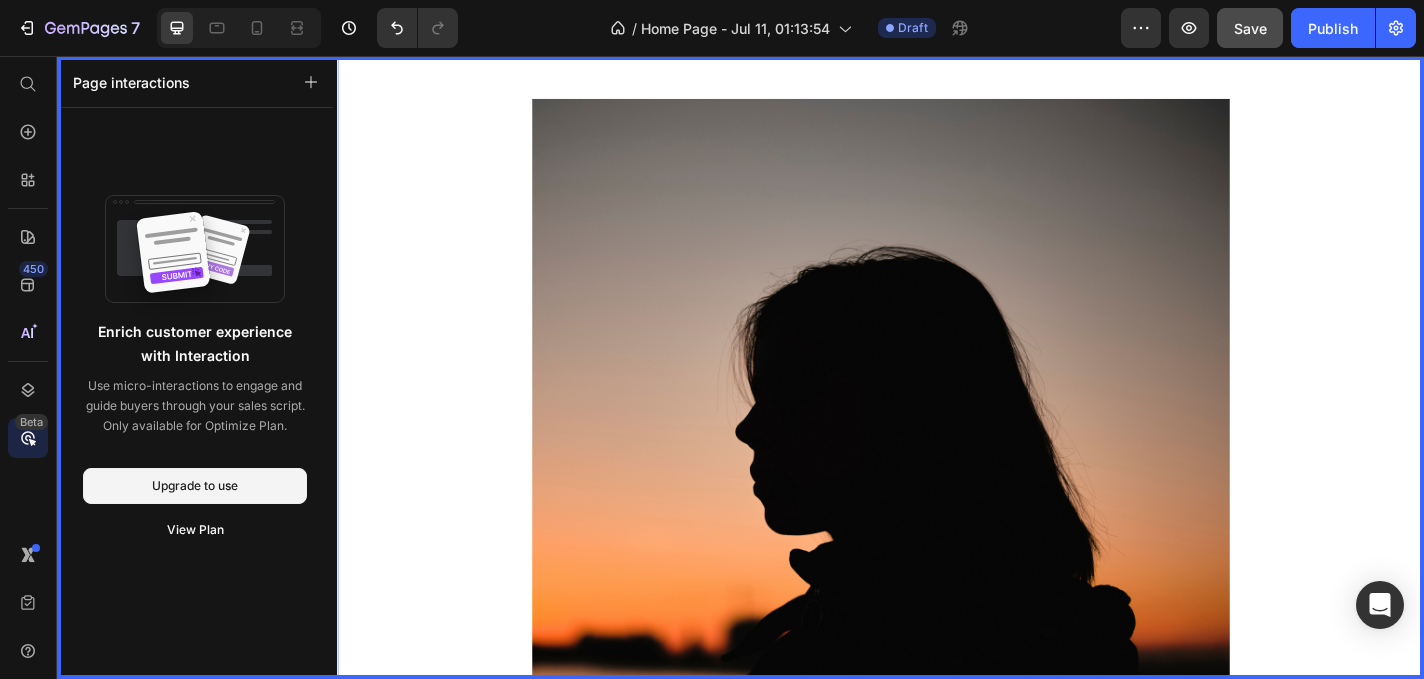 click at bounding box center (937, 400) 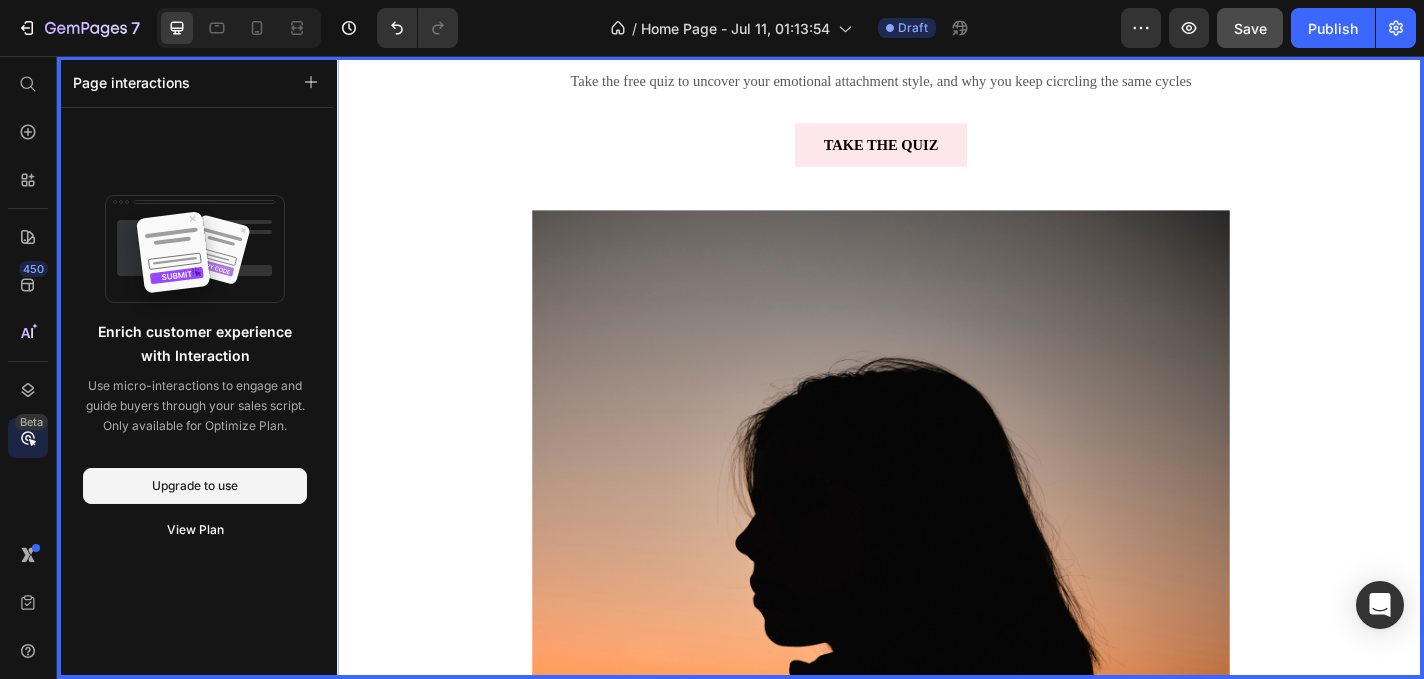 scroll, scrollTop: 517, scrollLeft: 0, axis: vertical 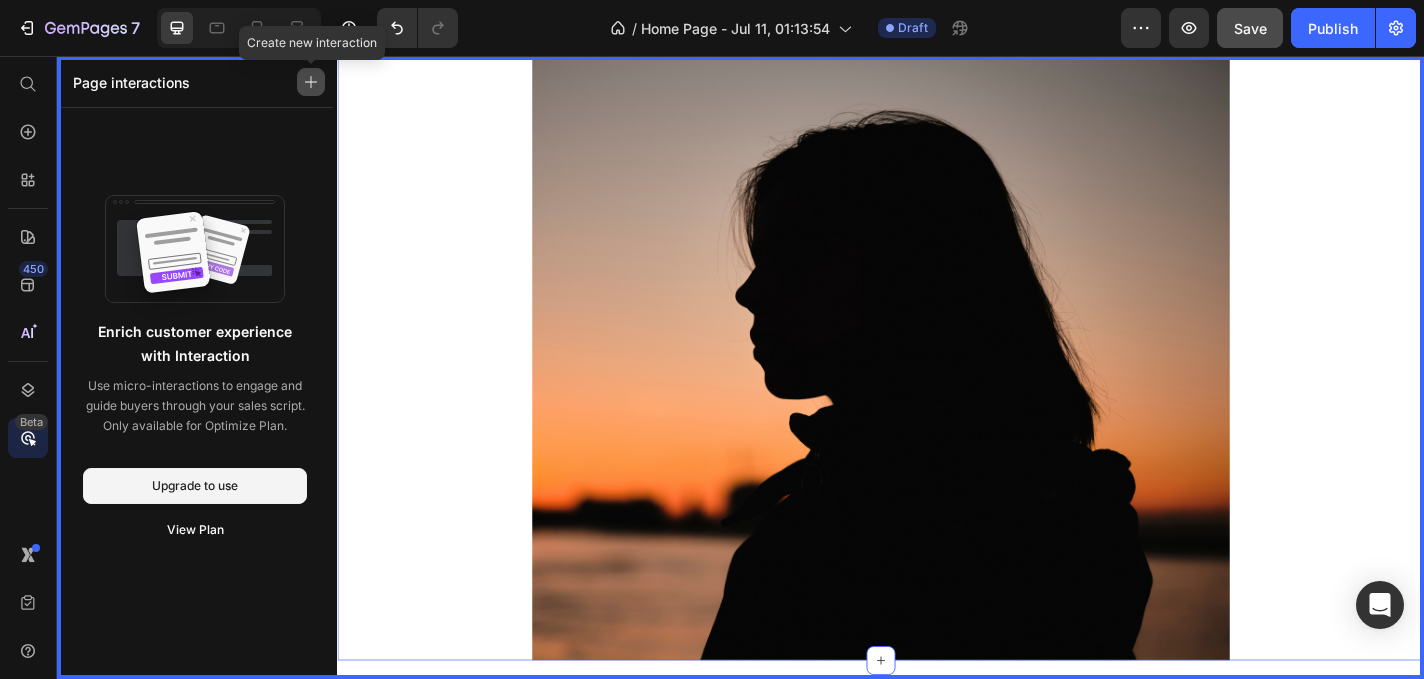 click 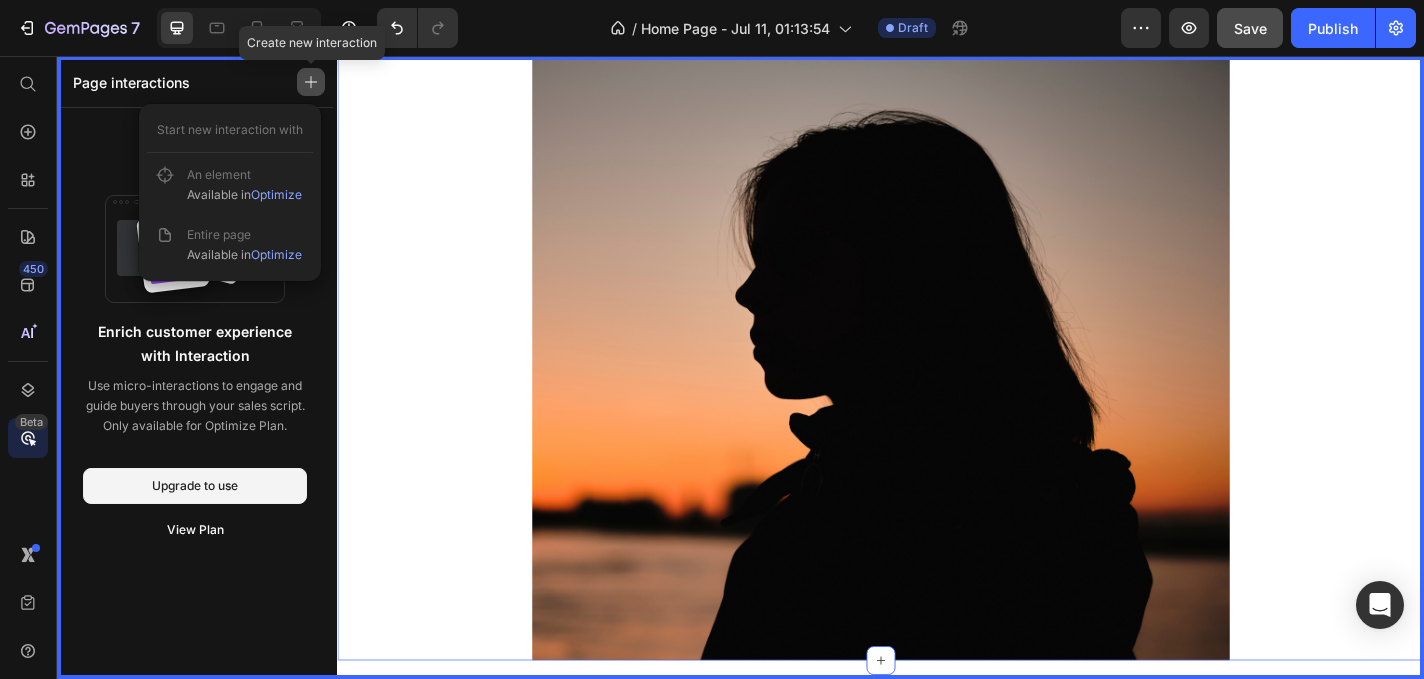 click 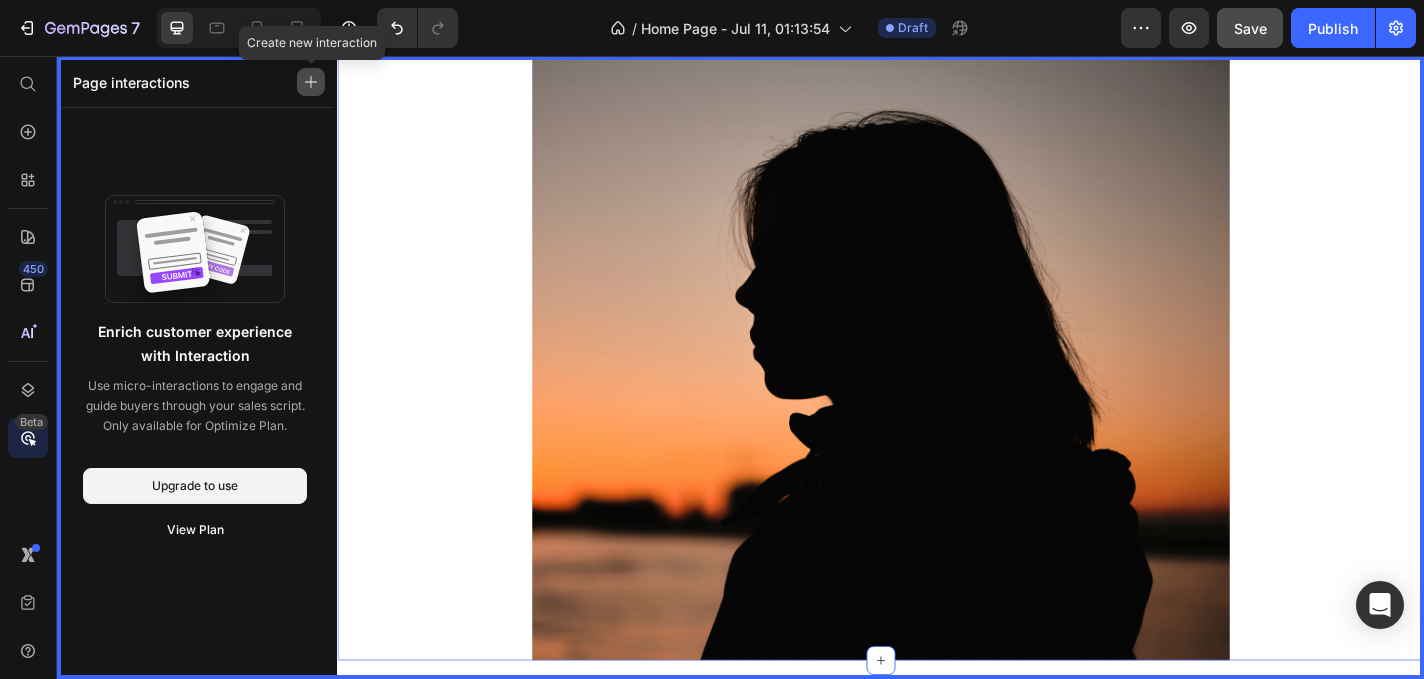 click 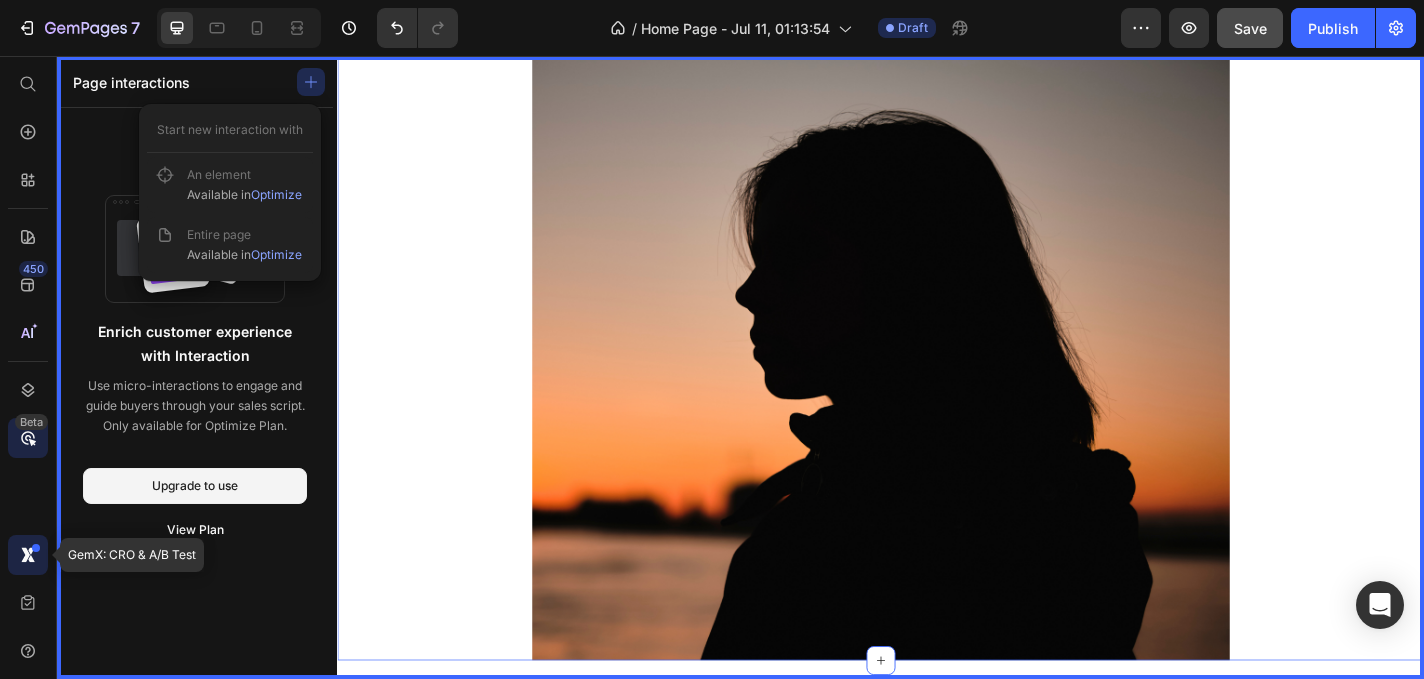 click 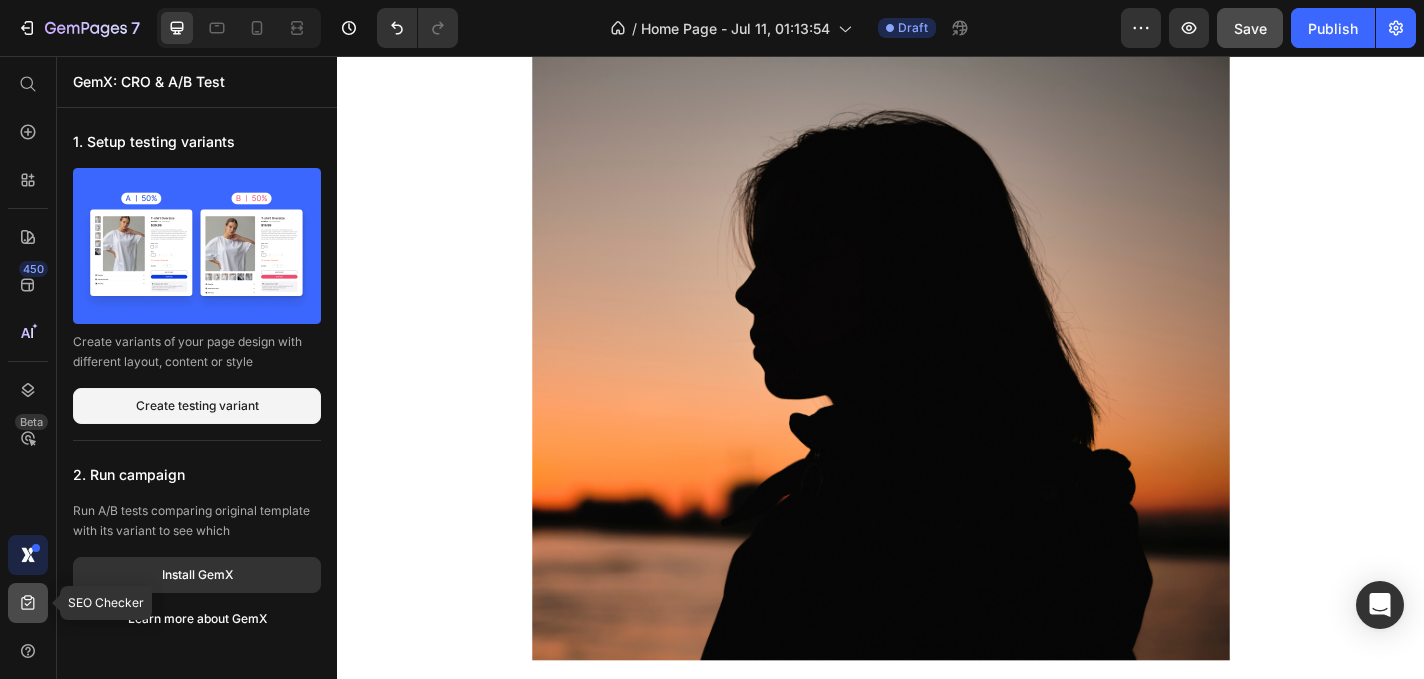 click 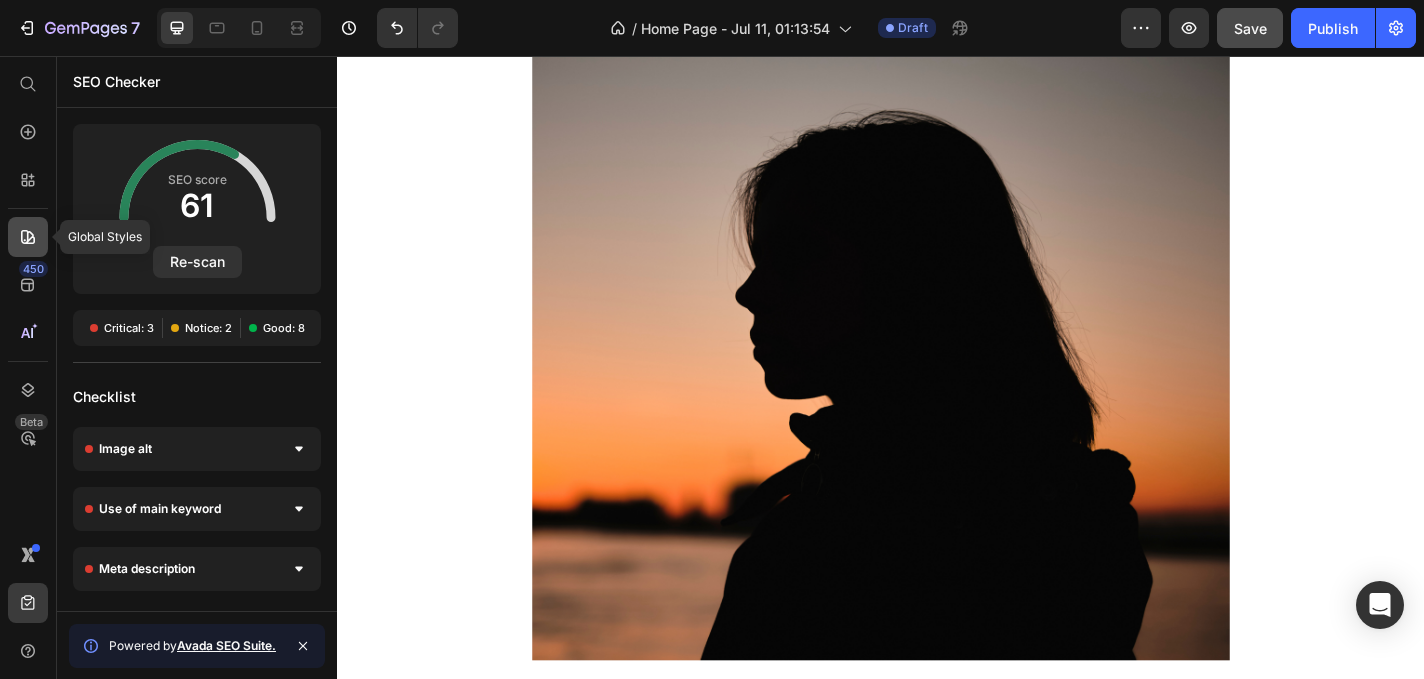 click 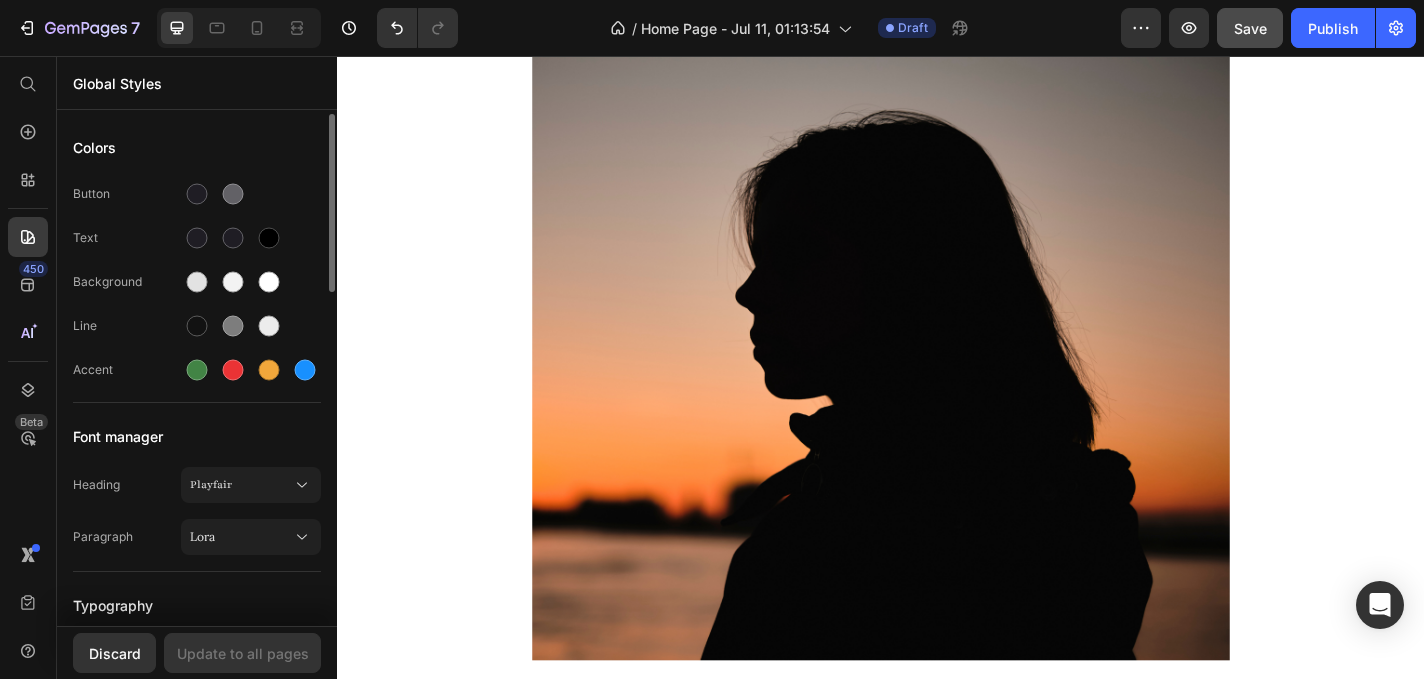 click on "Button" at bounding box center (127, 194) 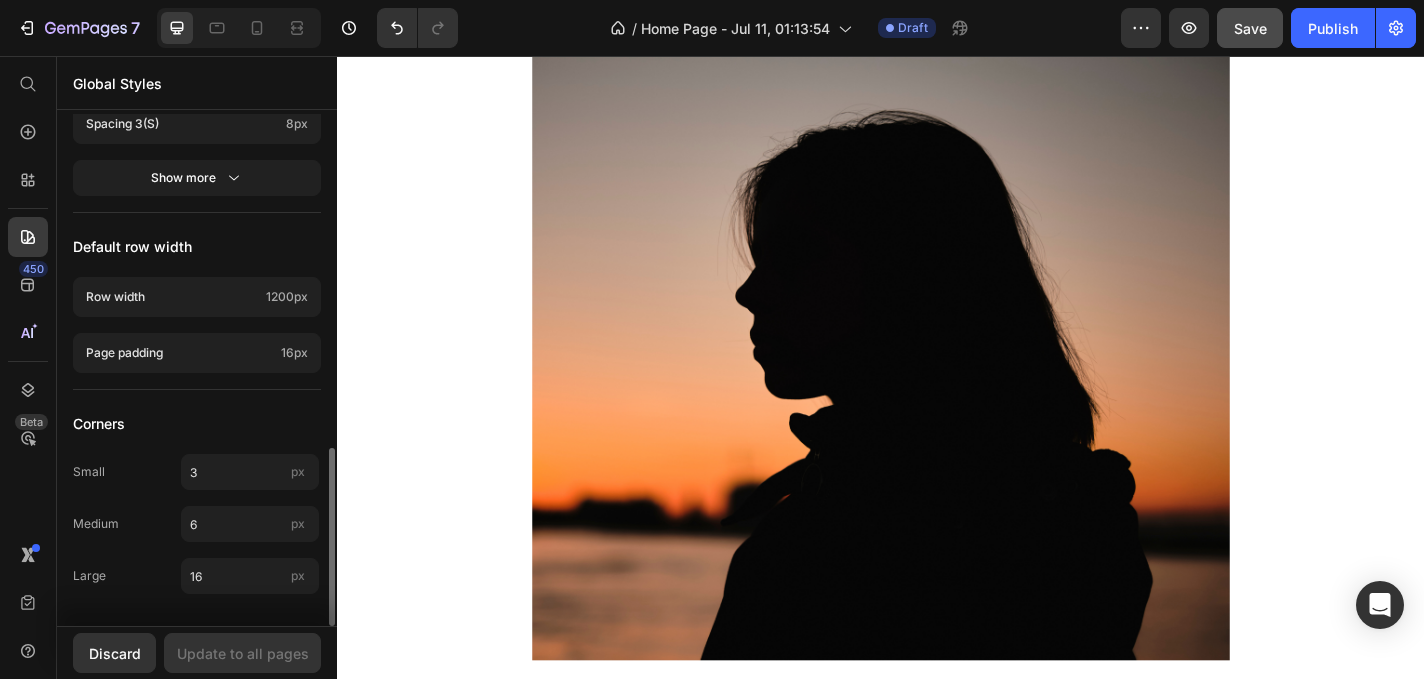 scroll, scrollTop: 0, scrollLeft: 0, axis: both 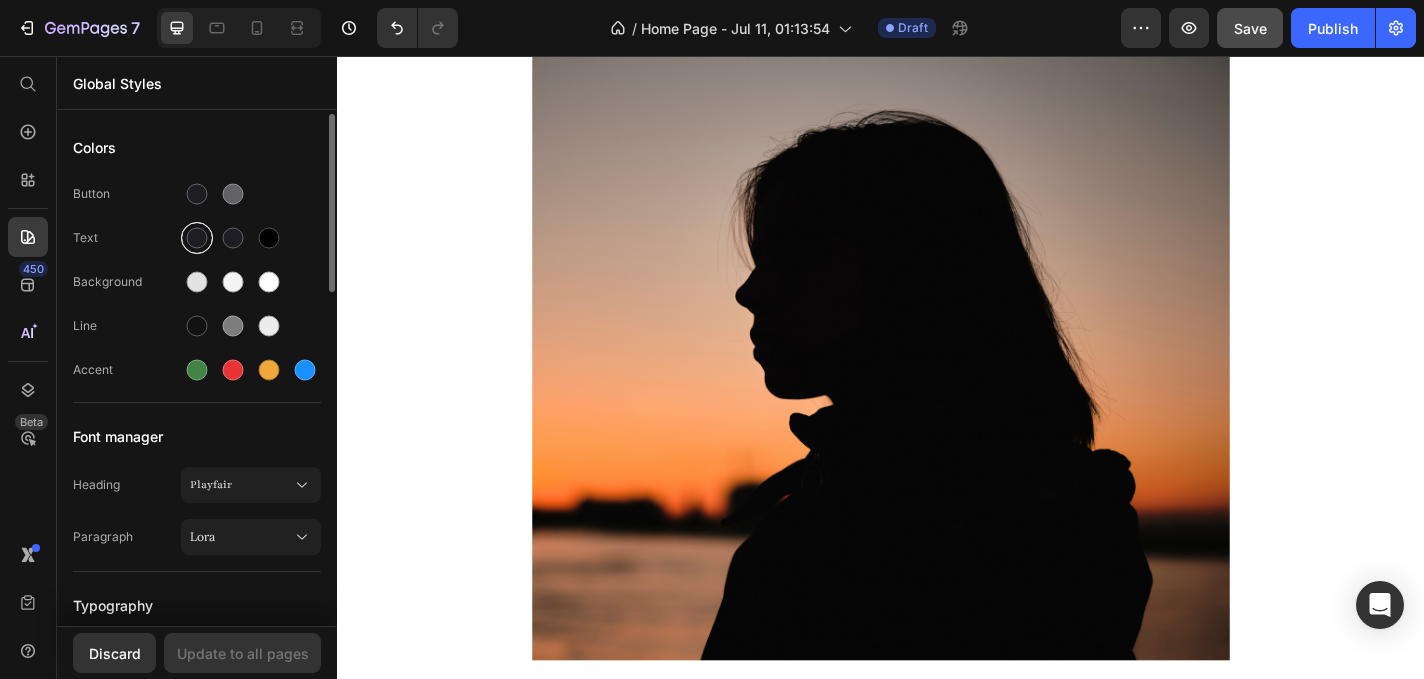 click at bounding box center (197, 238) 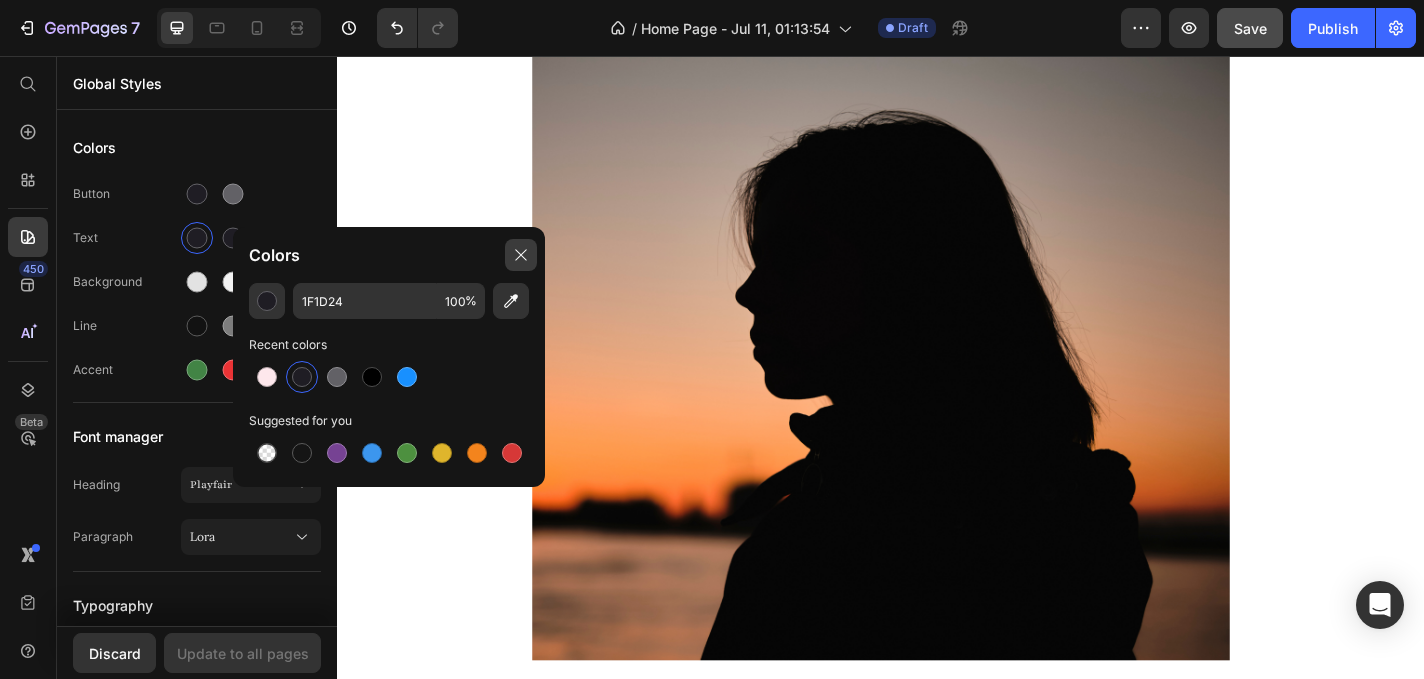 click 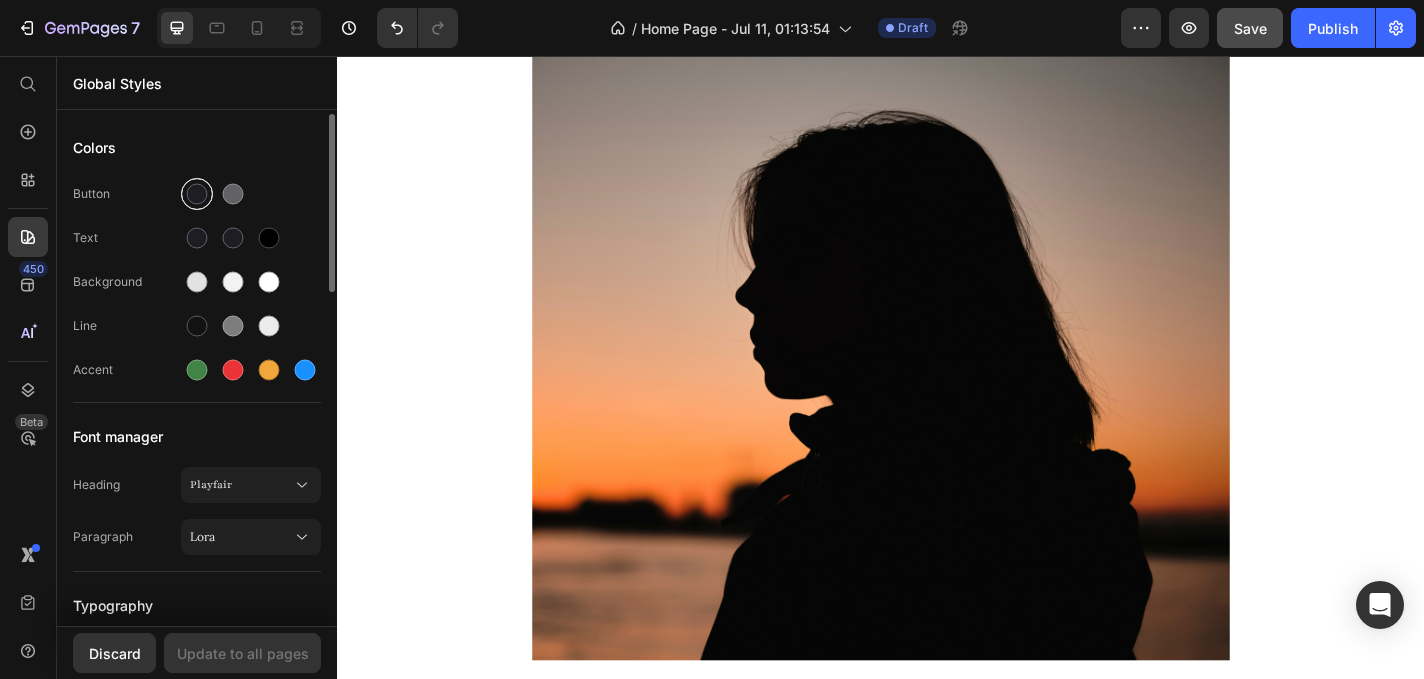 click at bounding box center [197, 194] 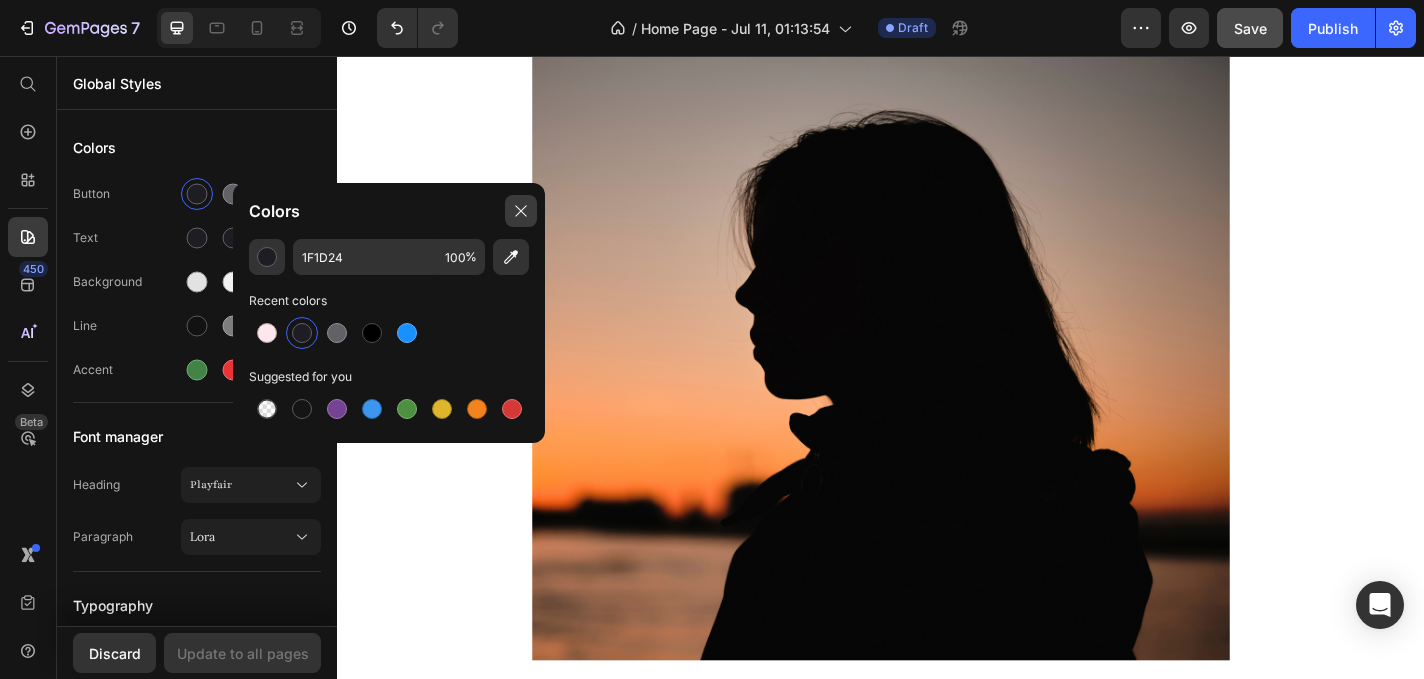 click 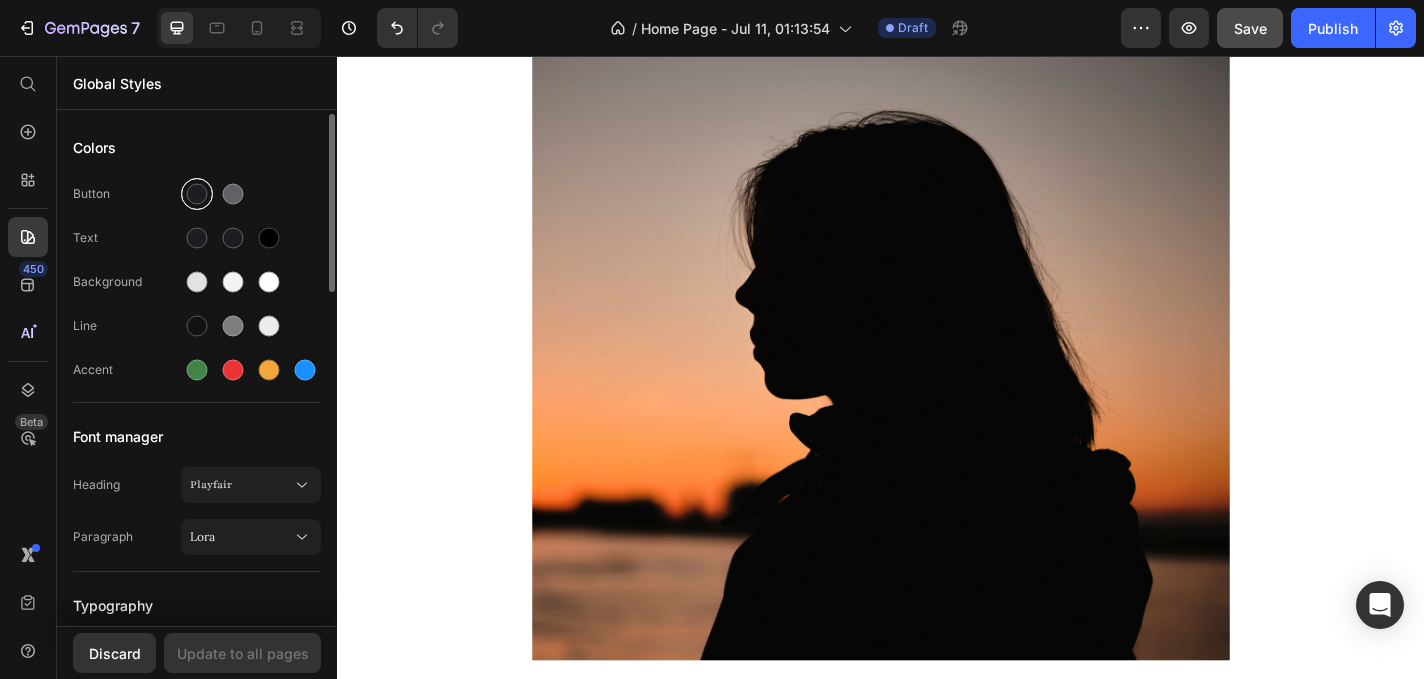 click at bounding box center [197, 194] 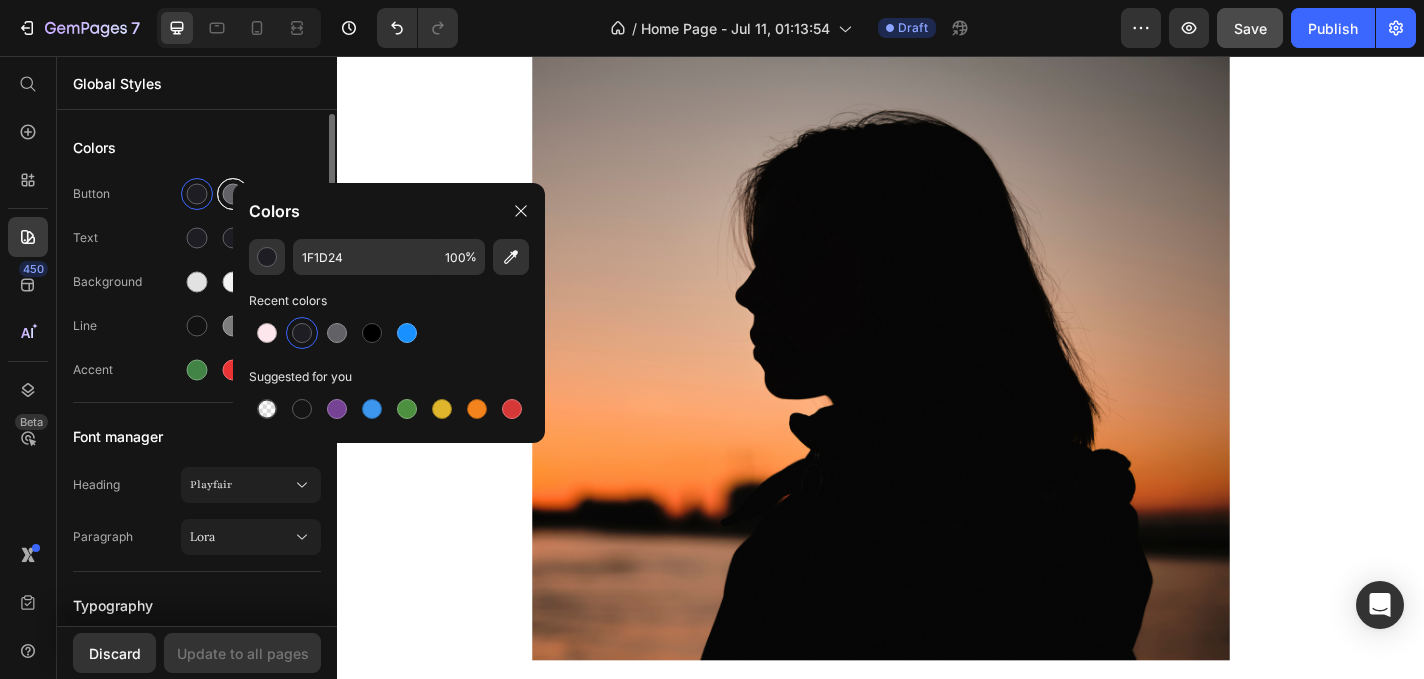 click at bounding box center (233, 194) 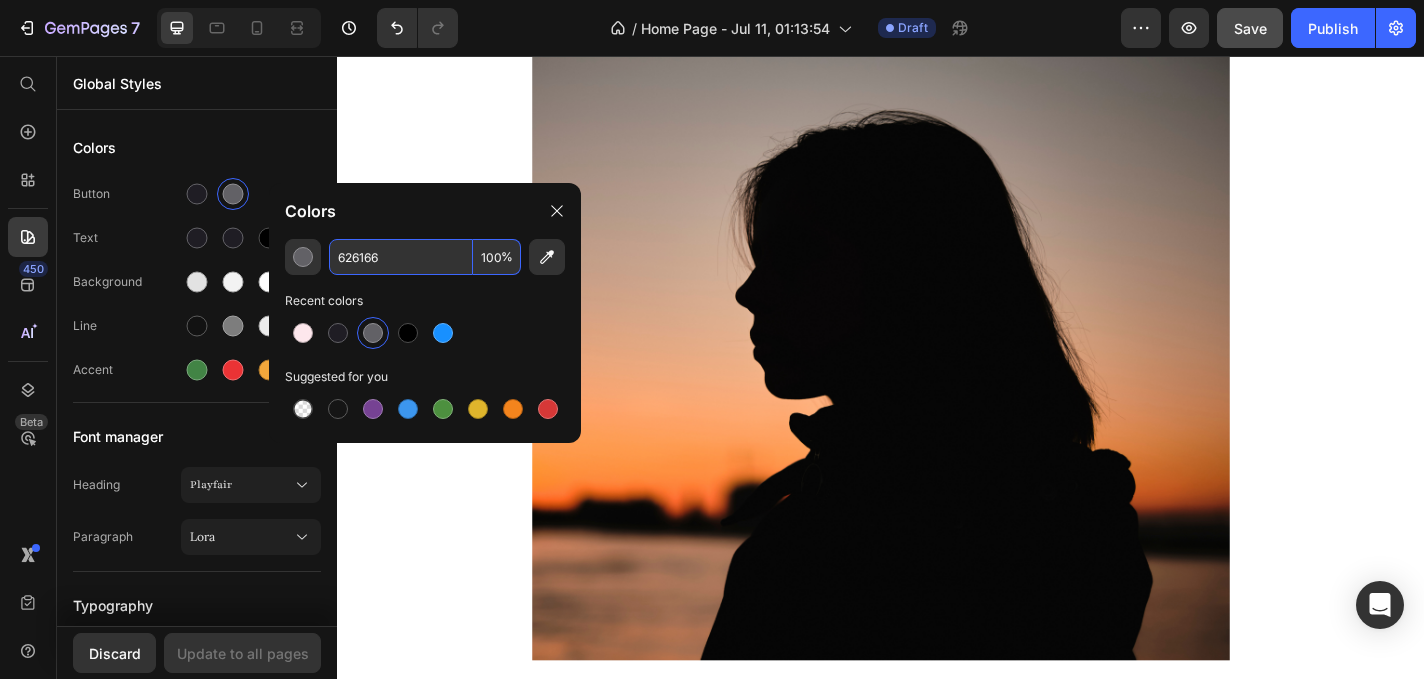 drag, startPoint x: 443, startPoint y: 263, endPoint x: 395, endPoint y: 261, distance: 48.04165 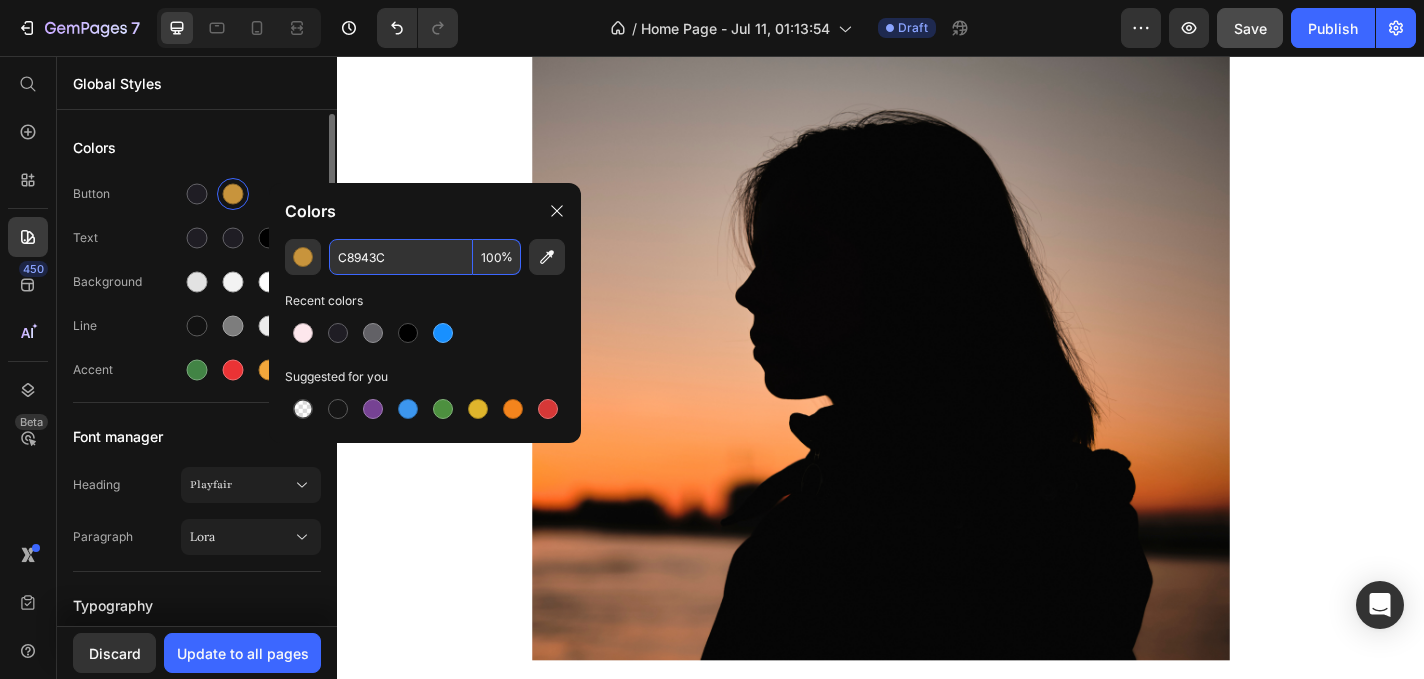 type on "C8943C" 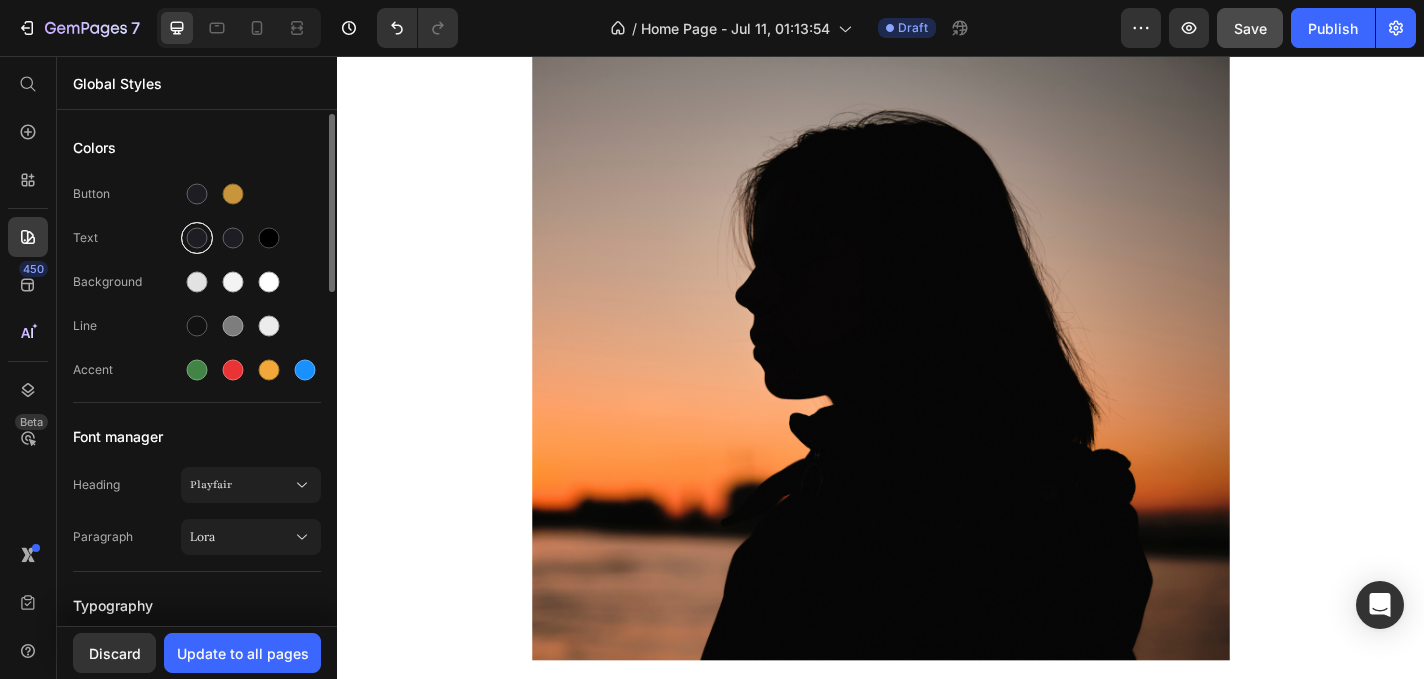 click at bounding box center [197, 238] 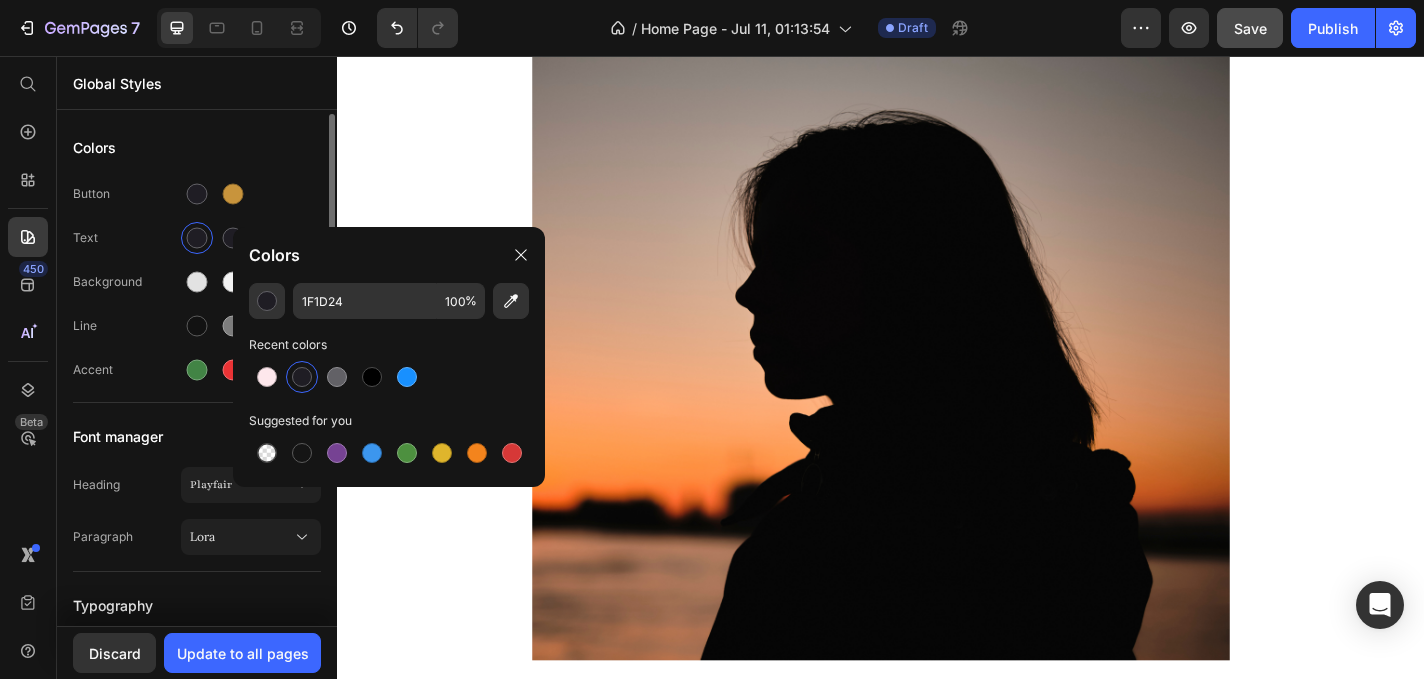 click on "Text" at bounding box center (127, 238) 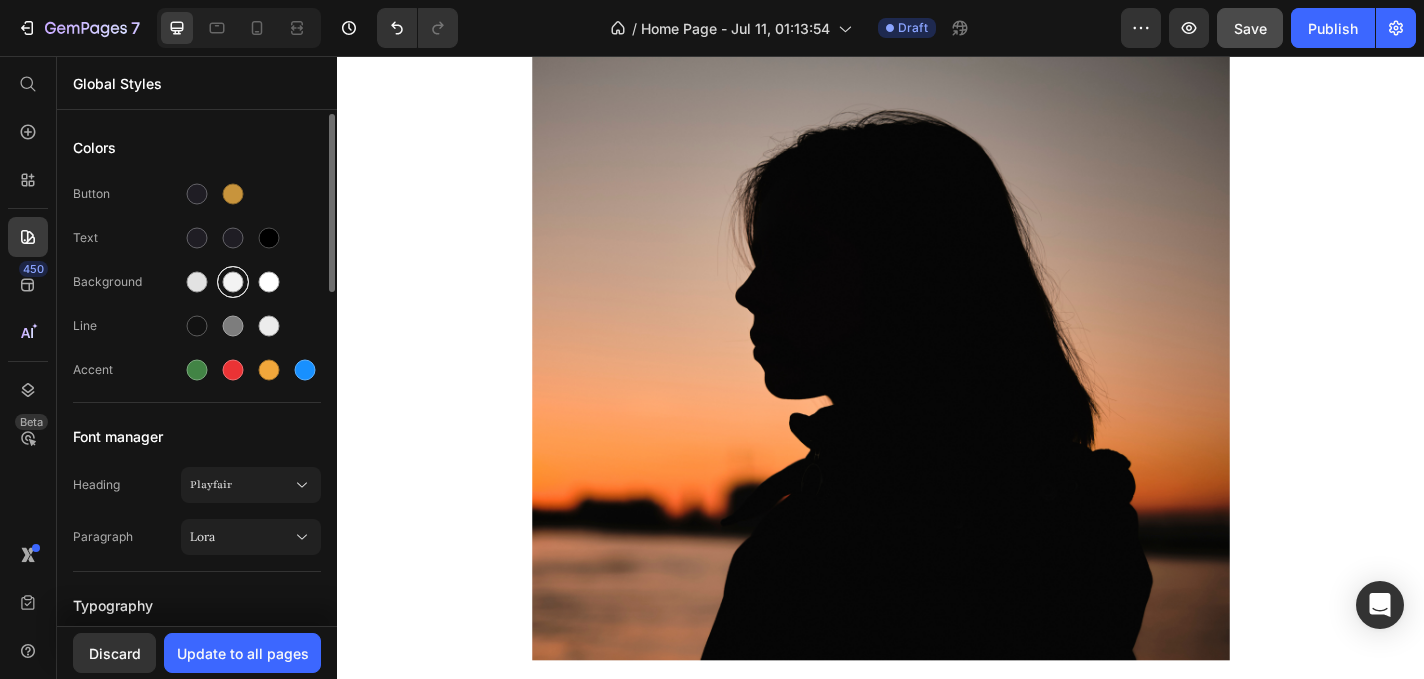 click at bounding box center [233, 282] 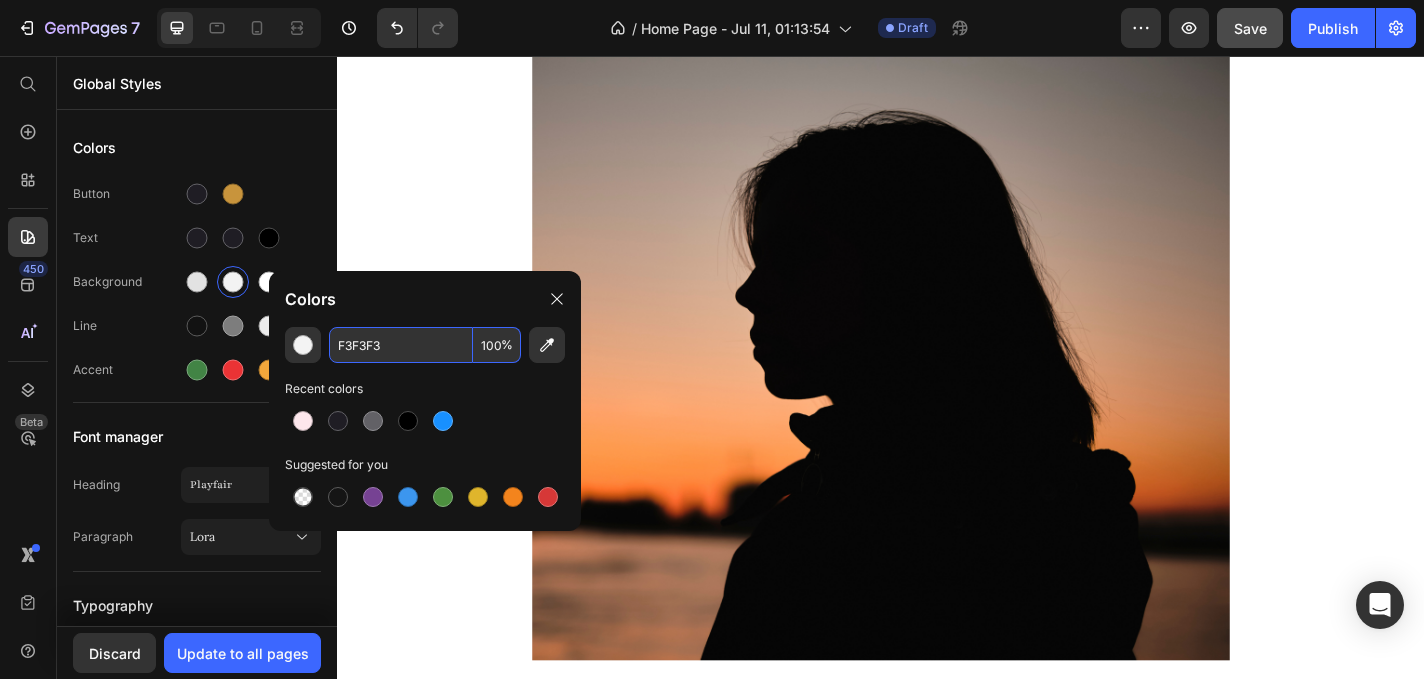 drag, startPoint x: 402, startPoint y: 347, endPoint x: 385, endPoint y: 346, distance: 17.029387 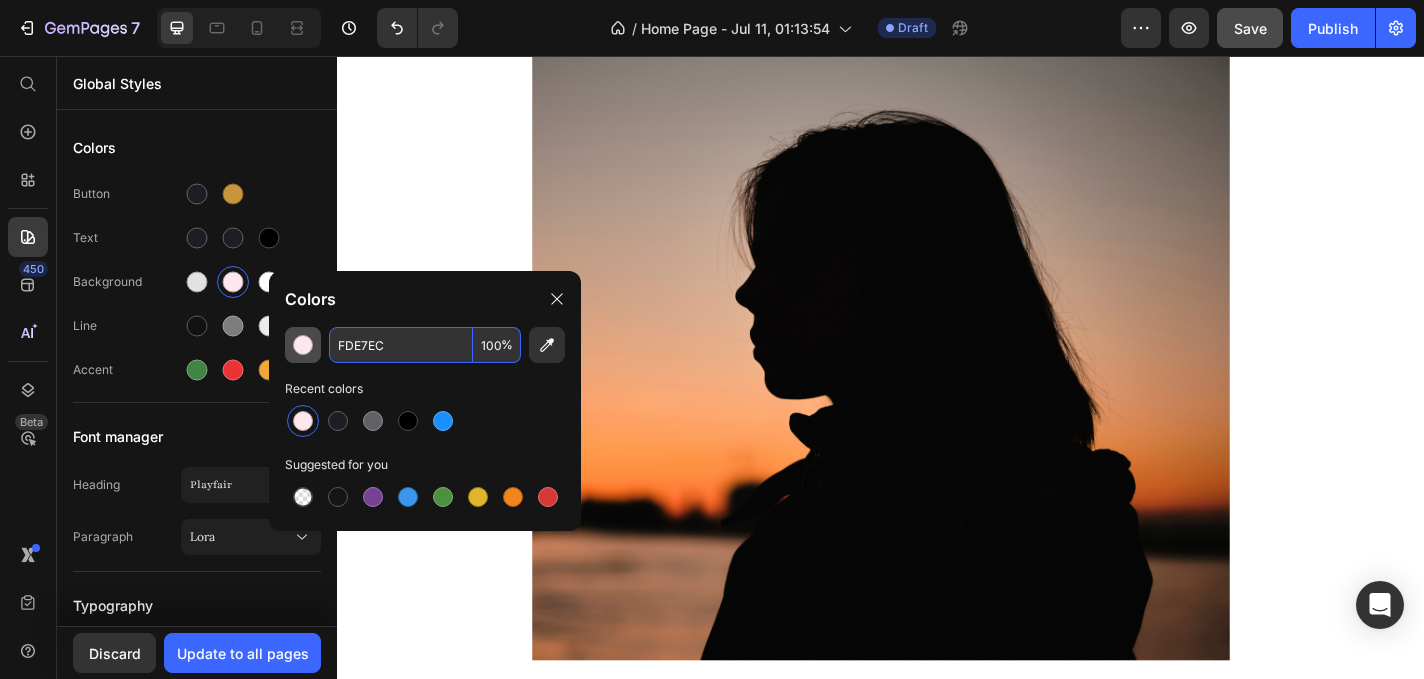type on "FDE7EC" 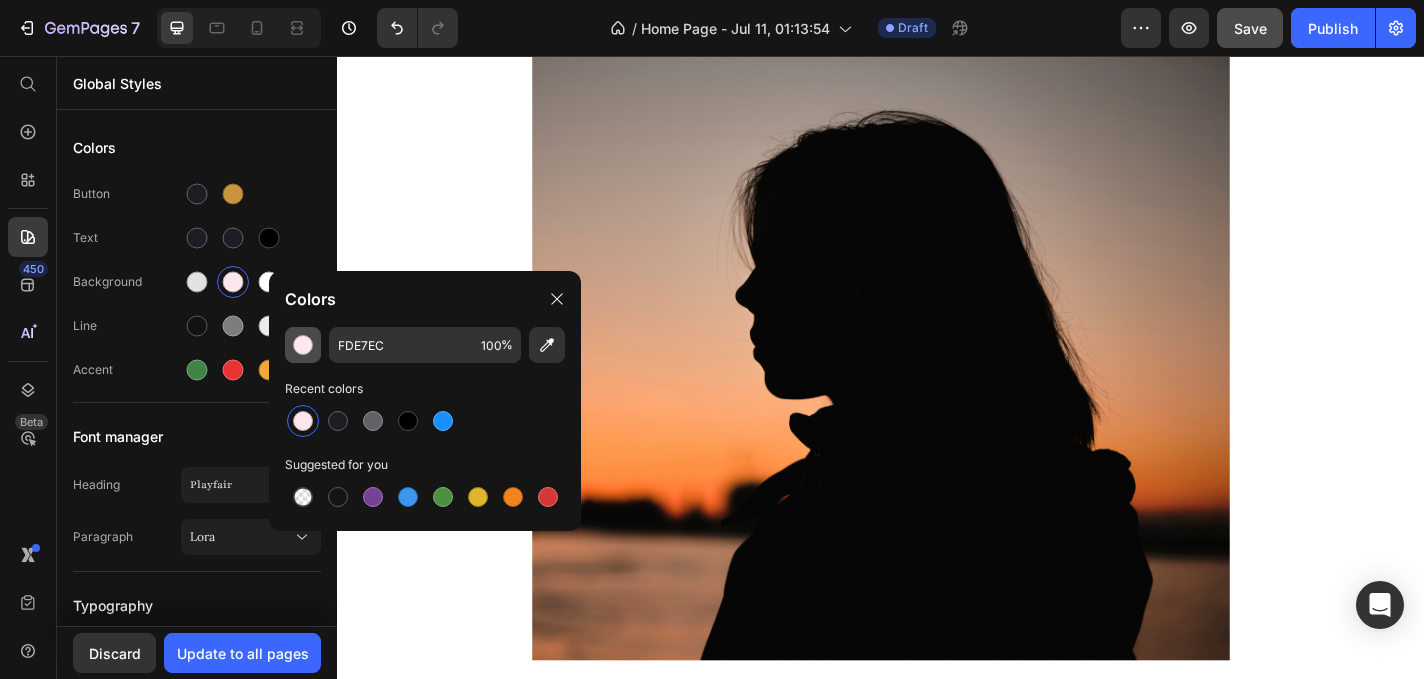 click at bounding box center (303, 345) 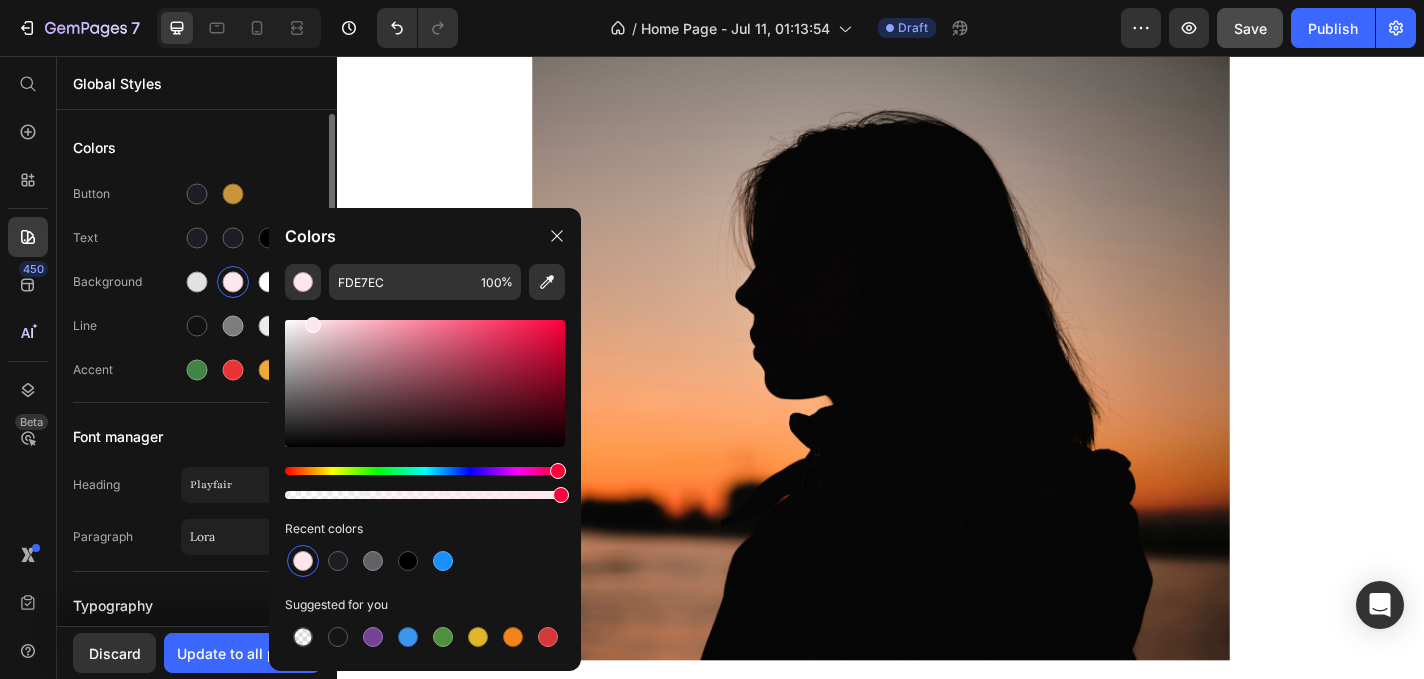 click on "Line" at bounding box center (127, 326) 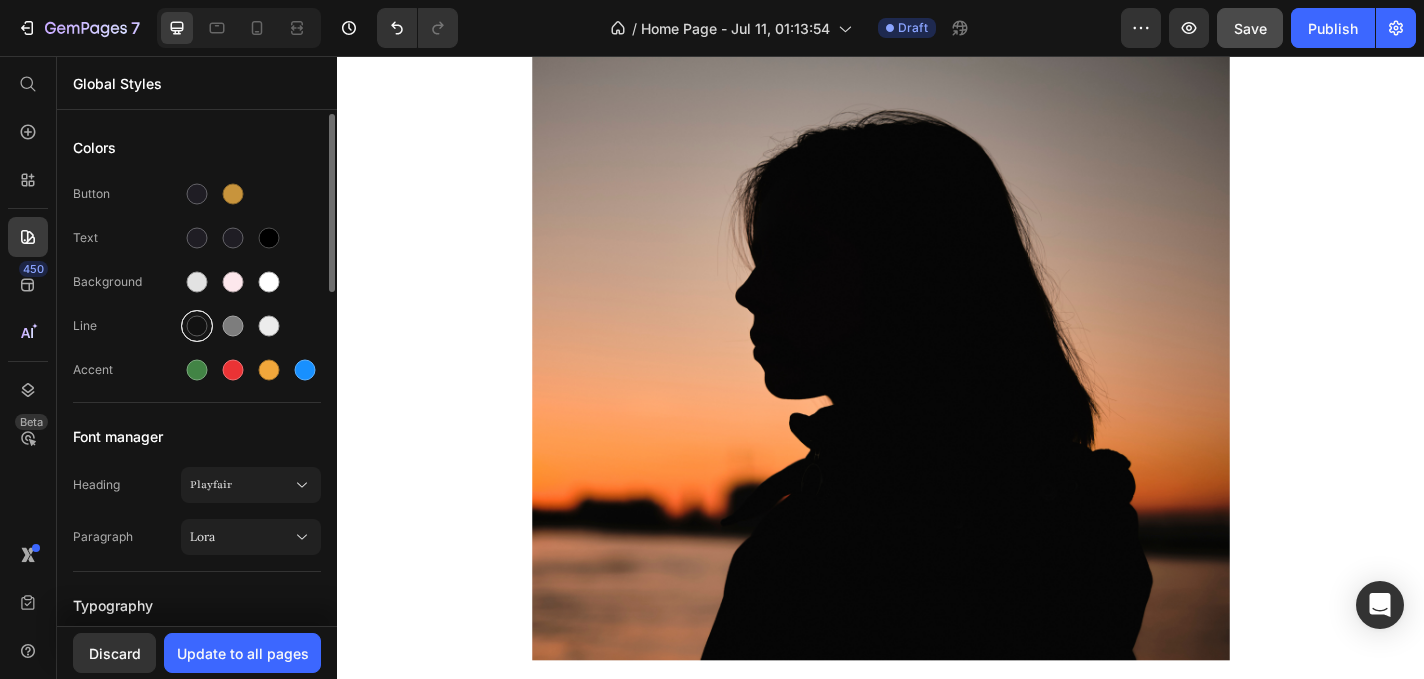 click at bounding box center [197, 326] 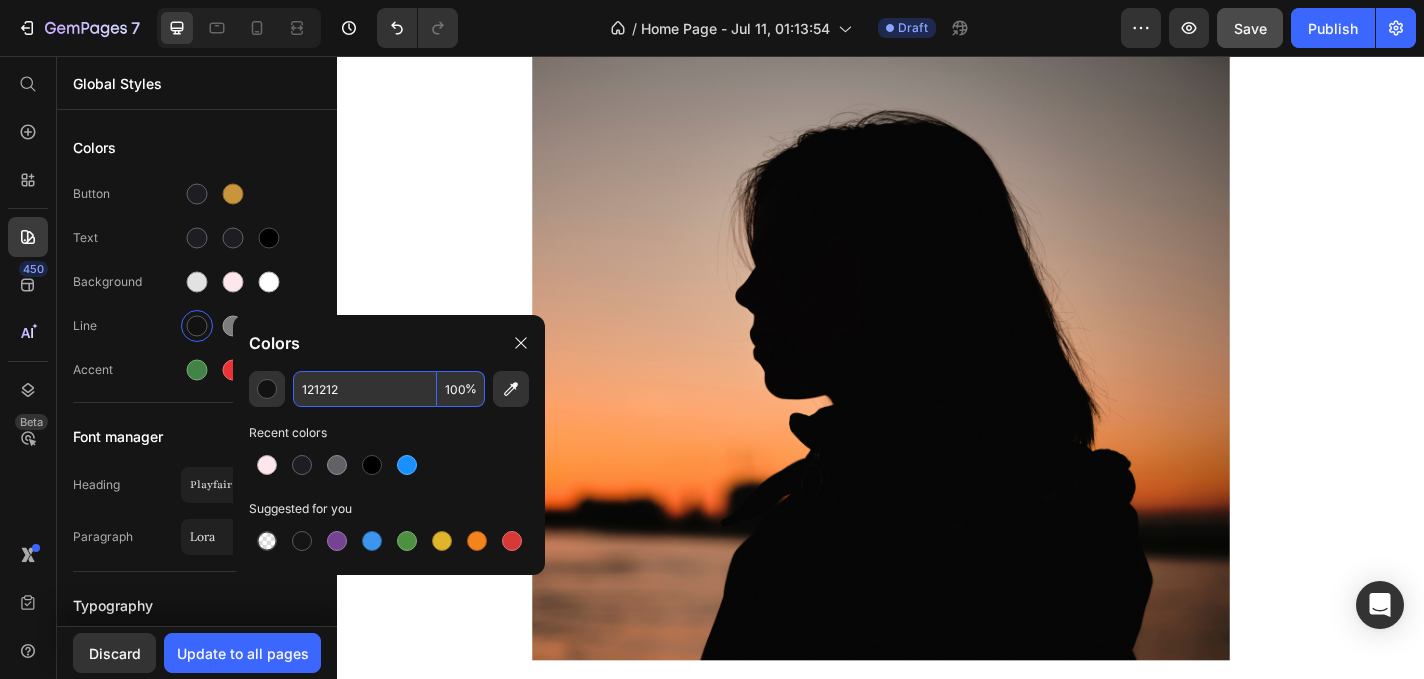 click on "121212" at bounding box center [365, 389] 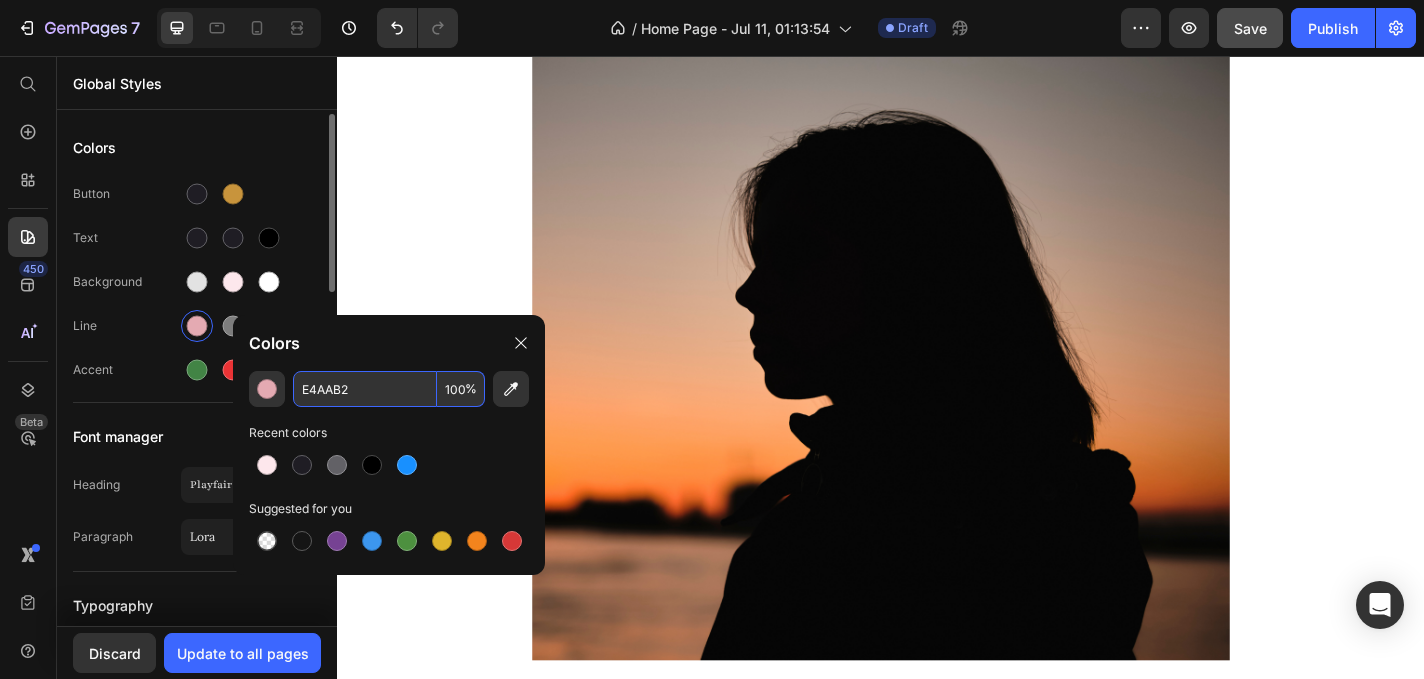 type on "E4AAB2" 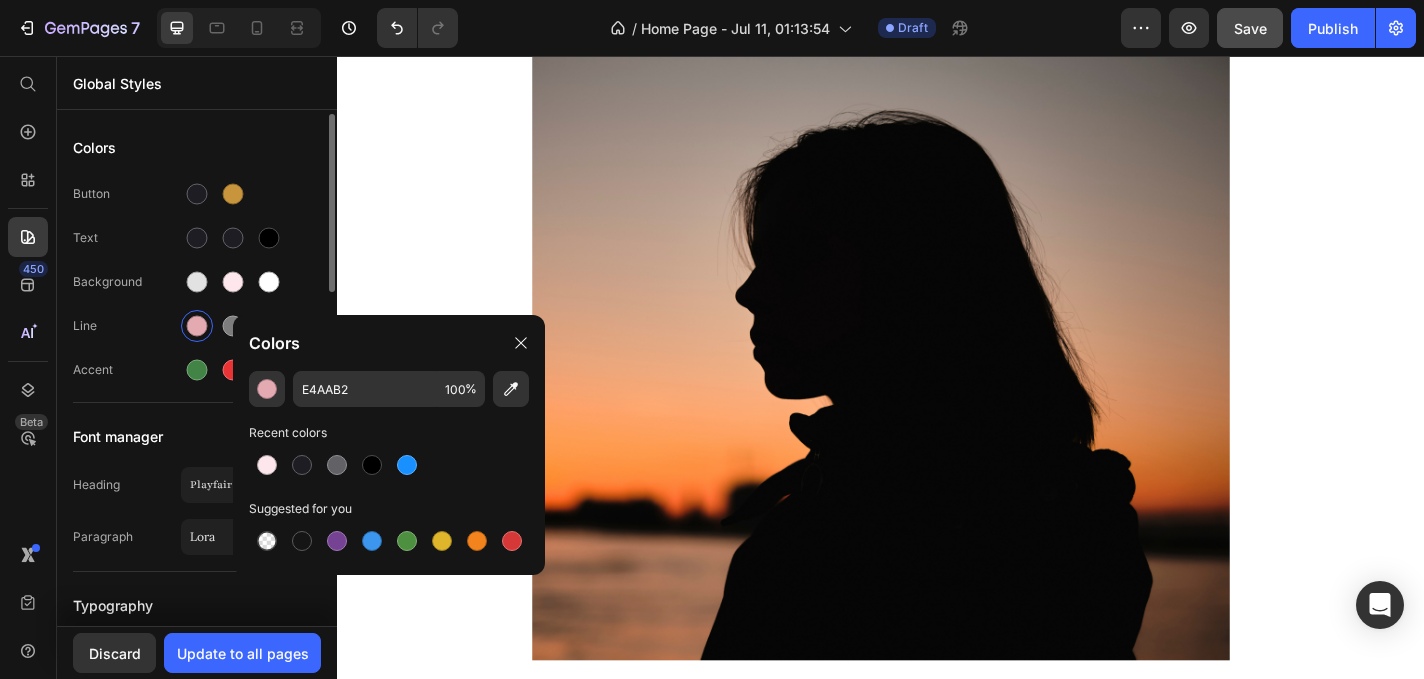click on "Accent" at bounding box center [127, 370] 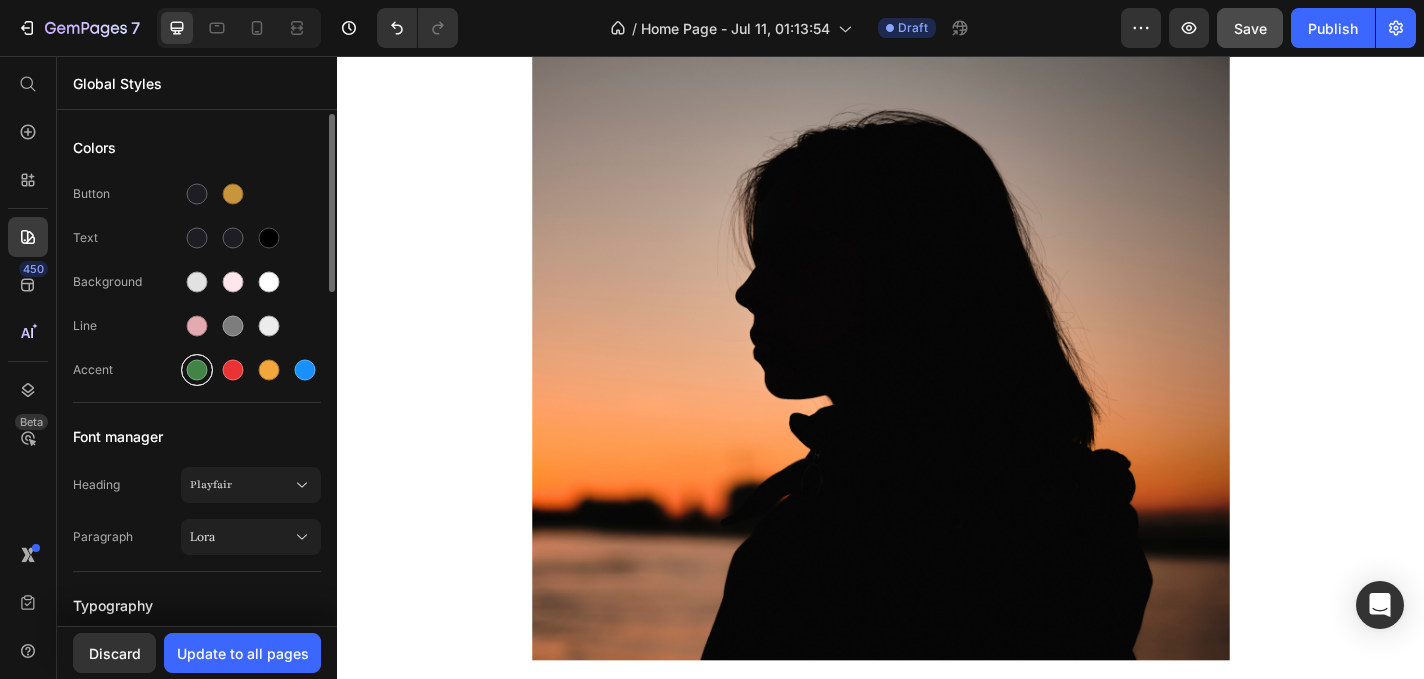 click at bounding box center [197, 370] 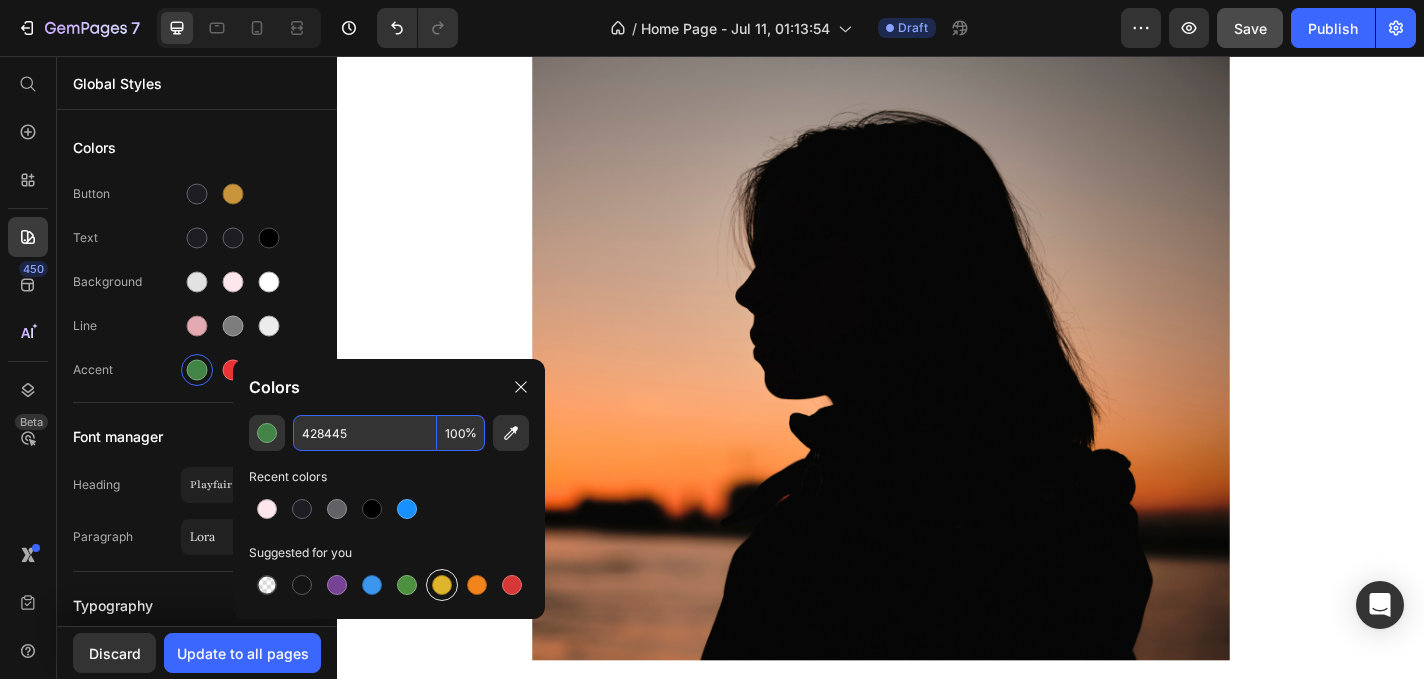 click at bounding box center [442, 585] 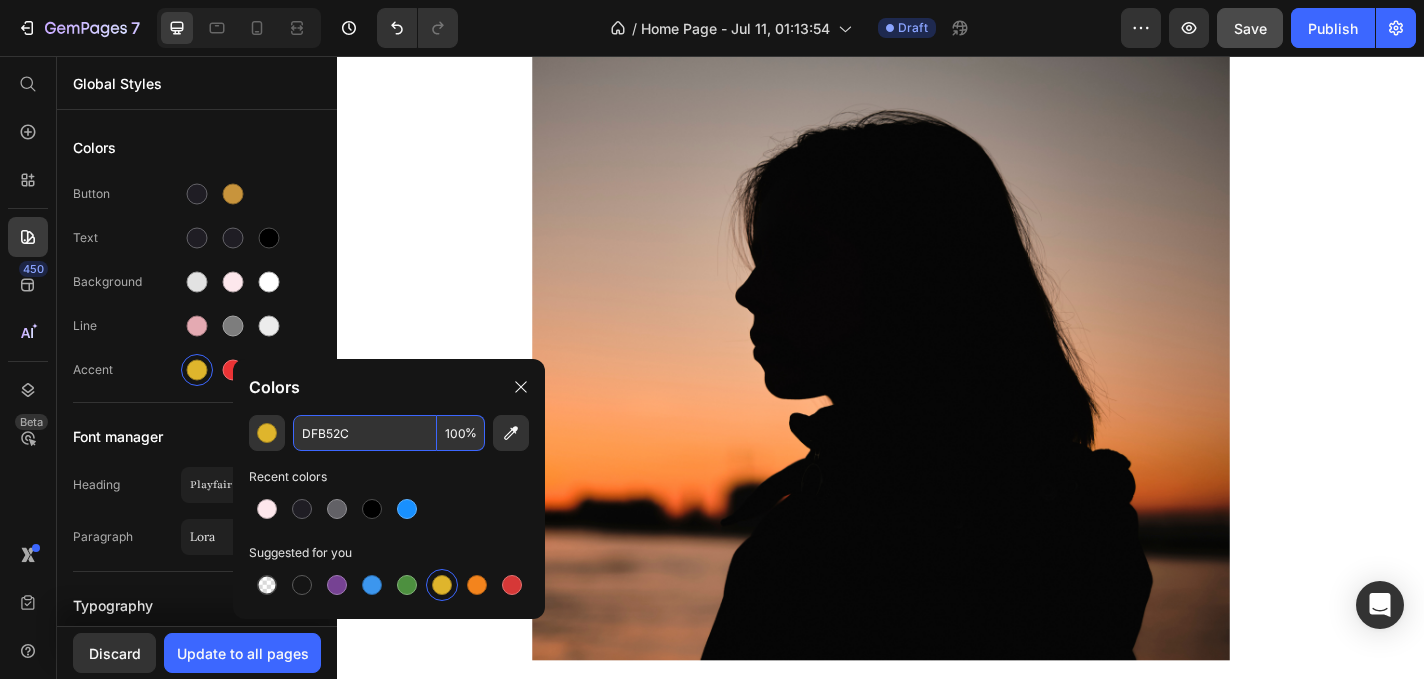 drag, startPoint x: 360, startPoint y: 435, endPoint x: 330, endPoint y: 432, distance: 30.149628 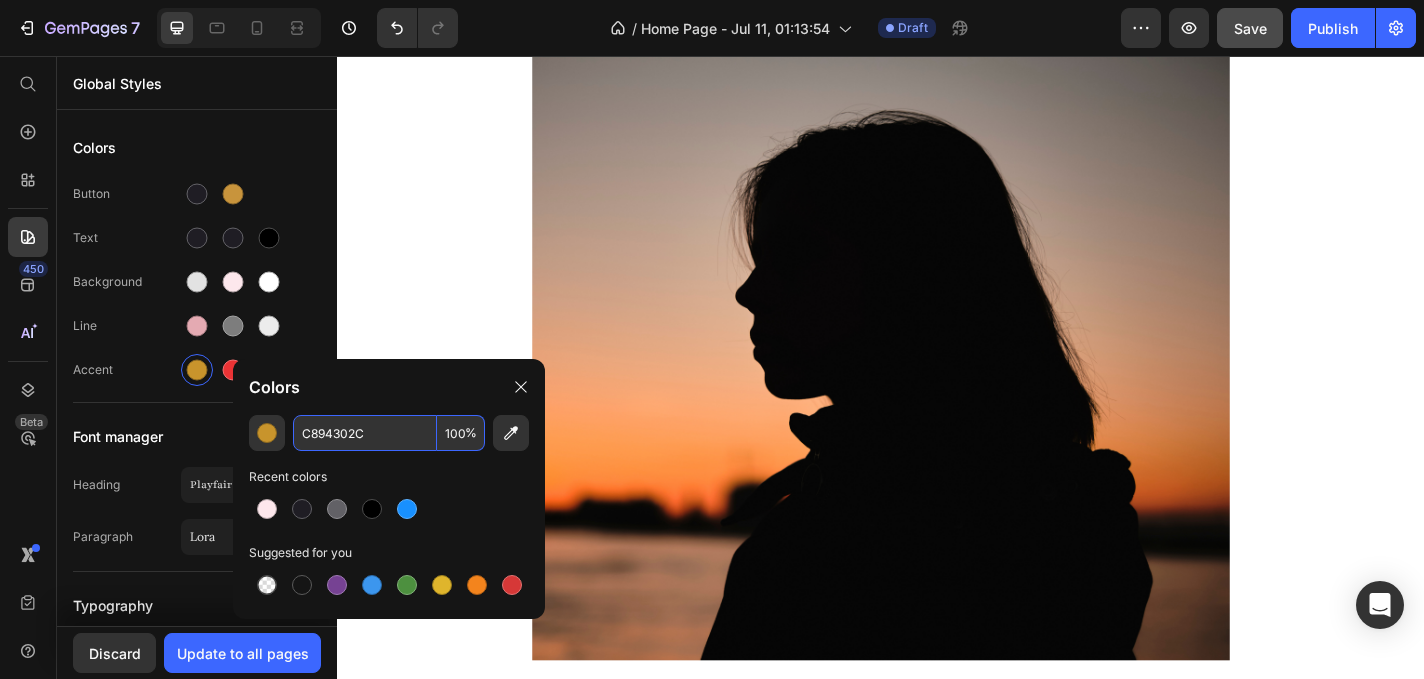 type on "C8942C" 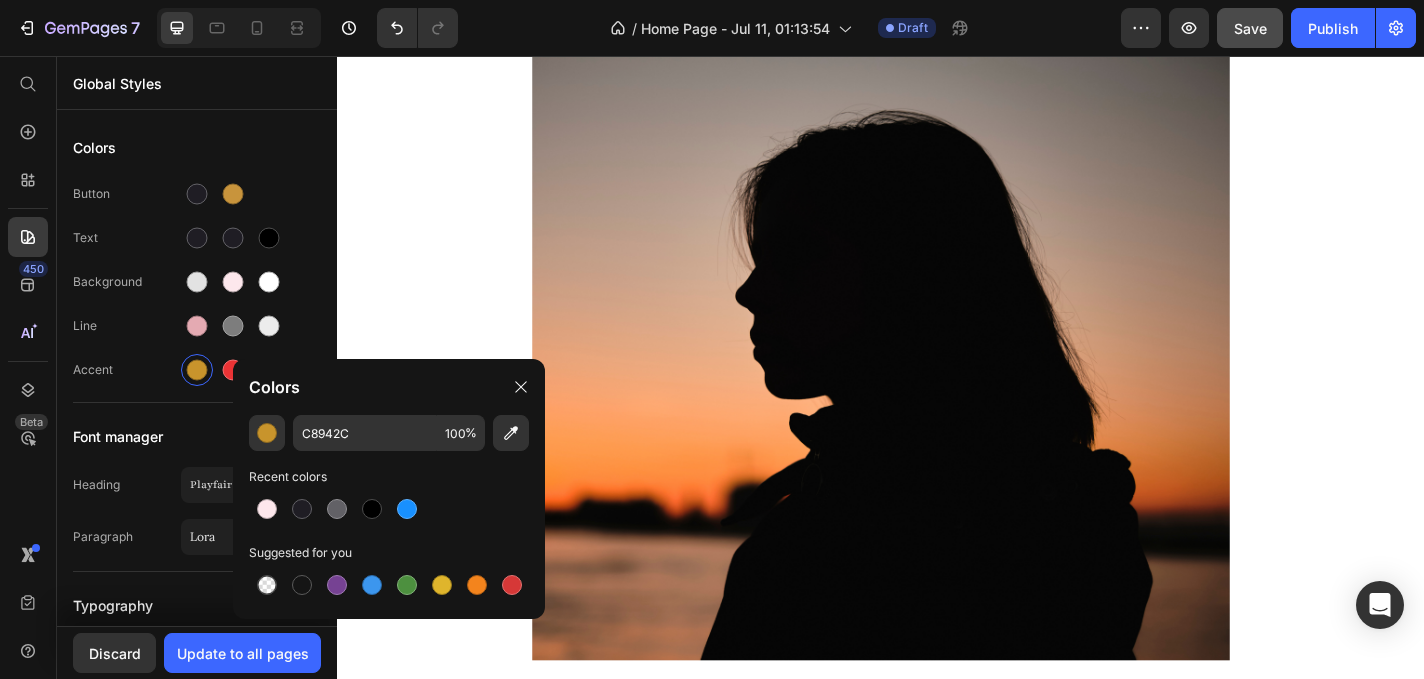 click on "Recent colors" at bounding box center (389, 477) 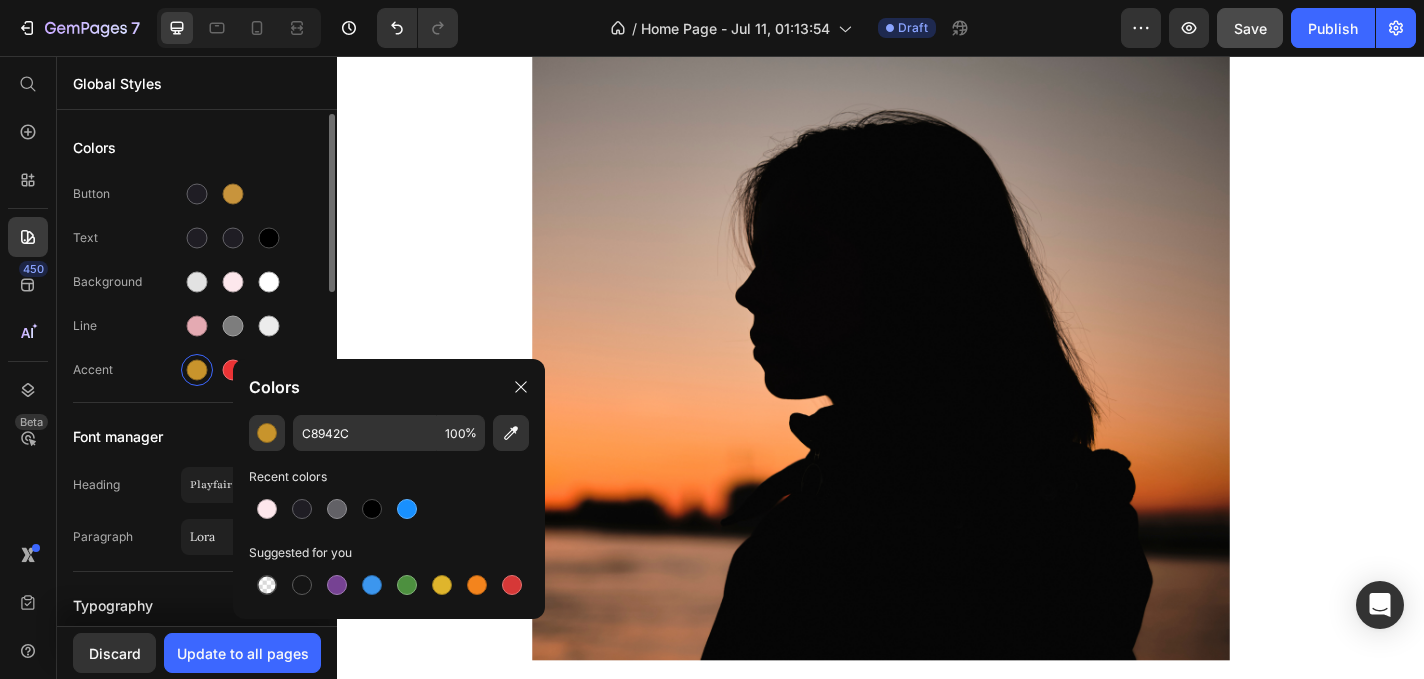 click on "Heading Playfair Paragraph Lora" 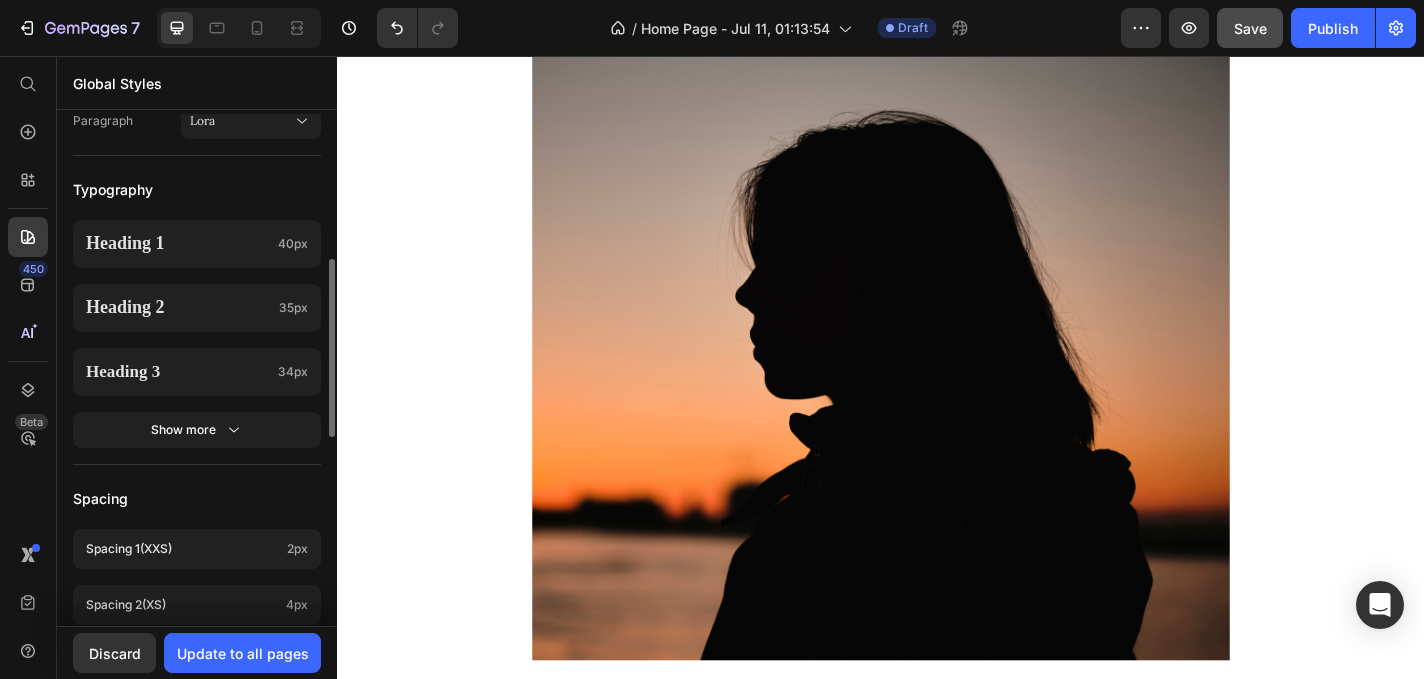 scroll, scrollTop: 188, scrollLeft: 0, axis: vertical 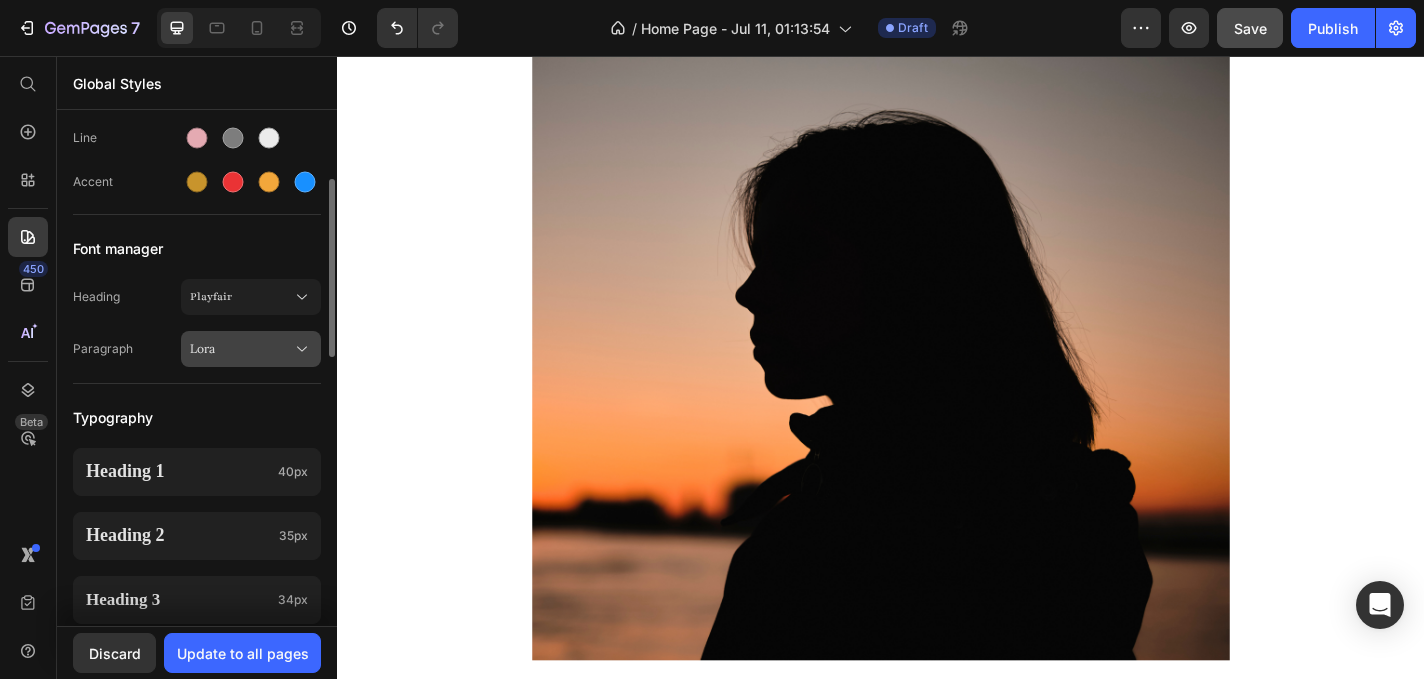click on "Lora" at bounding box center (241, 349) 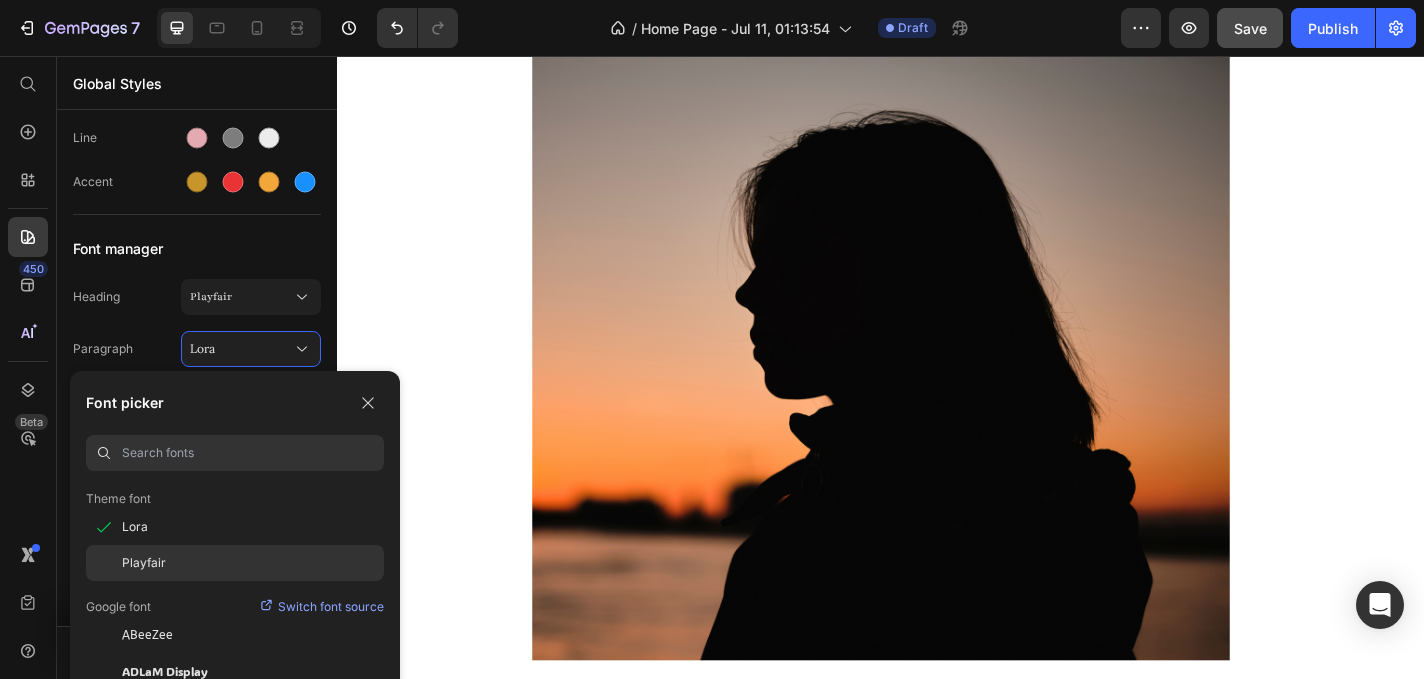 scroll, scrollTop: 215, scrollLeft: 0, axis: vertical 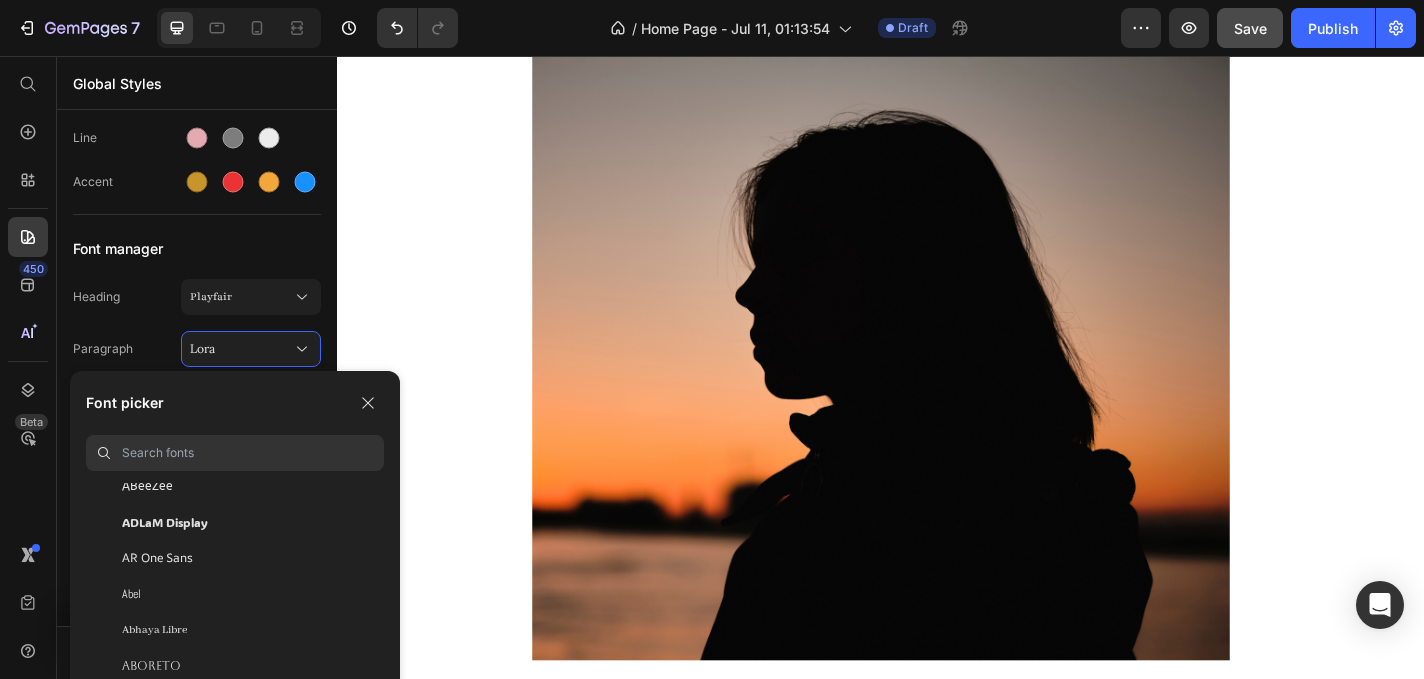 click at bounding box center (253, 453) 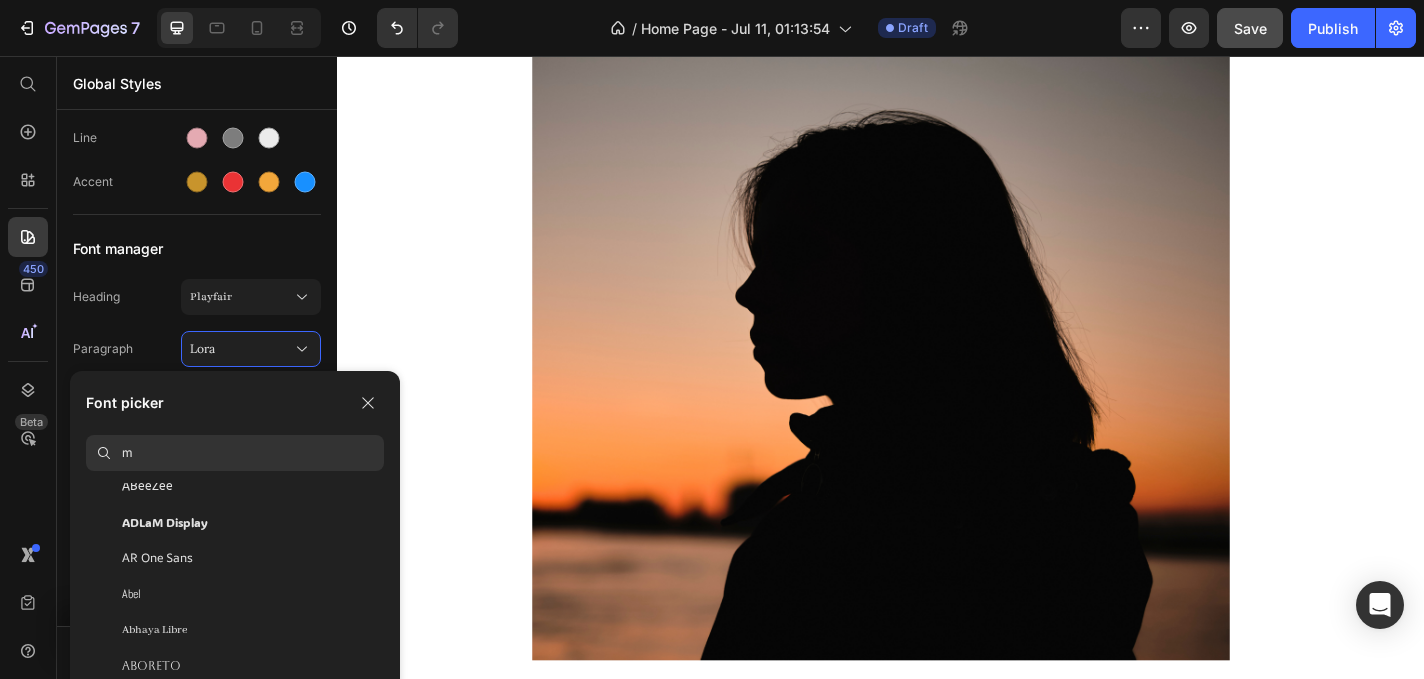 scroll, scrollTop: 0, scrollLeft: 0, axis: both 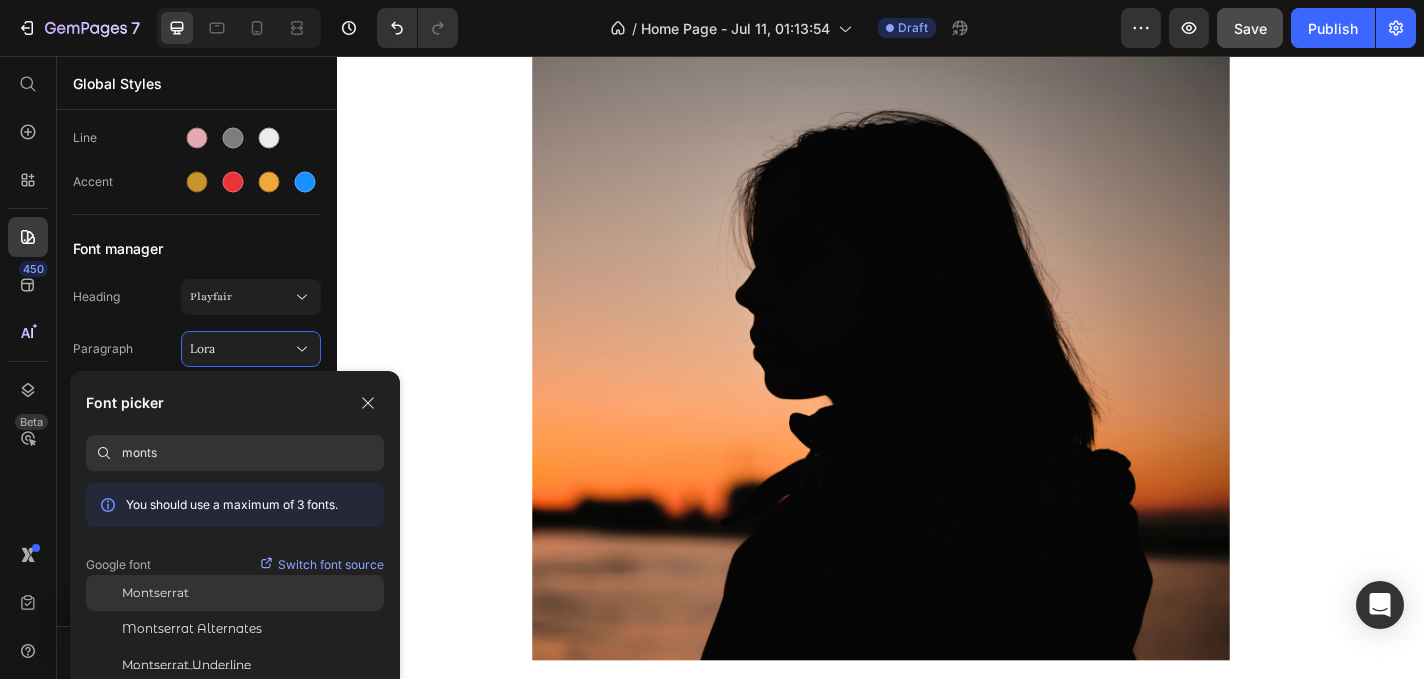 type on "monts" 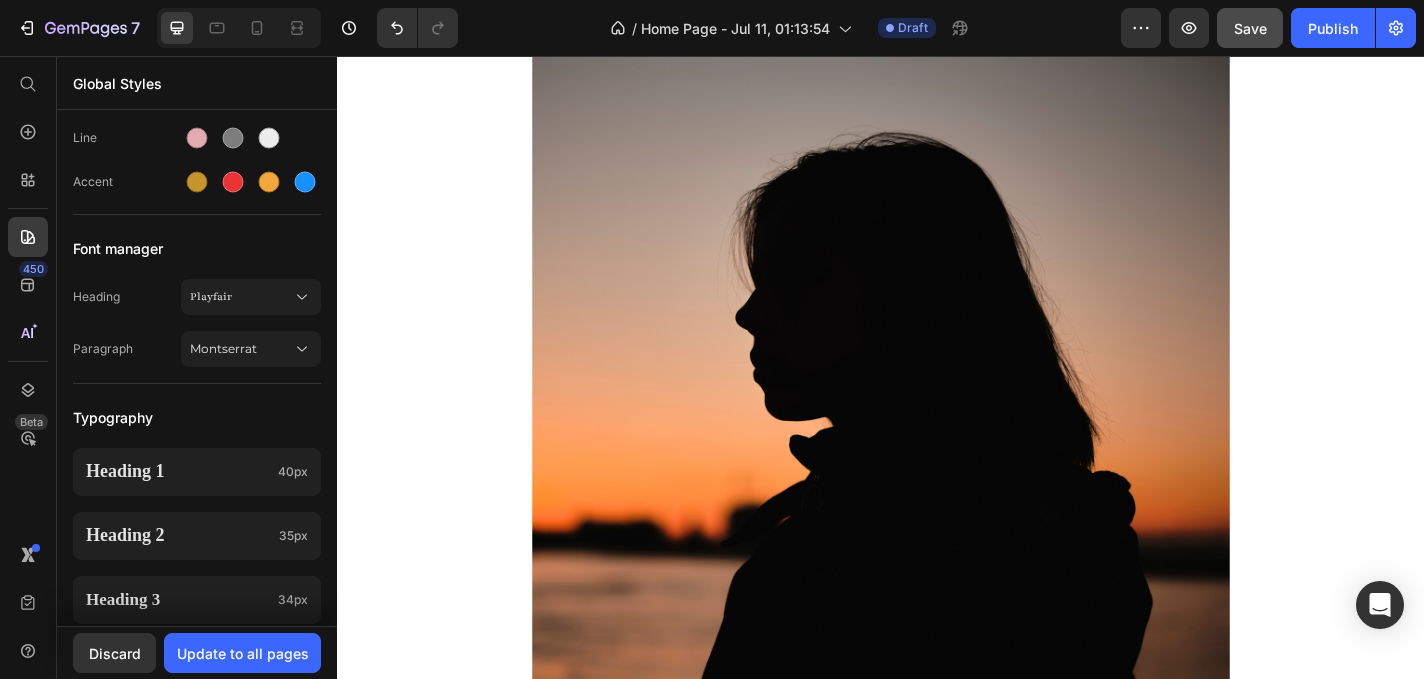 scroll, scrollTop: 541, scrollLeft: 0, axis: vertical 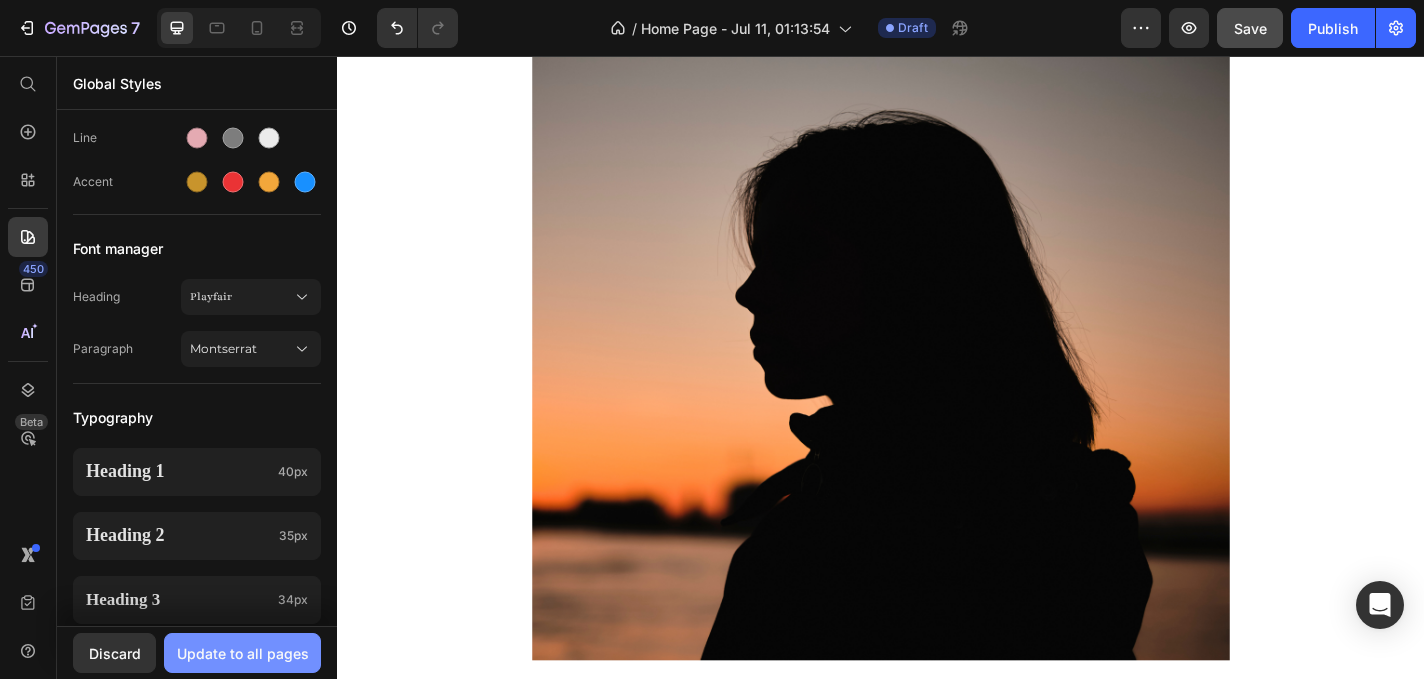 click on "Update to all pages" at bounding box center (243, 653) 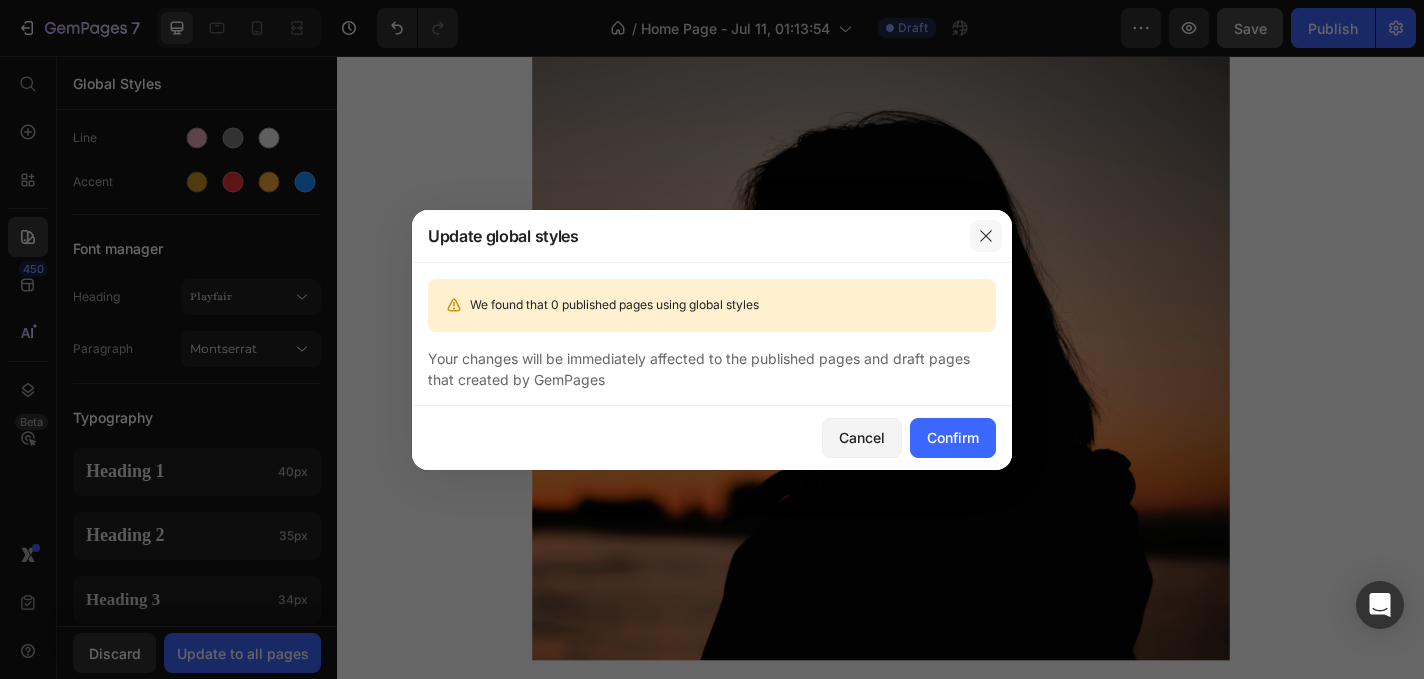 click 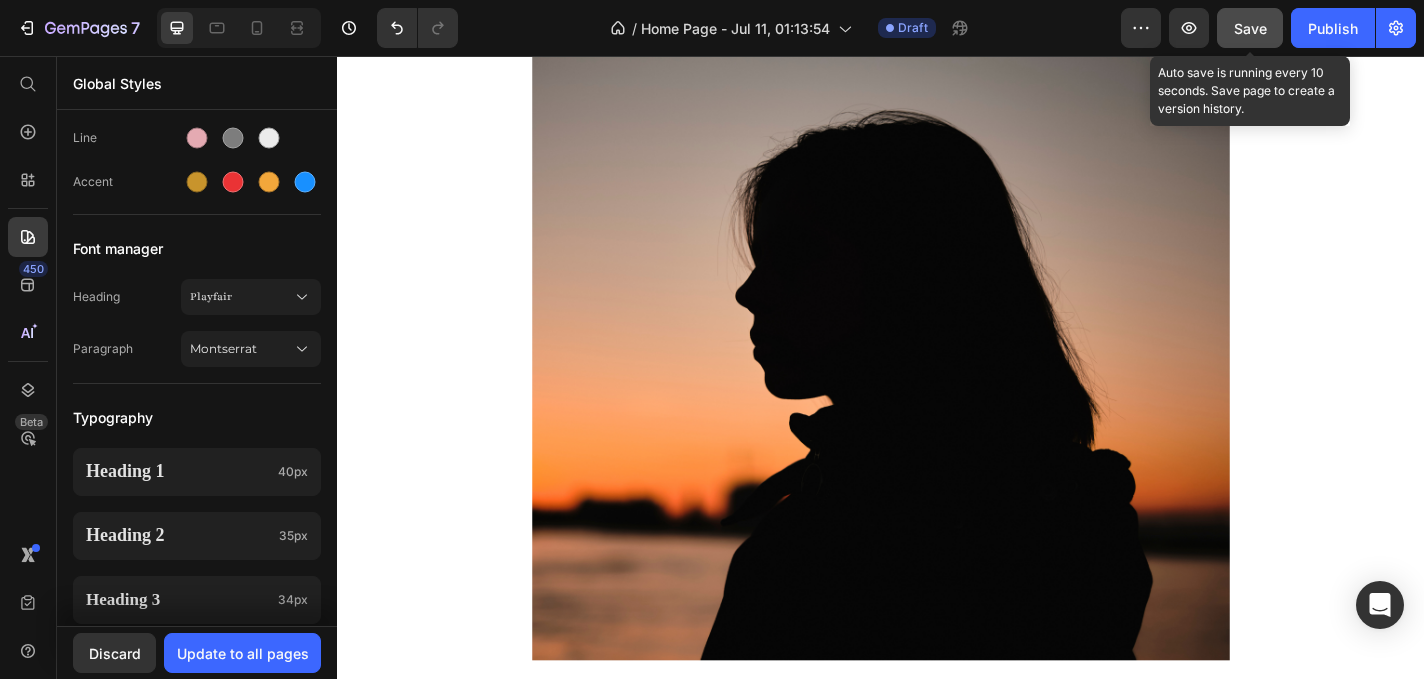 click on "Save" 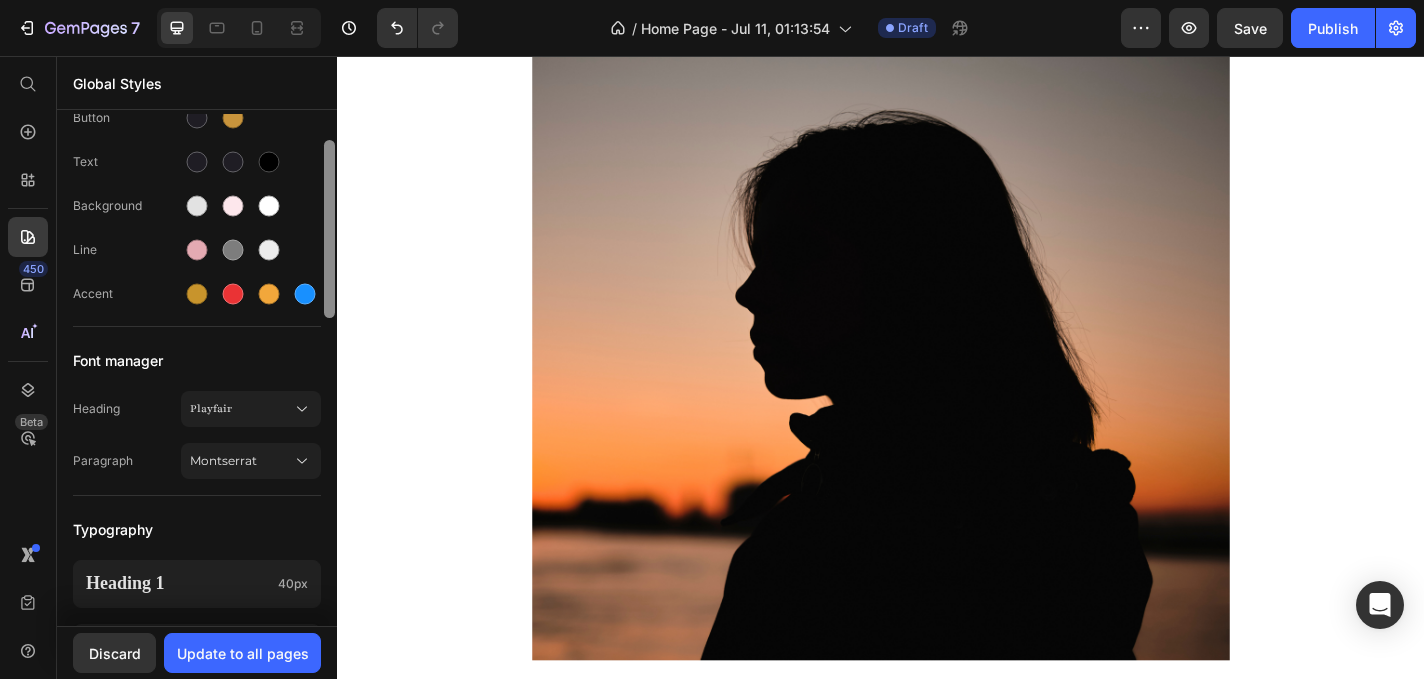 scroll, scrollTop: 0, scrollLeft: 0, axis: both 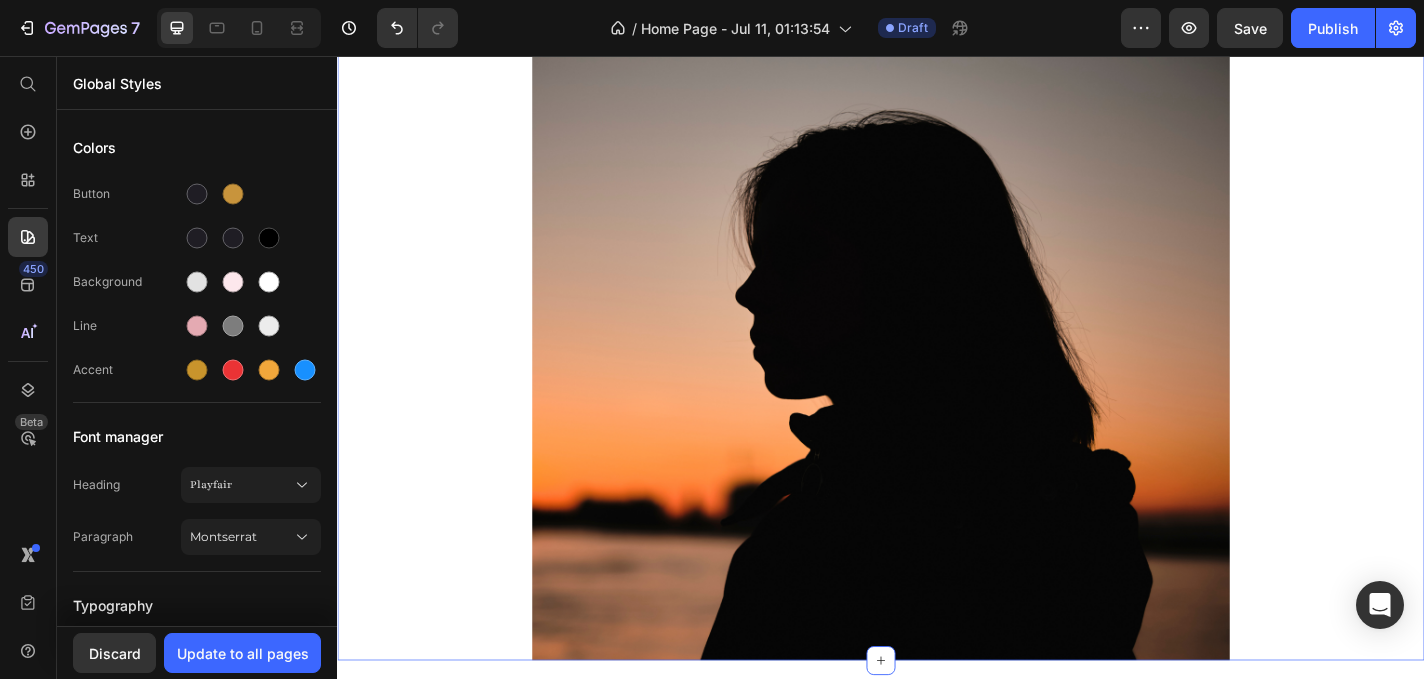 click on "What's Actually Driving Your Emotional Attachments? Heading Take the free quiz to uncover your emotional attachment style, and why you keep cicrcling the same cycles Text block Take The Quiz Button Image Row" at bounding box center (937, 179) 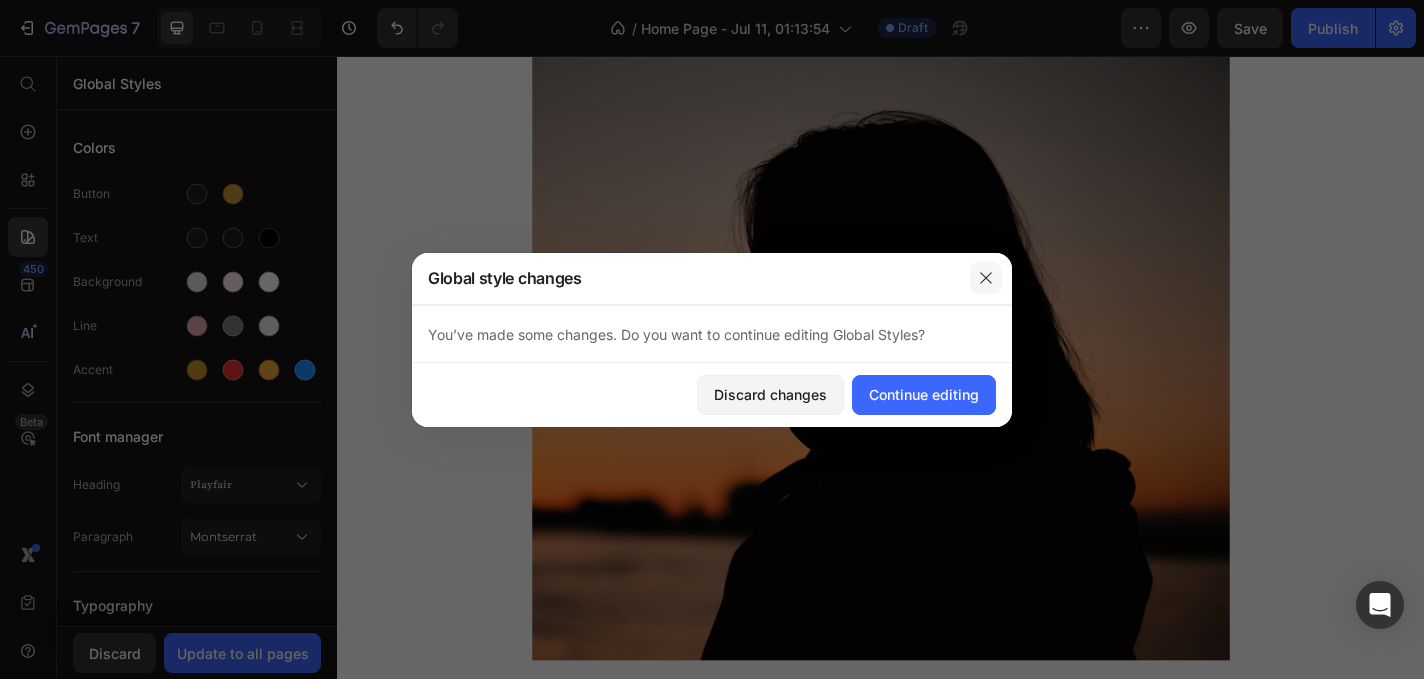 click 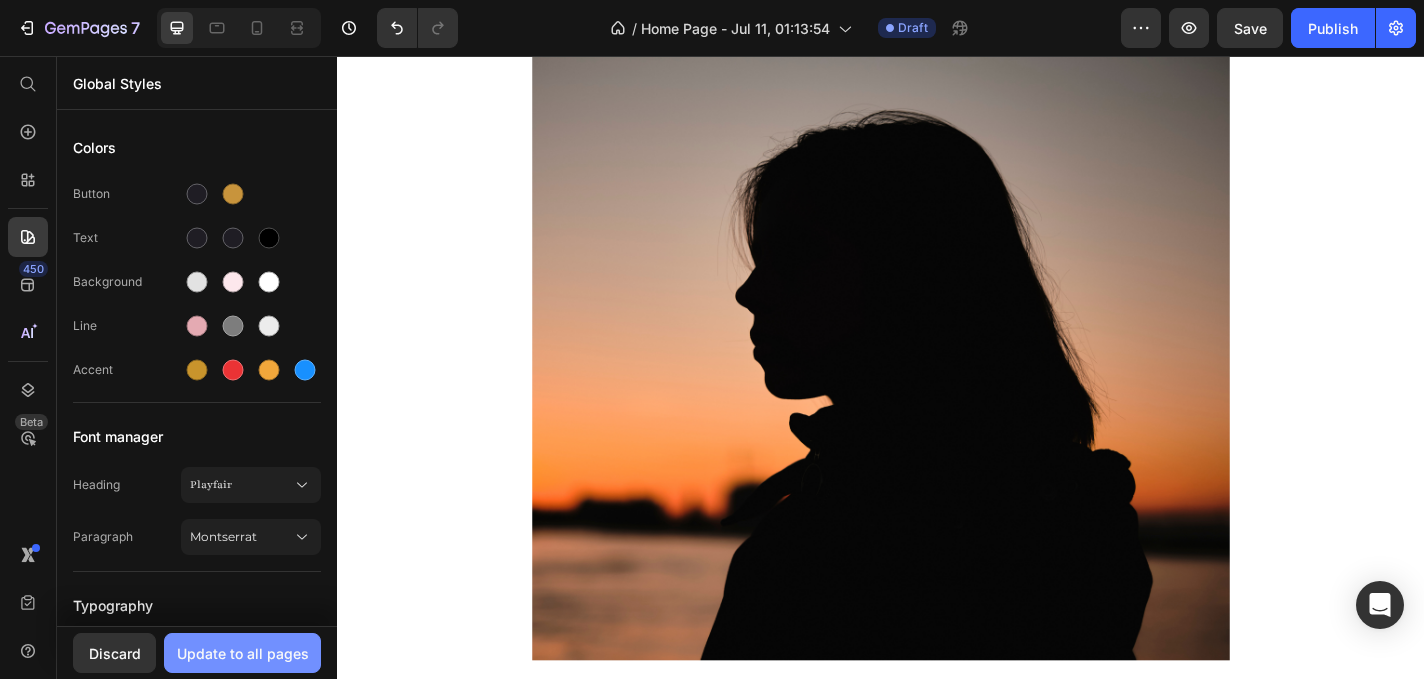 click on "Update to all pages" at bounding box center (243, 653) 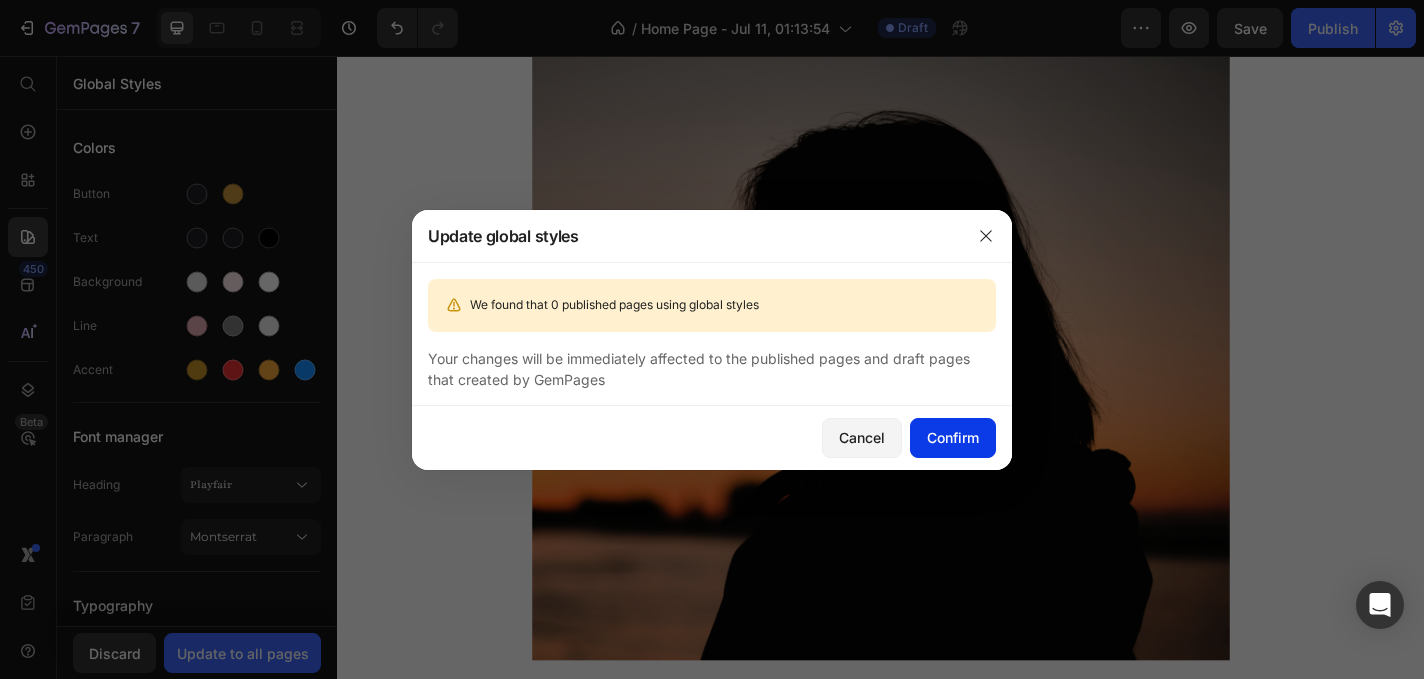 click on "Confirm" at bounding box center (953, 437) 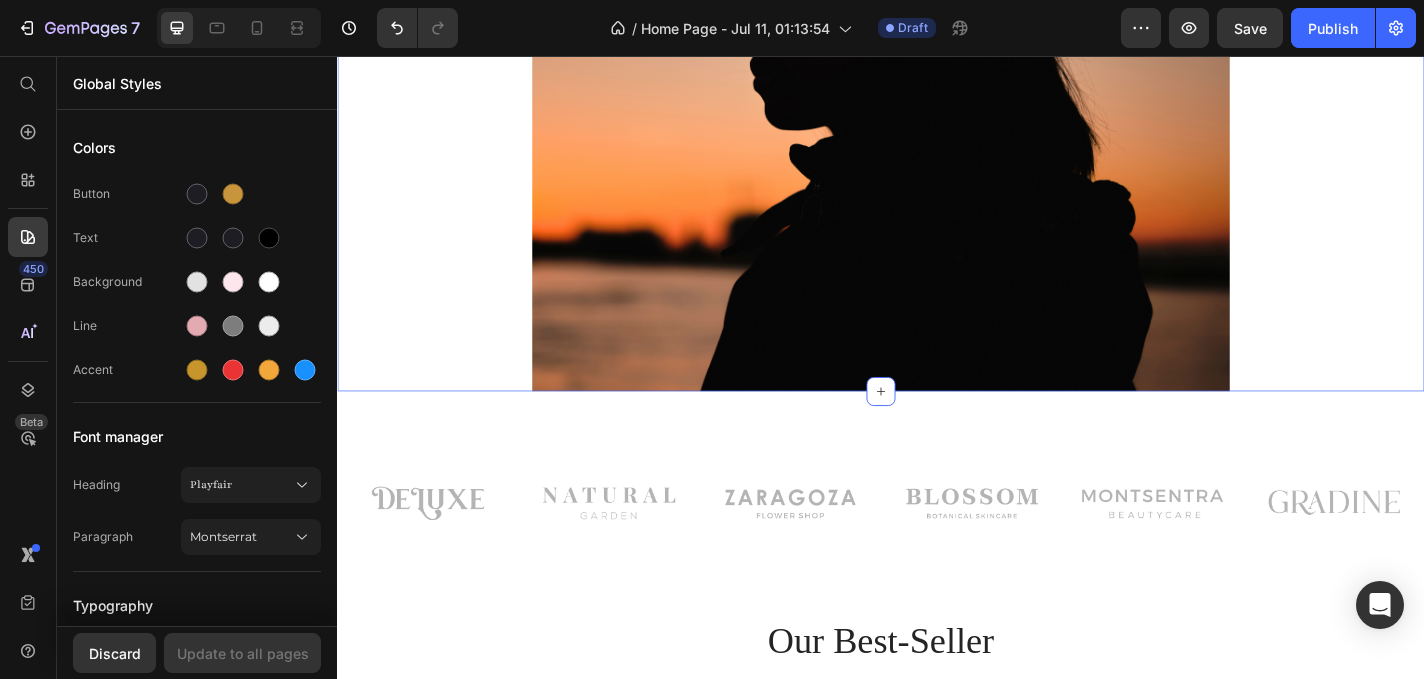 scroll, scrollTop: 1080, scrollLeft: 0, axis: vertical 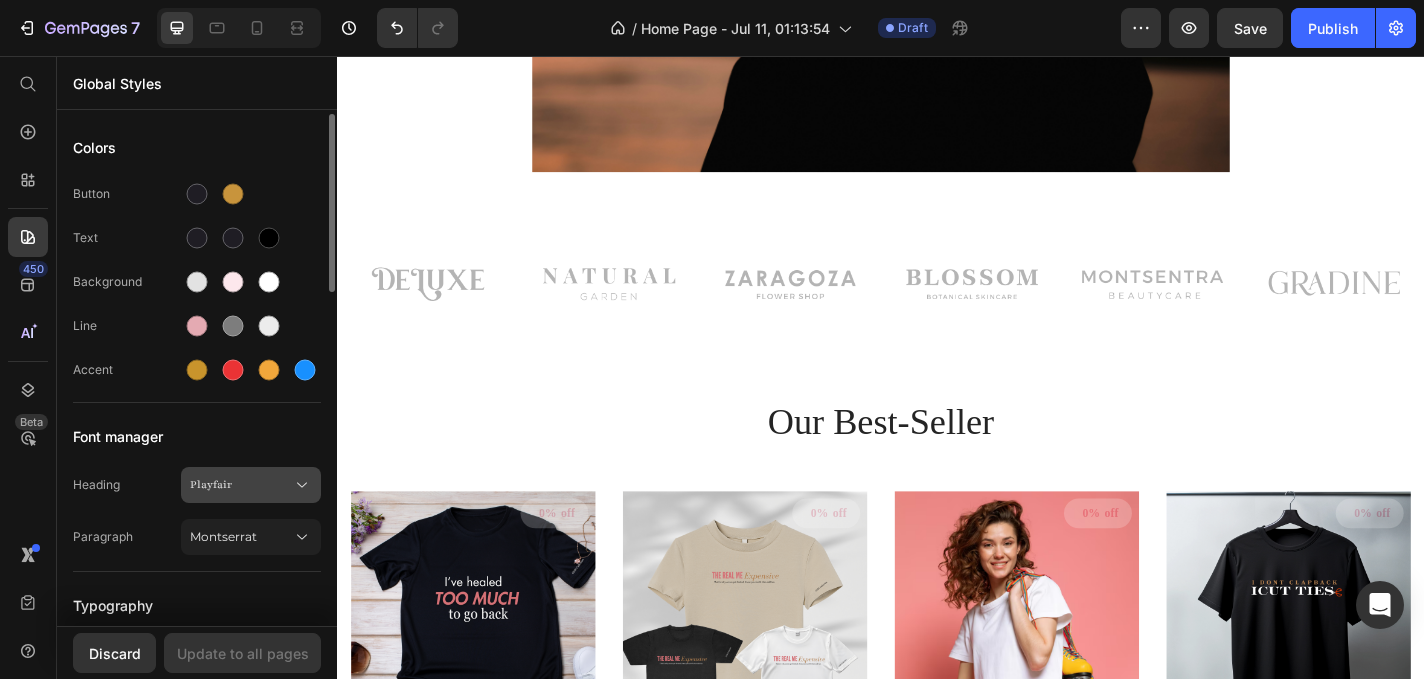 click on "Playfair" at bounding box center (251, 485) 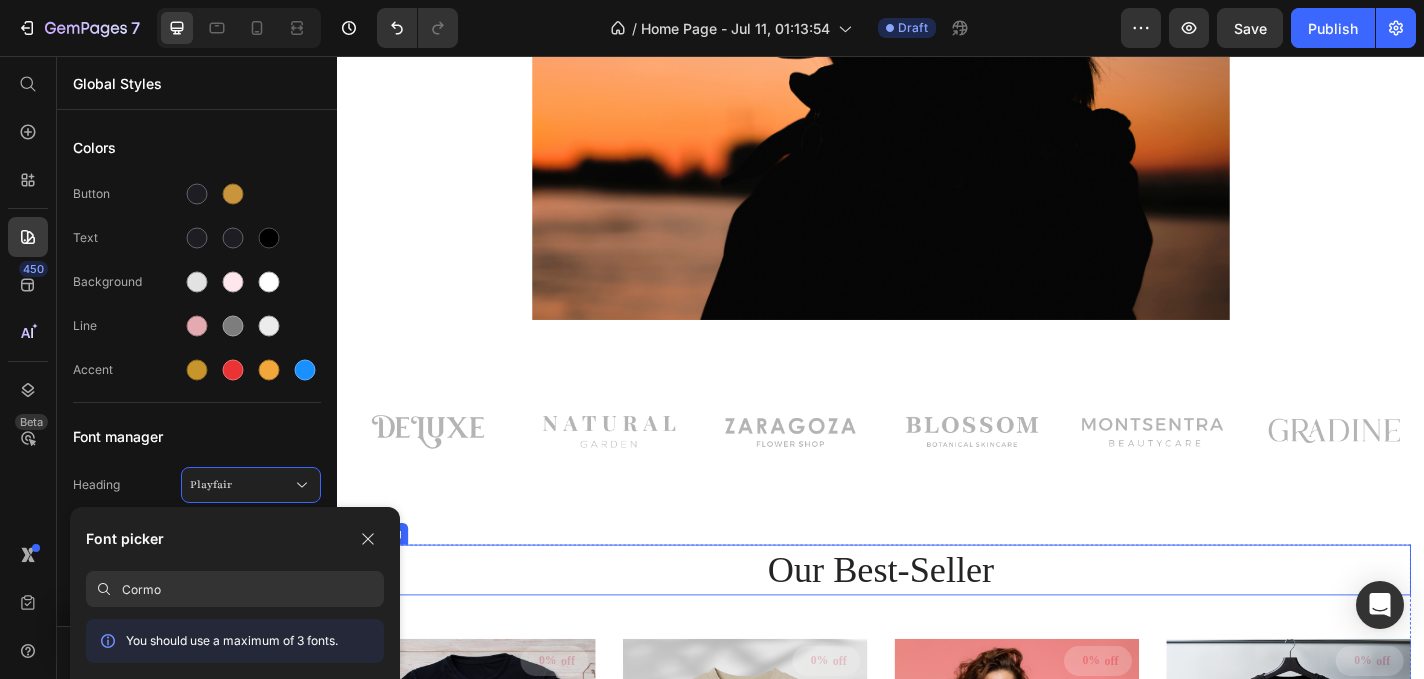 scroll, scrollTop: 900, scrollLeft: 0, axis: vertical 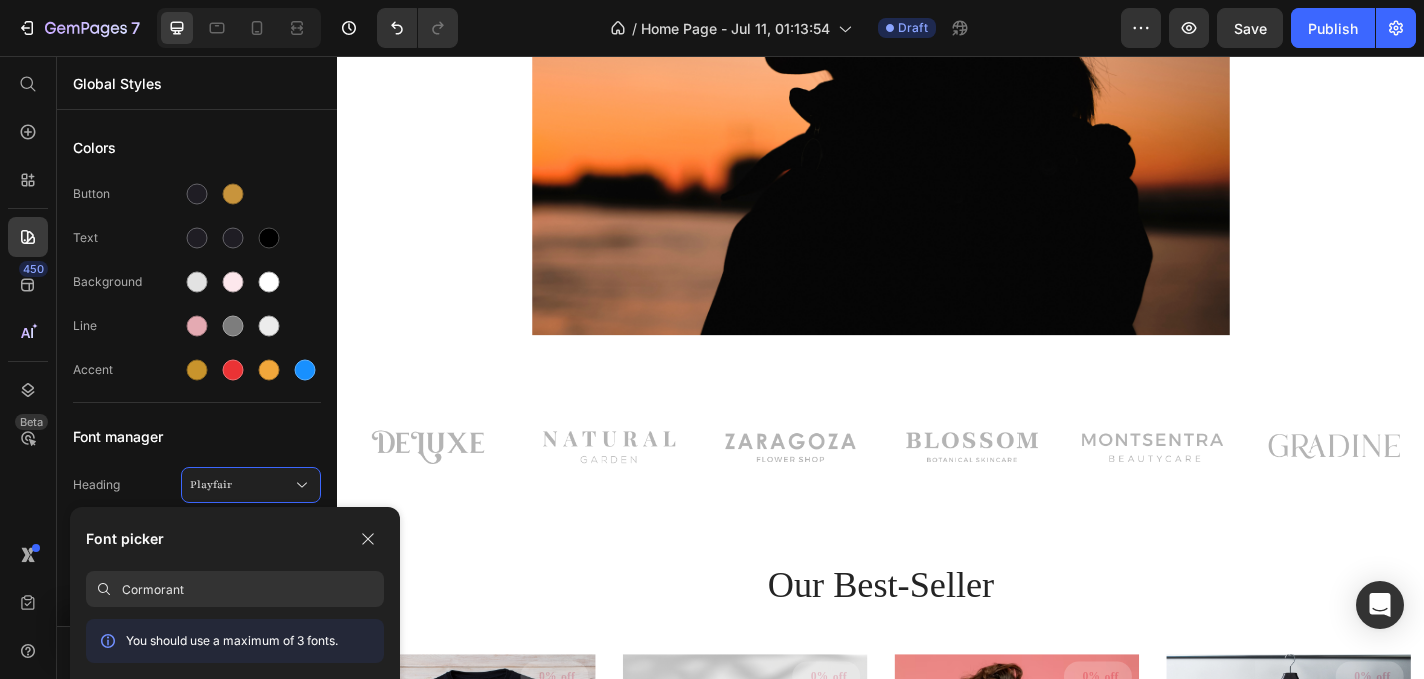 type on "Cormorant" 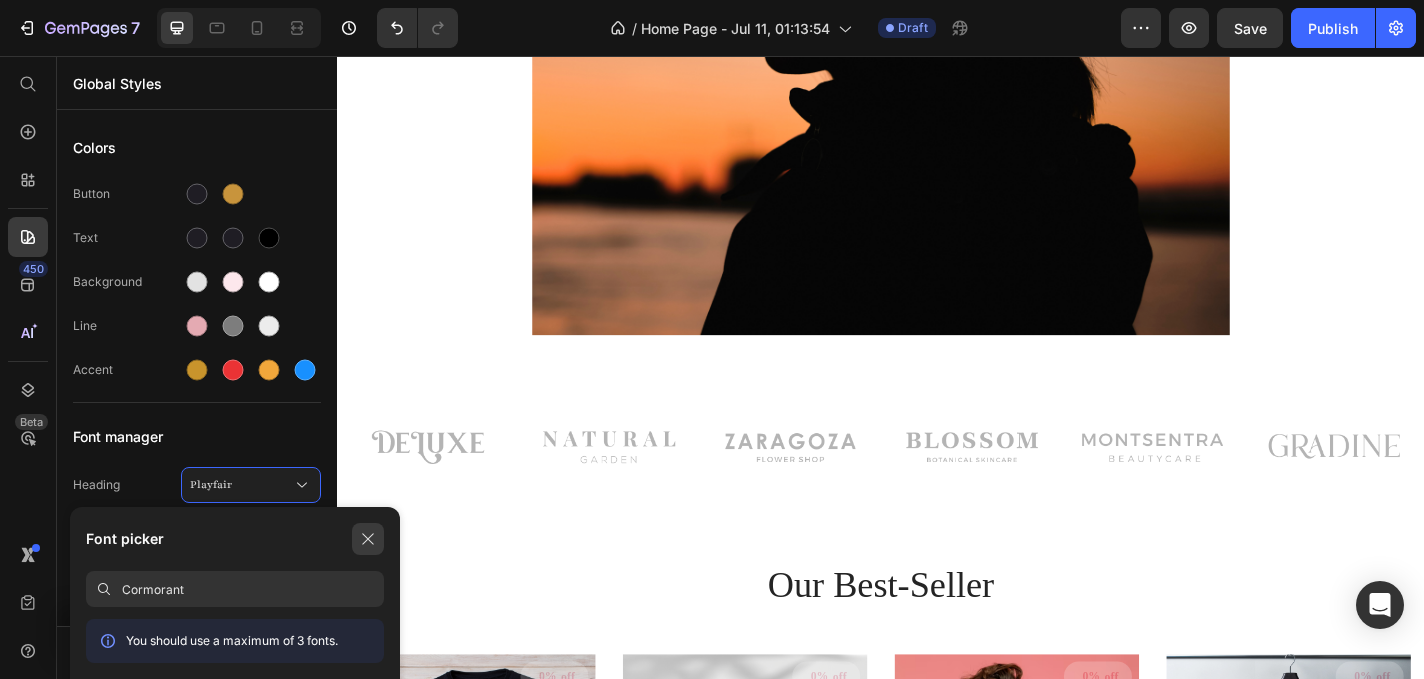 click 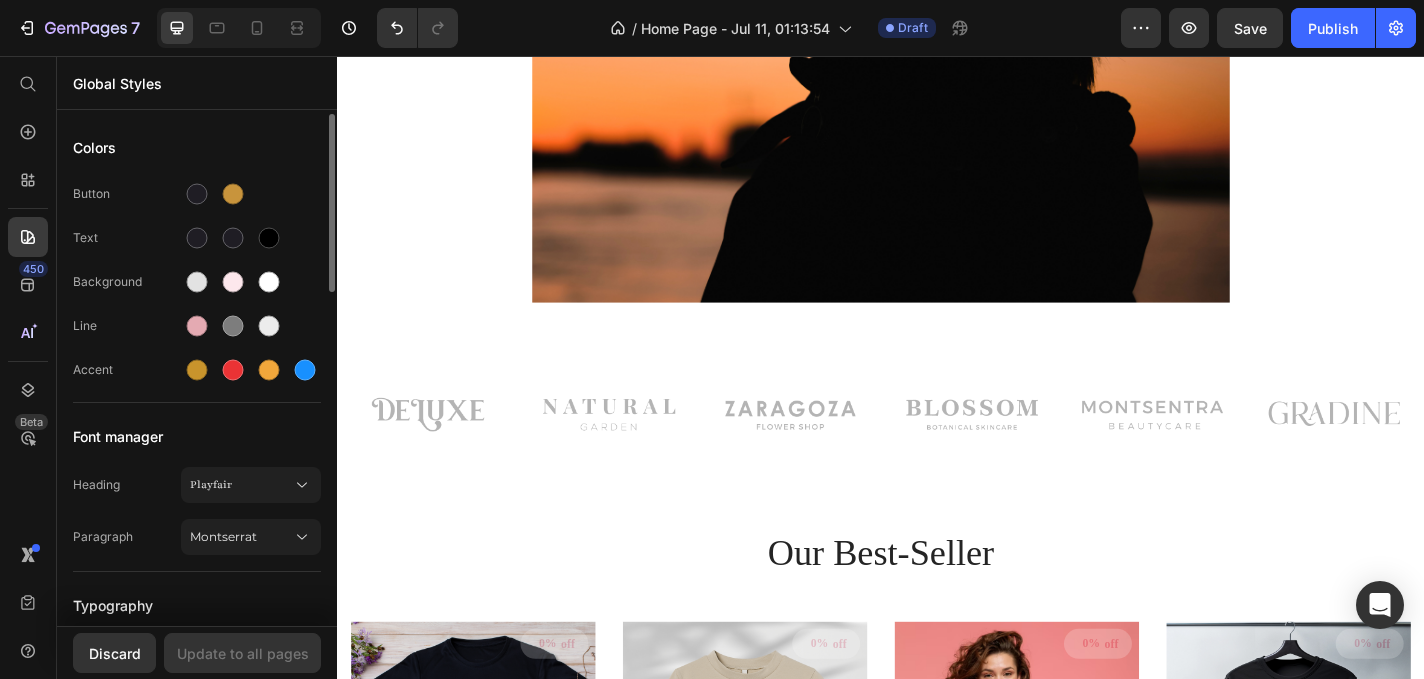 scroll, scrollTop: 994, scrollLeft: 0, axis: vertical 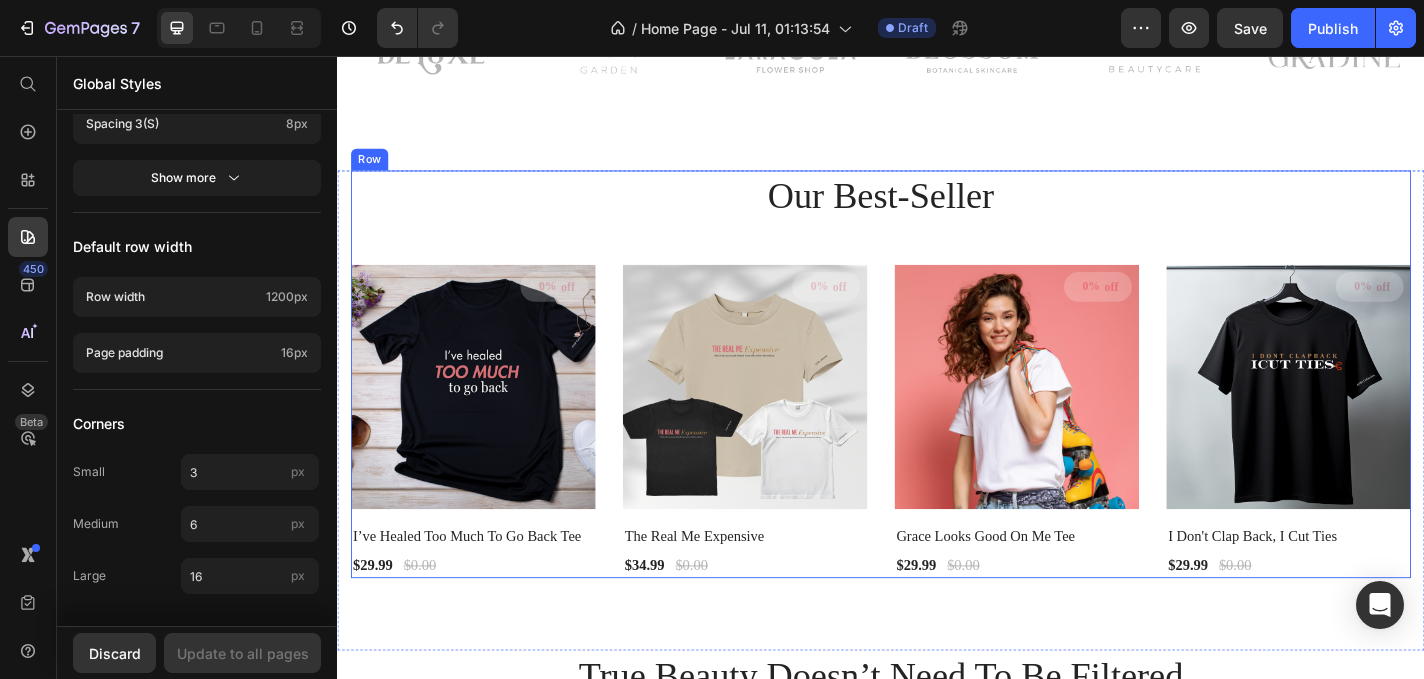 click on "Our Best-Seller Heading 0% off Product Tag Product Images Row I’ve Healed Too Much To Go Back Tee Product Title $29.99 Product Price $0.00 Product Price Row Row 0% off Product Tag Product Images Row The Real Me Expensive Product Title $34.99 Product Price $0.00 Product Price Row Row 0% off Product Tag Product Images Row Grace Looks Good On Me Tee Product Title $29.99 Product Price $0.00 Product Price Row Row 0% off Product Tag Product Images Row I Don't Clap Back, I Cut Ties Product Title $29.99 Product Price $0.00 Product Price Row Row Product List" at bounding box center [937, 407] 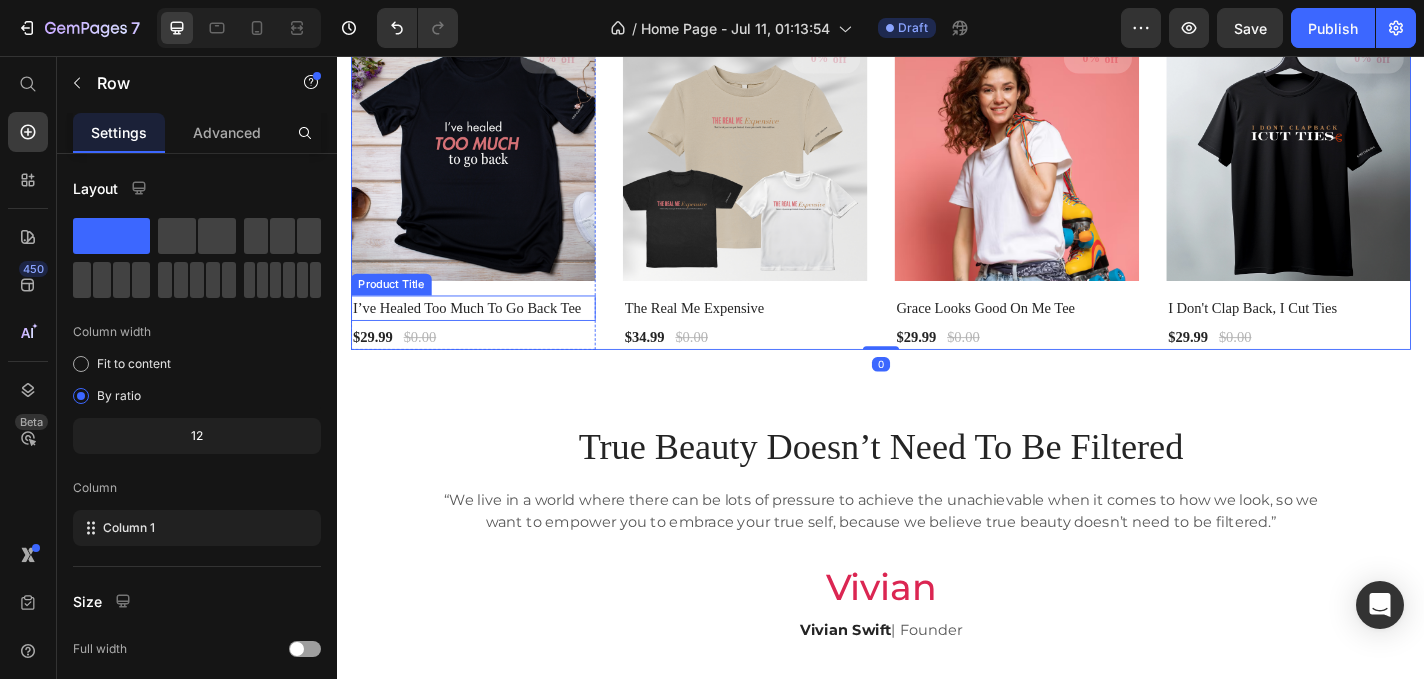 scroll, scrollTop: 1601, scrollLeft: 0, axis: vertical 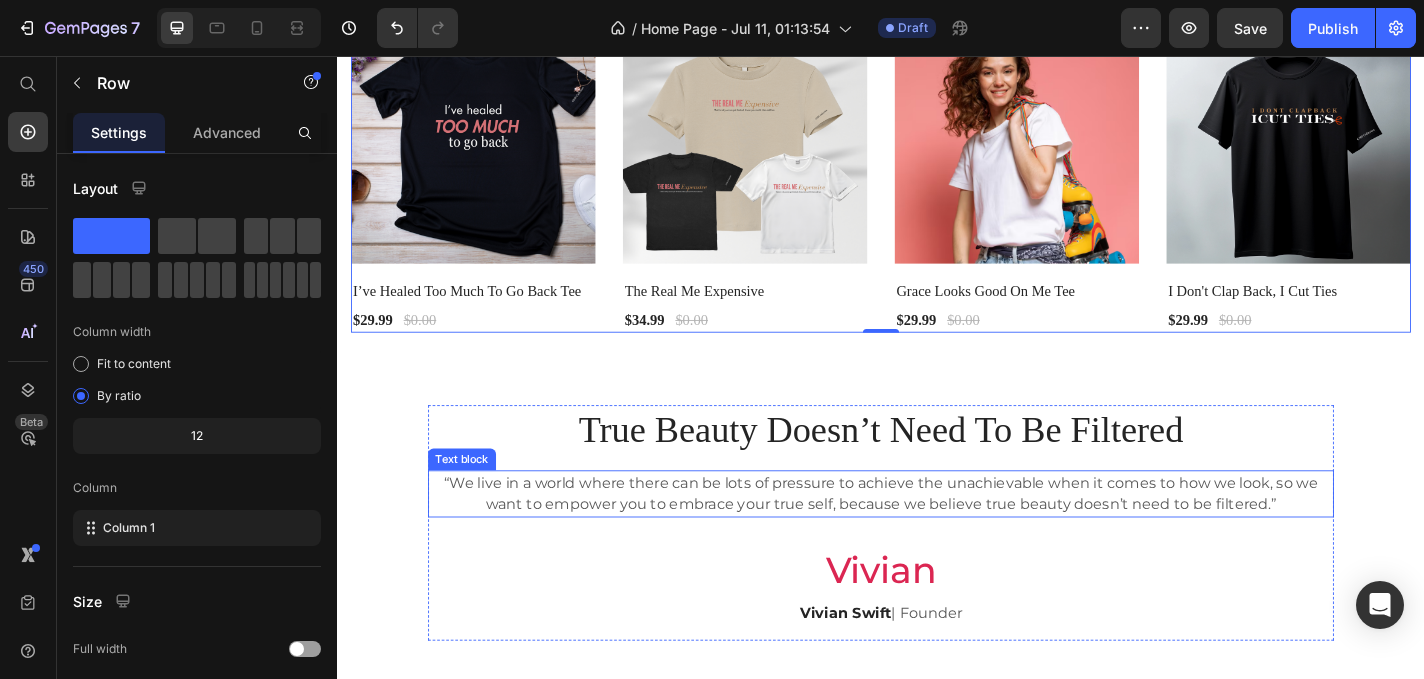 click on "“We live in a world where there can be lots of pressure to achieve the unachievable when it comes to how we look, so we want to empower you to embrace your true self, because we believe true beauty doesn’t need to be filtered.”" at bounding box center (937, 539) 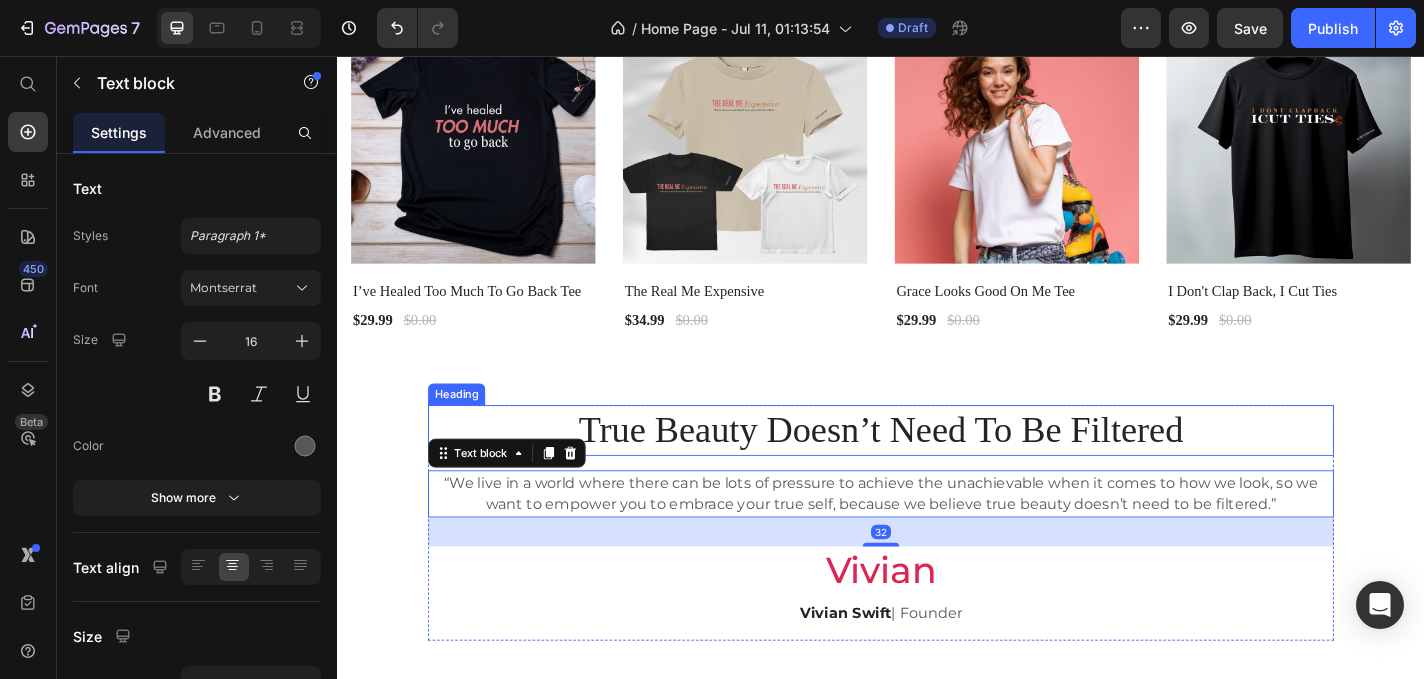 click on "True Beauty Doesn’t Need To Be Filtered" at bounding box center (937, 469) 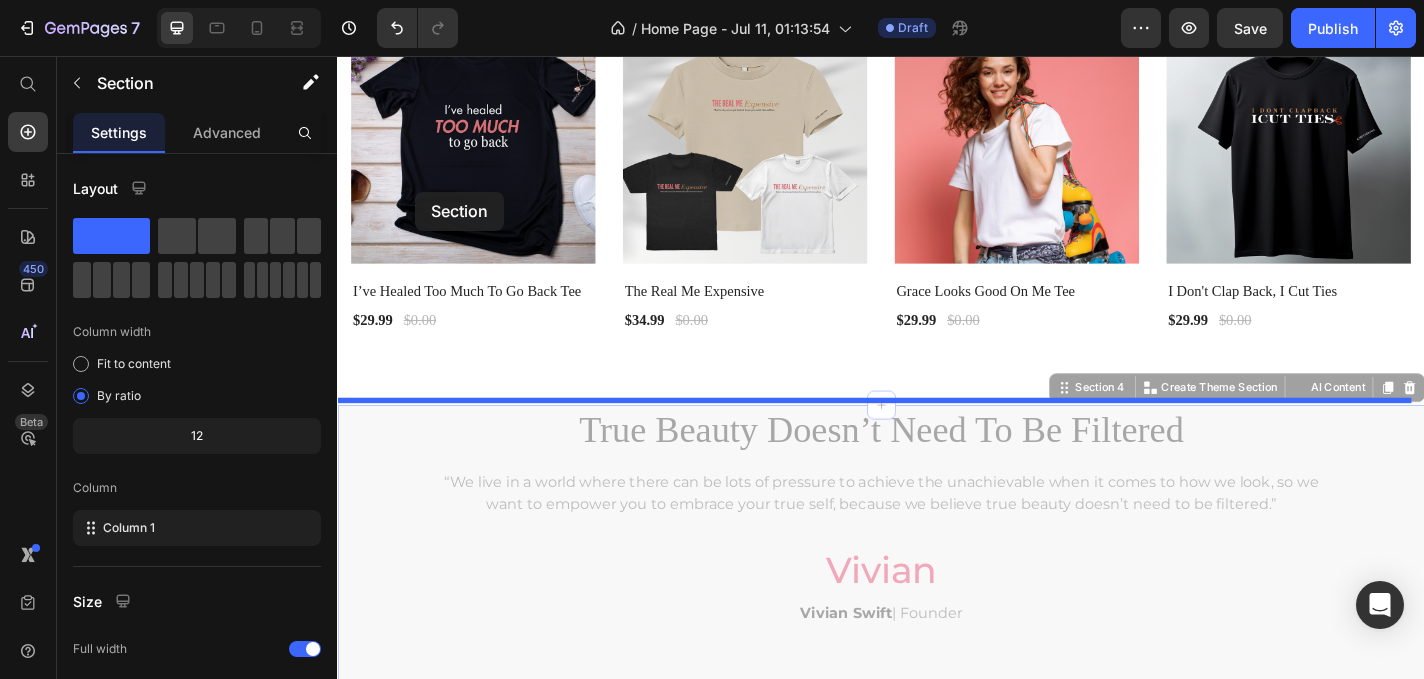 drag, startPoint x: 370, startPoint y: 456, endPoint x: 424, endPoint y: 198, distance: 263.5906 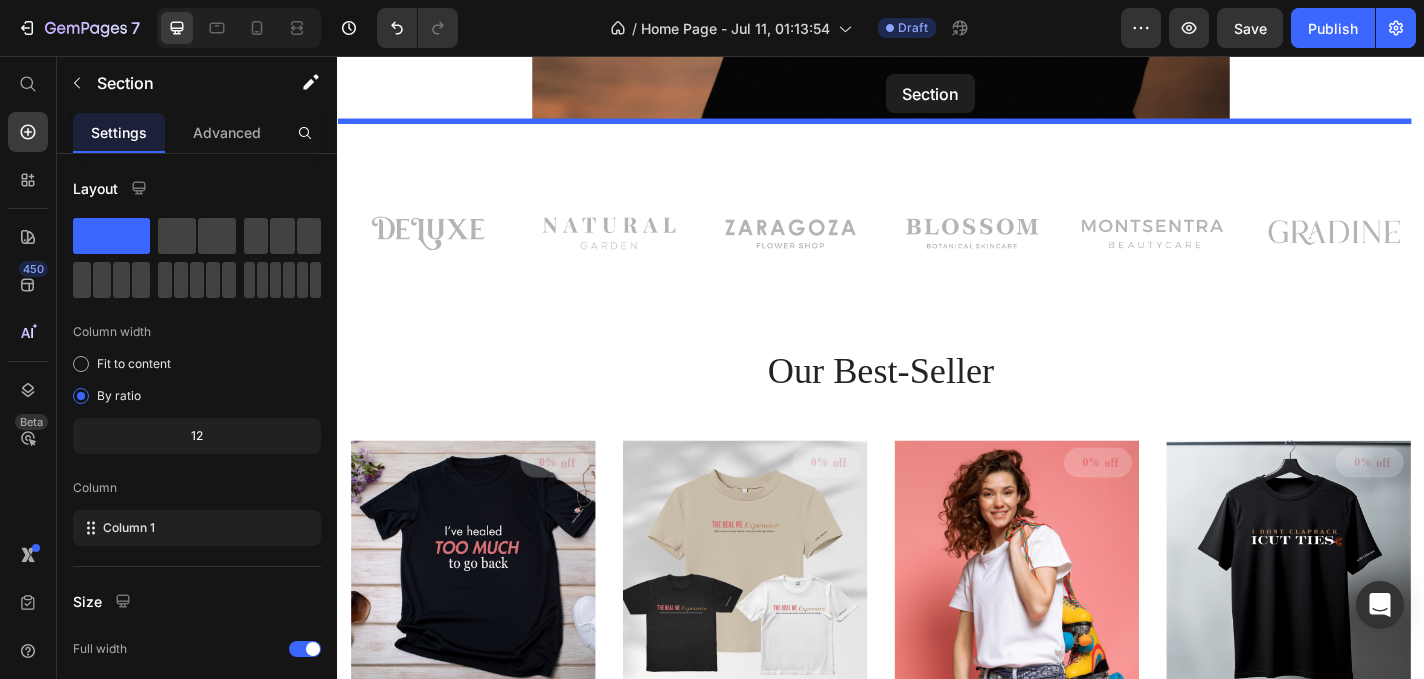 scroll, scrollTop: 1126, scrollLeft: 0, axis: vertical 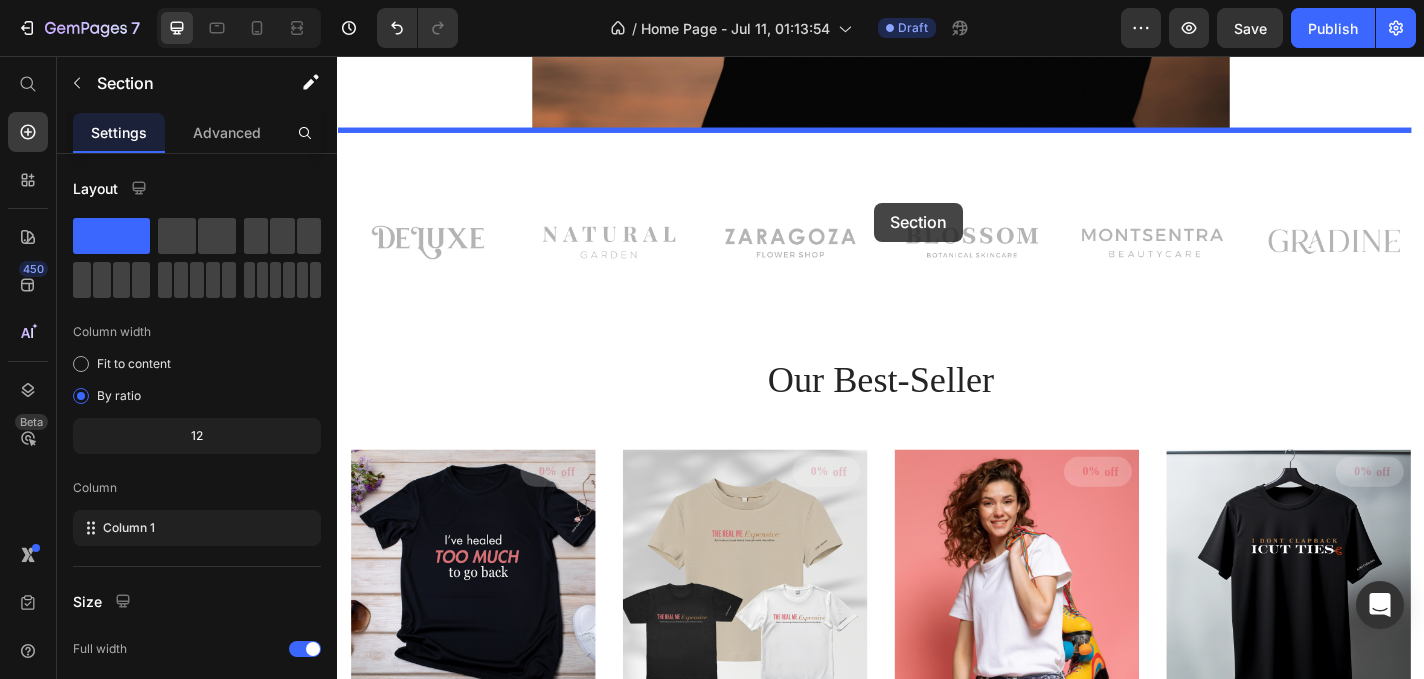 drag, startPoint x: 1138, startPoint y: 417, endPoint x: 930, endPoint y: 218, distance: 287.86282 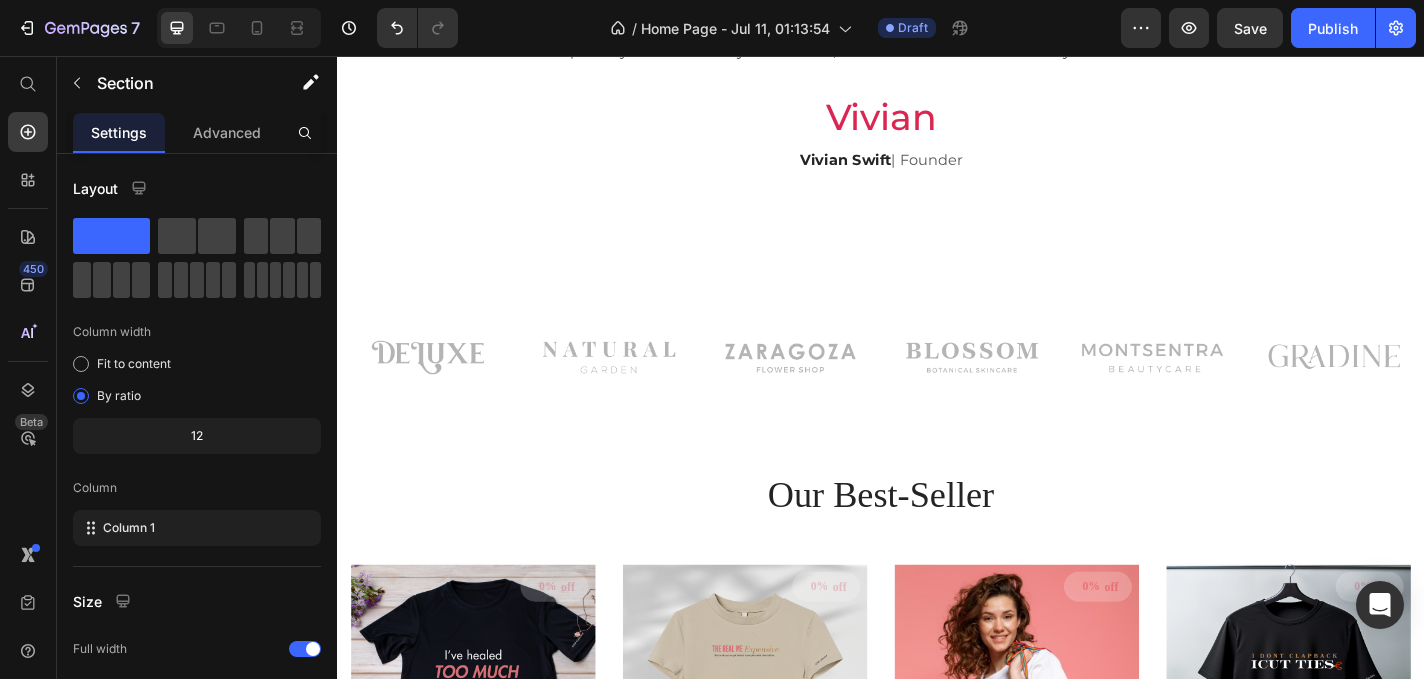 scroll, scrollTop: 1323, scrollLeft: 0, axis: vertical 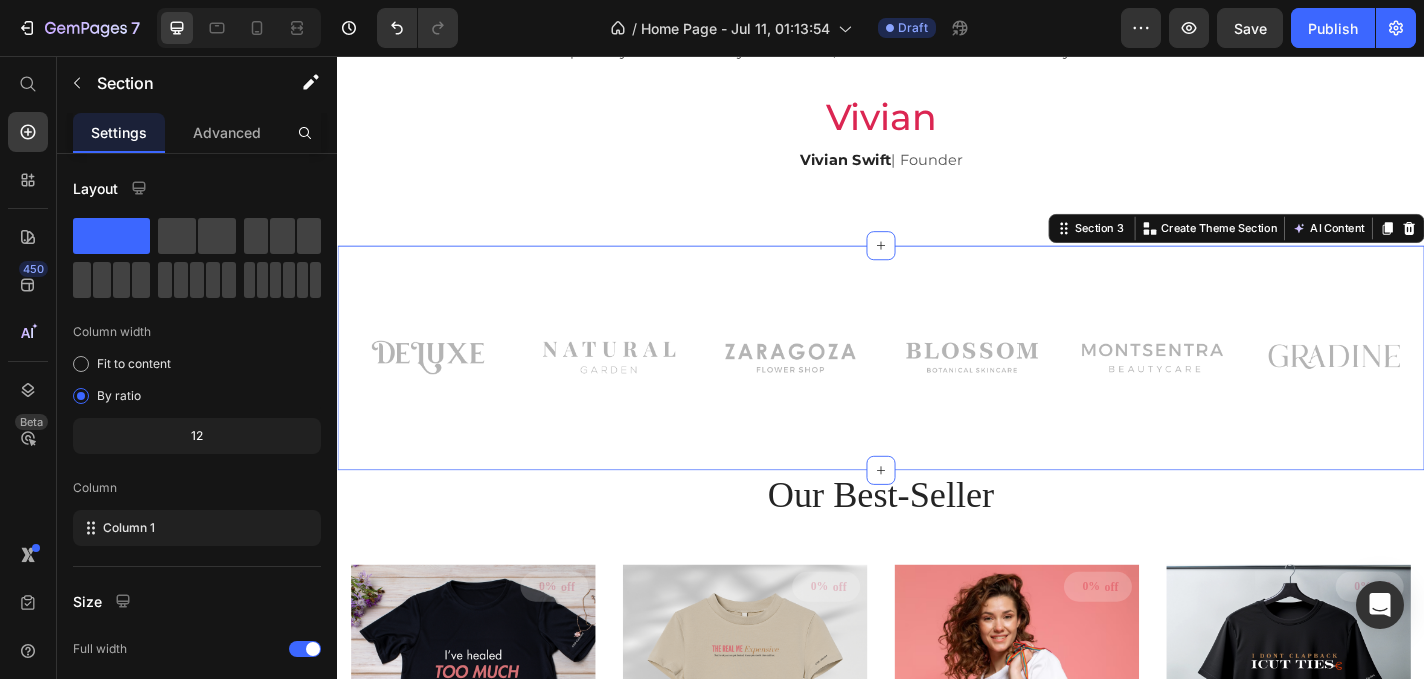 click on "Image Image Image Row Image Image Image Row Row Section 3   You can create reusable sections Create Theme Section AI Content Write with GemAI What would you like to describe here? Tone and Voice Persuasive Product Show more Generate" at bounding box center [937, 389] 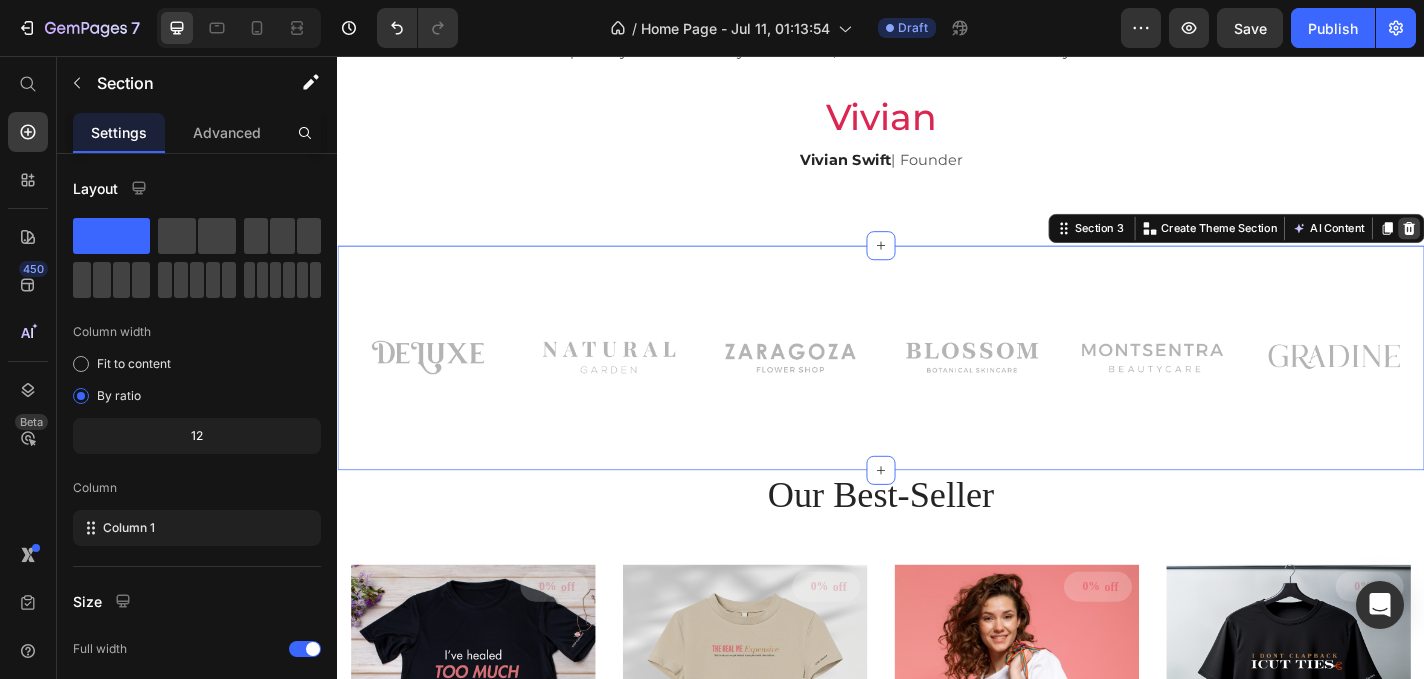 click 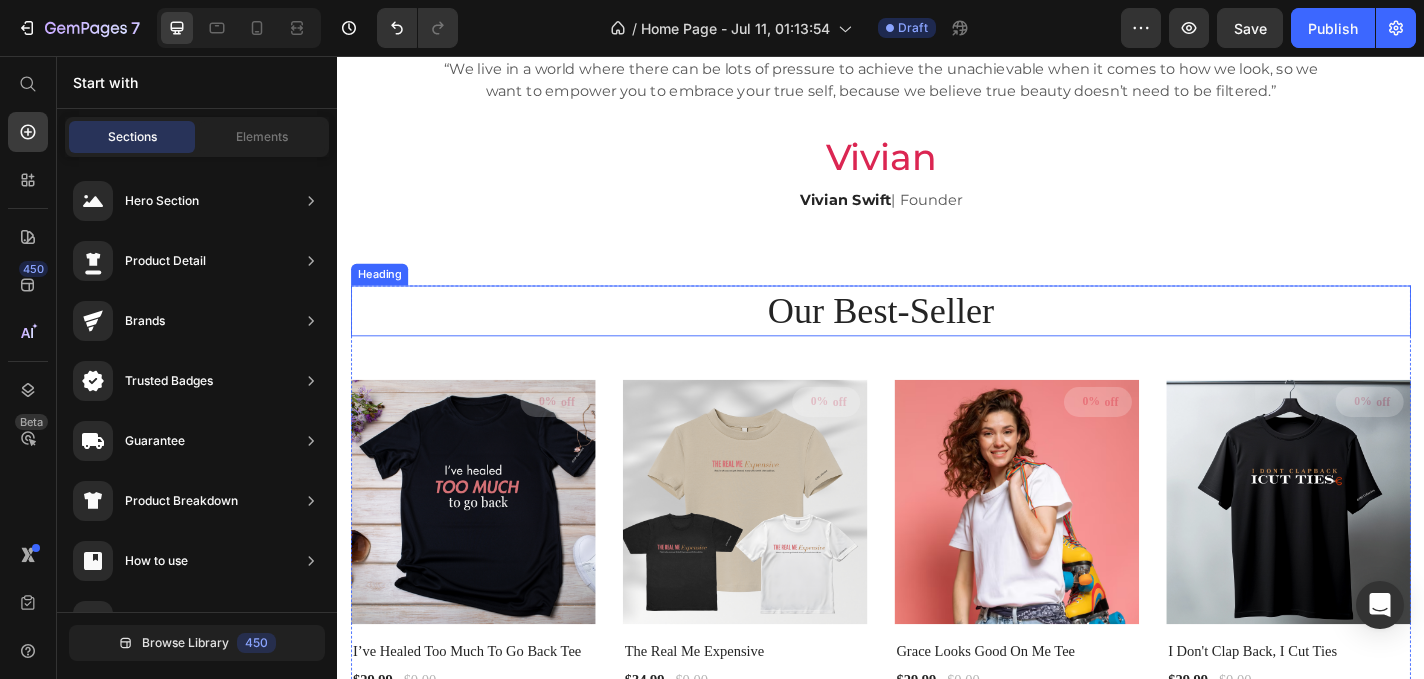 scroll, scrollTop: 991, scrollLeft: 0, axis: vertical 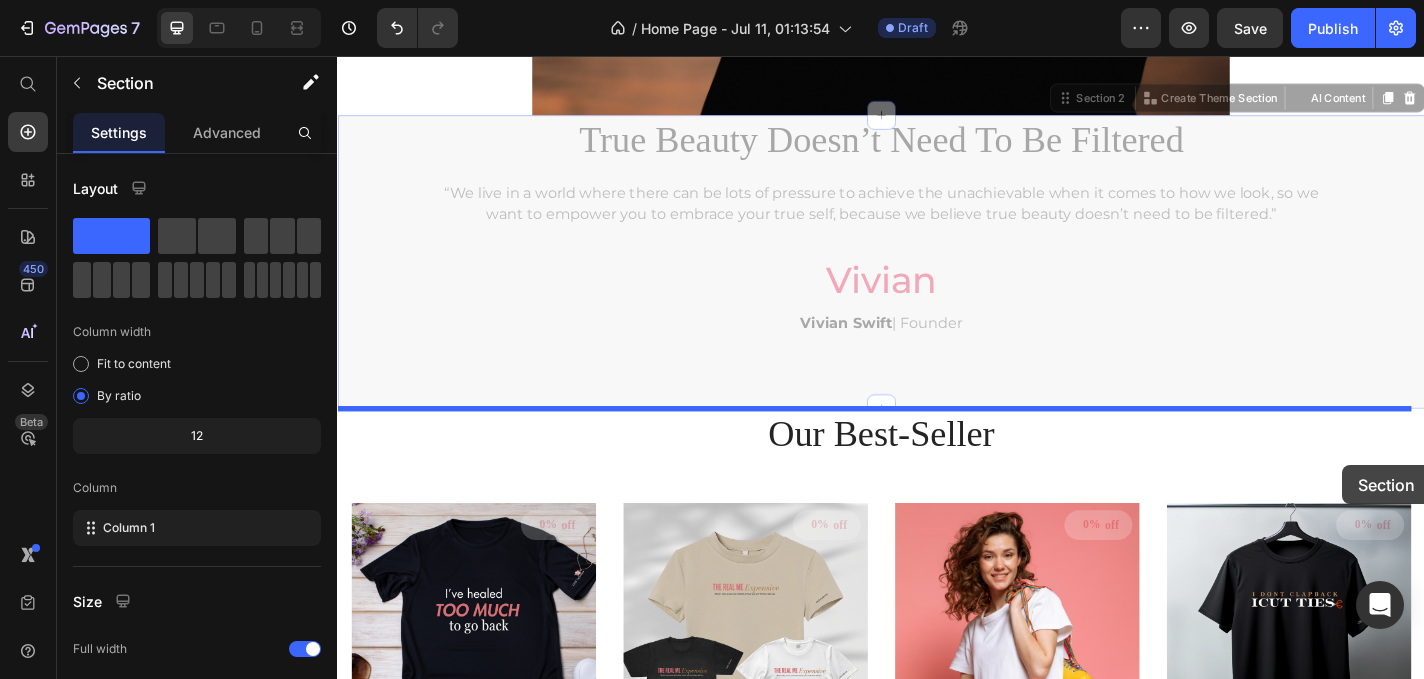 drag, startPoint x: 1467, startPoint y: 544, endPoint x: 1446, endPoint y: 508, distance: 41.677334 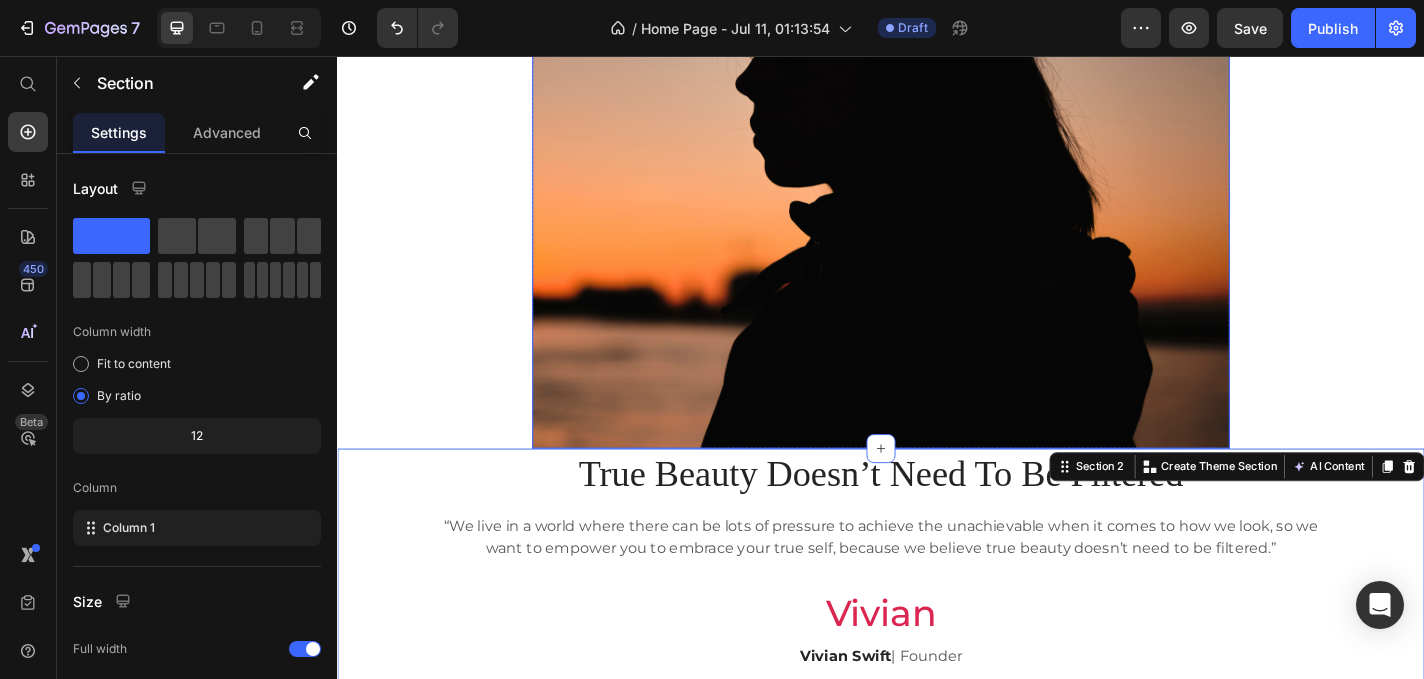 scroll, scrollTop: 899, scrollLeft: 0, axis: vertical 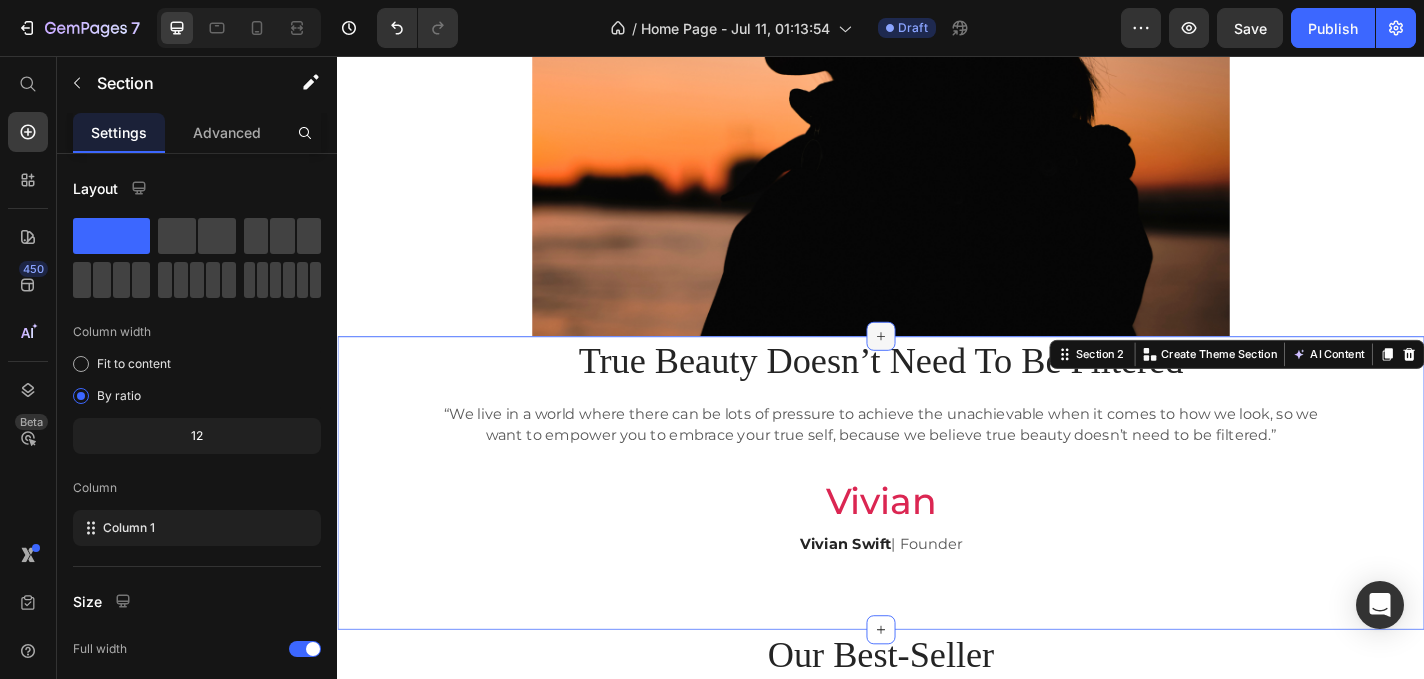 click at bounding box center [937, 365] 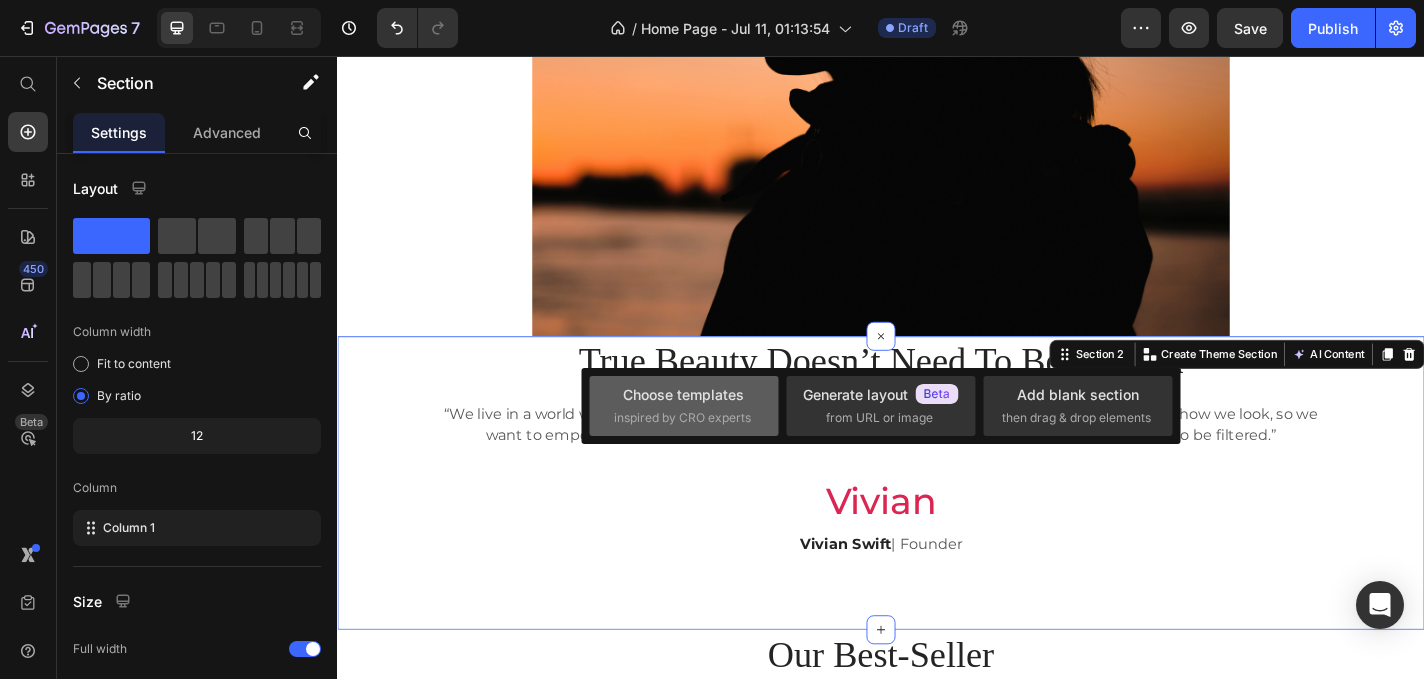 click on "Choose templates" at bounding box center (683, 394) 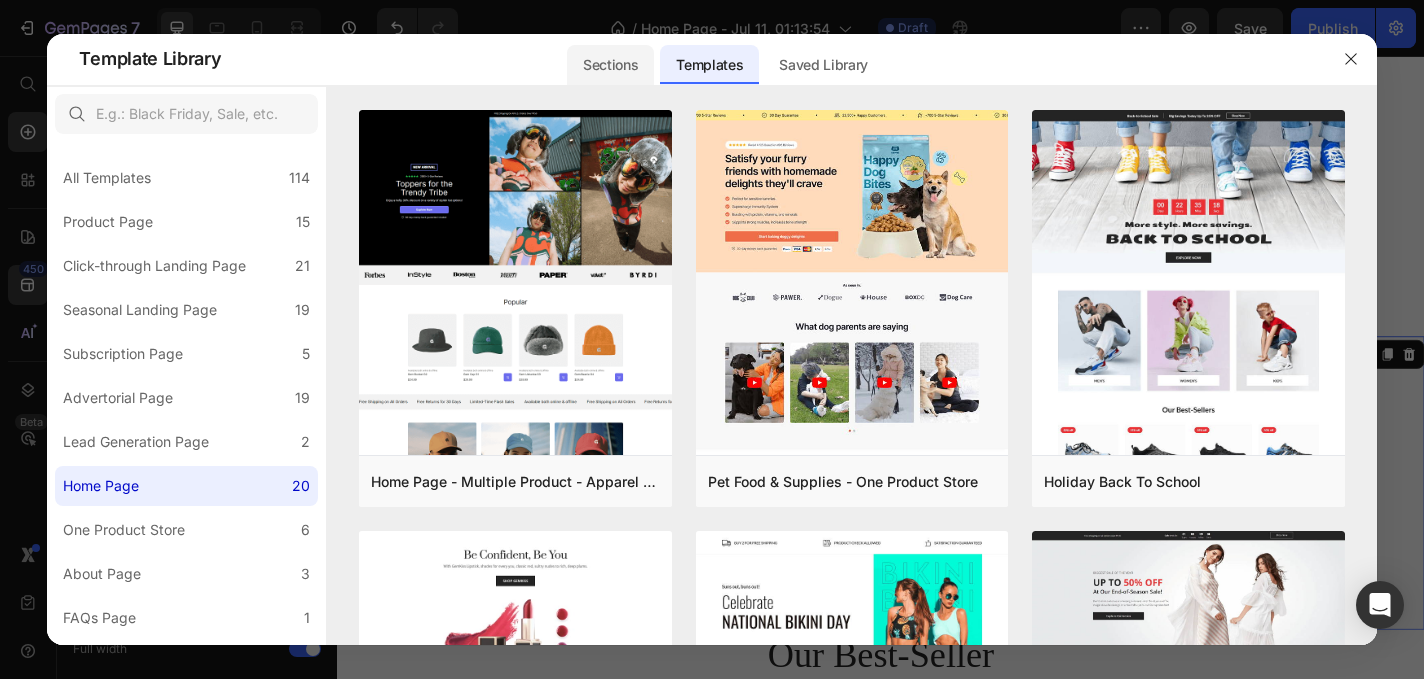 click on "Sections" 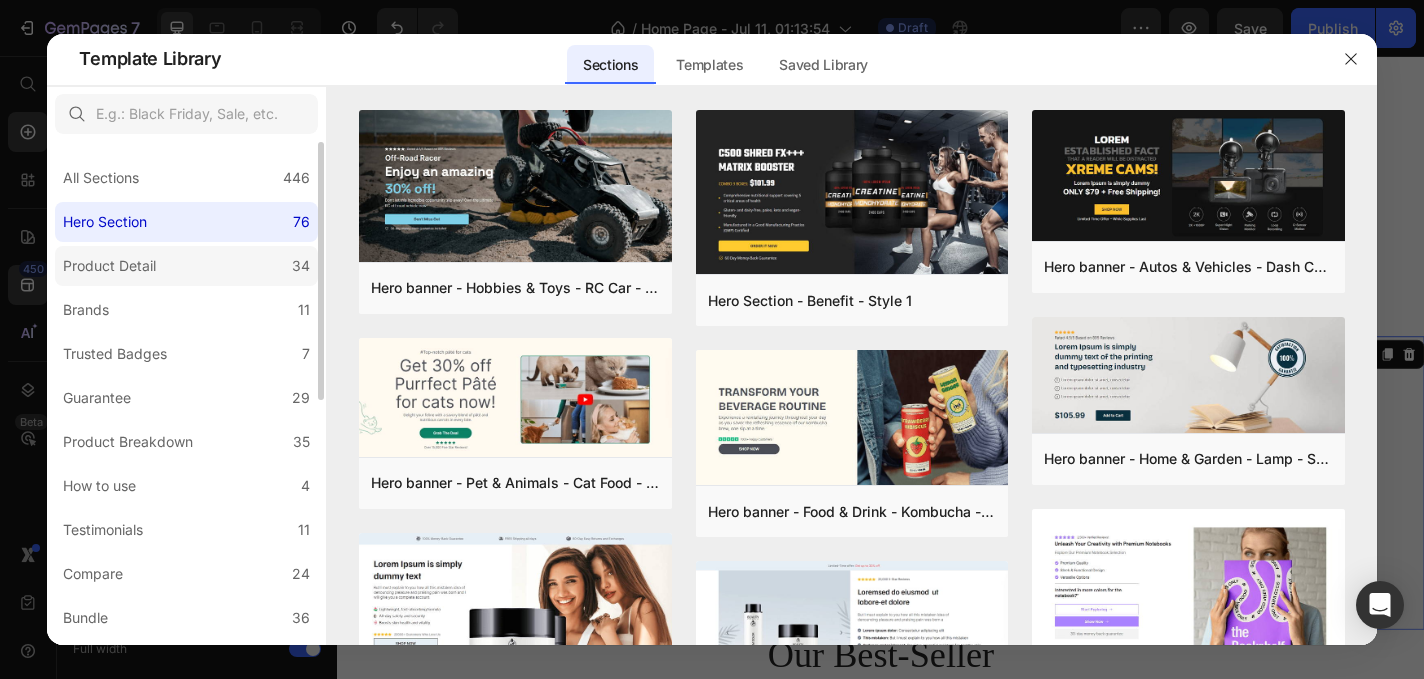 click on "Product Detail" at bounding box center (109, 266) 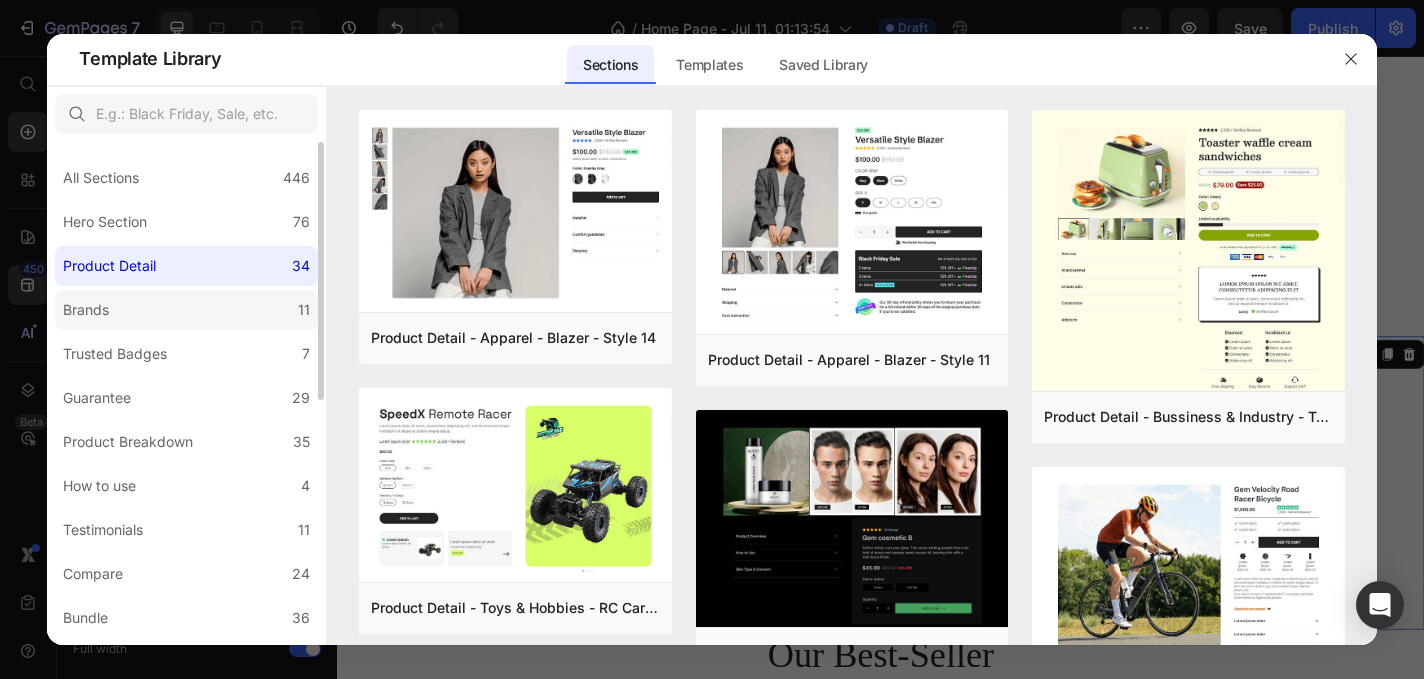 click on "Brands" at bounding box center (86, 310) 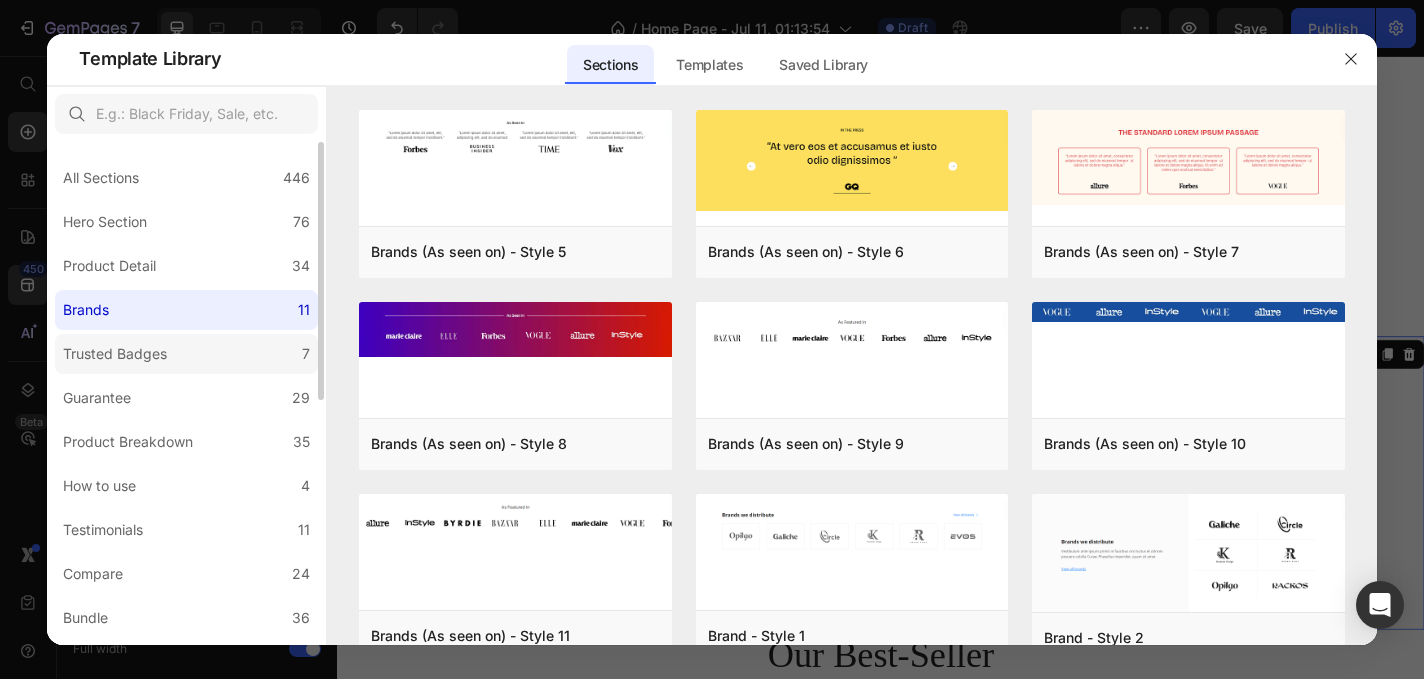 click on "Trusted Badges" at bounding box center [115, 354] 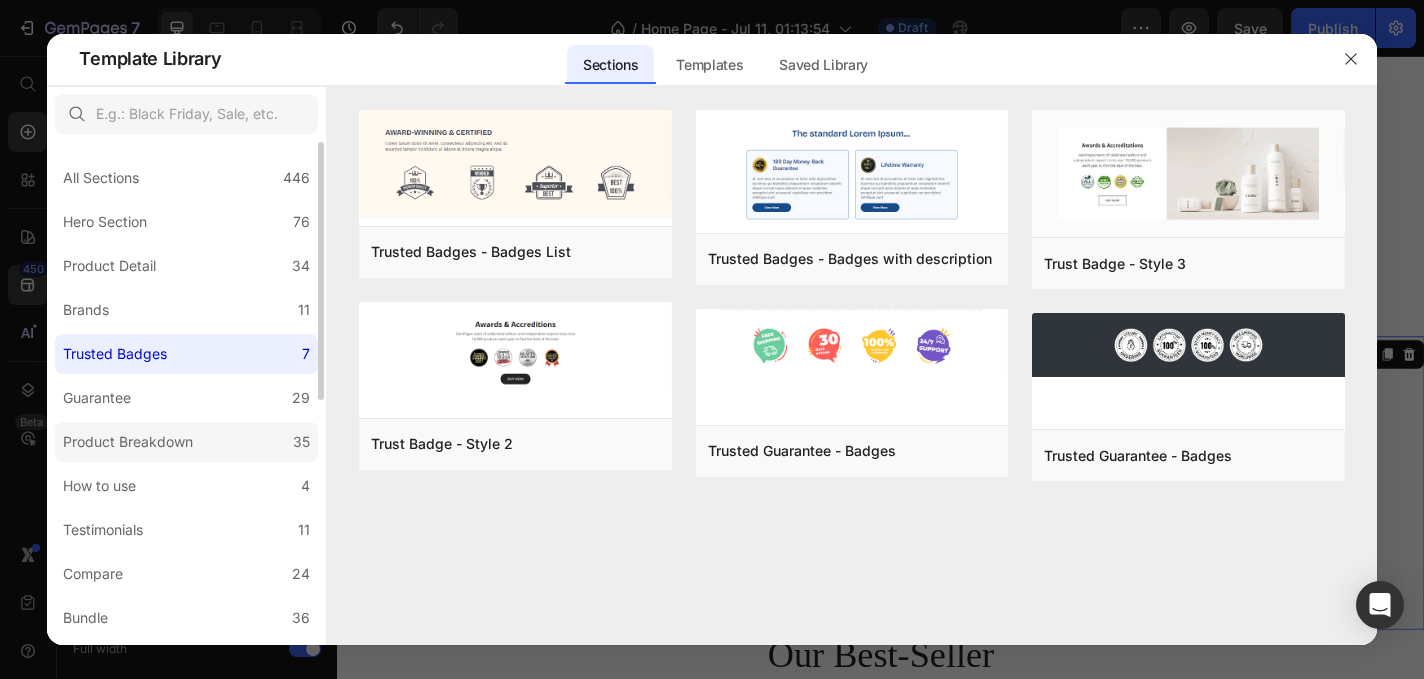 click on "Product Breakdown" at bounding box center [128, 442] 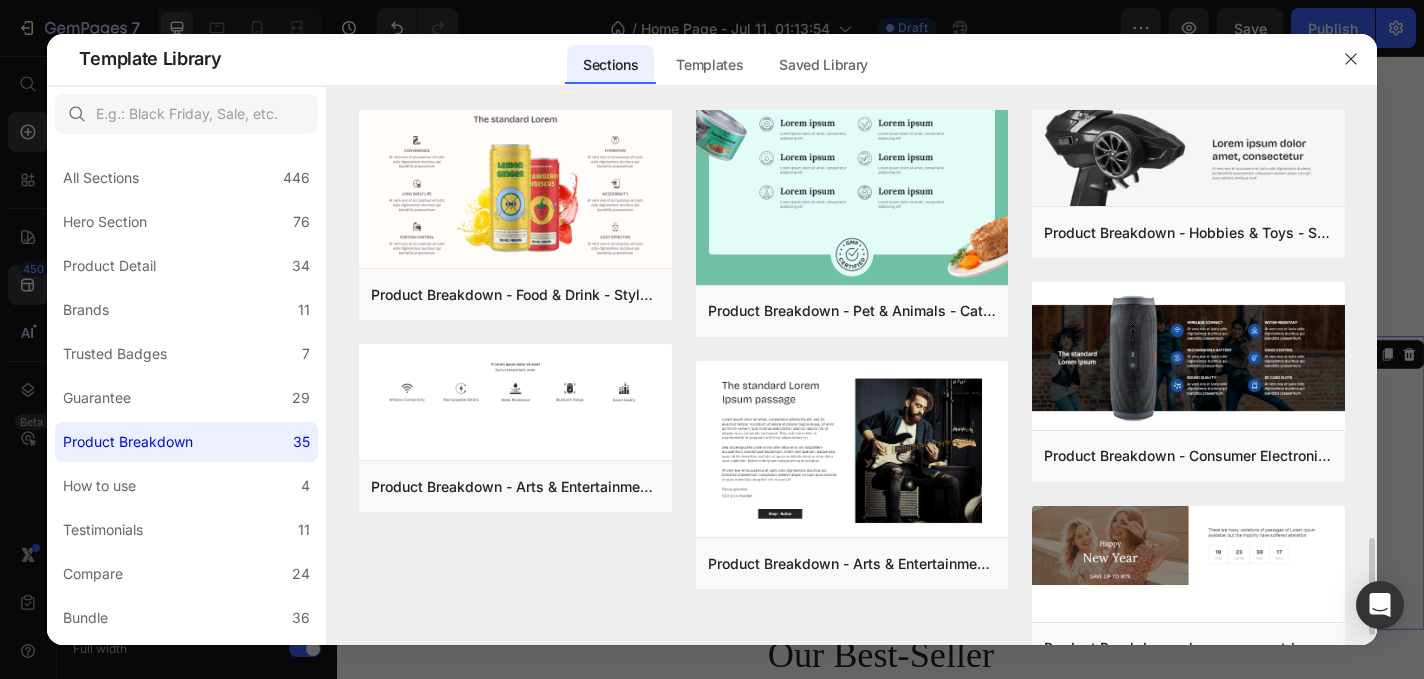 scroll, scrollTop: 2398, scrollLeft: 0, axis: vertical 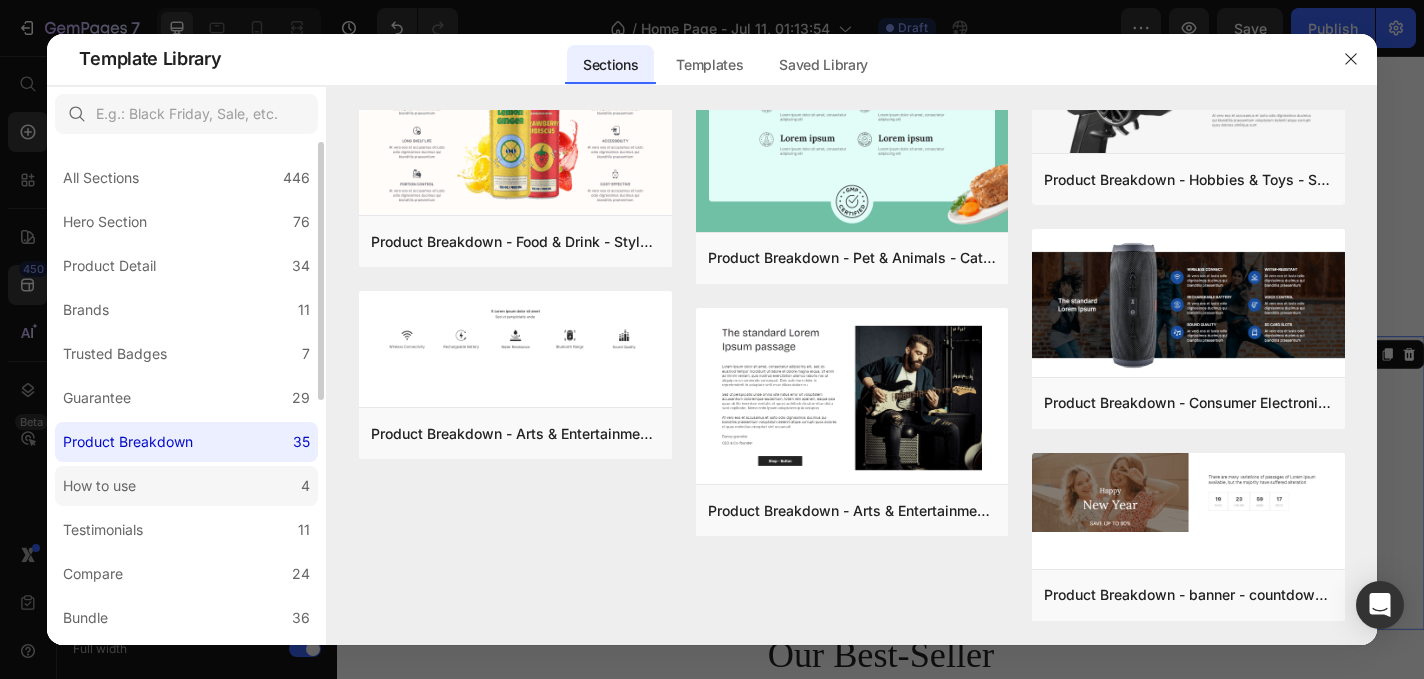 click on "How to use" at bounding box center (99, 486) 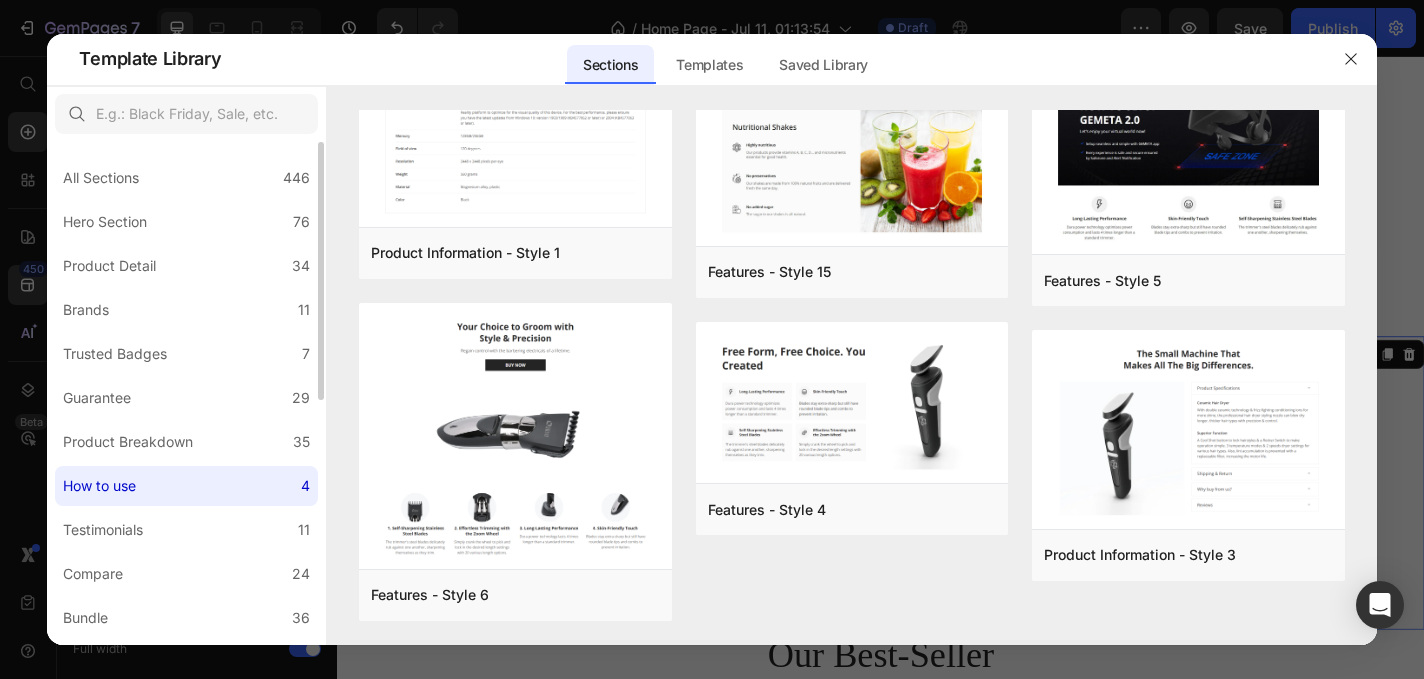 scroll, scrollTop: 0, scrollLeft: 0, axis: both 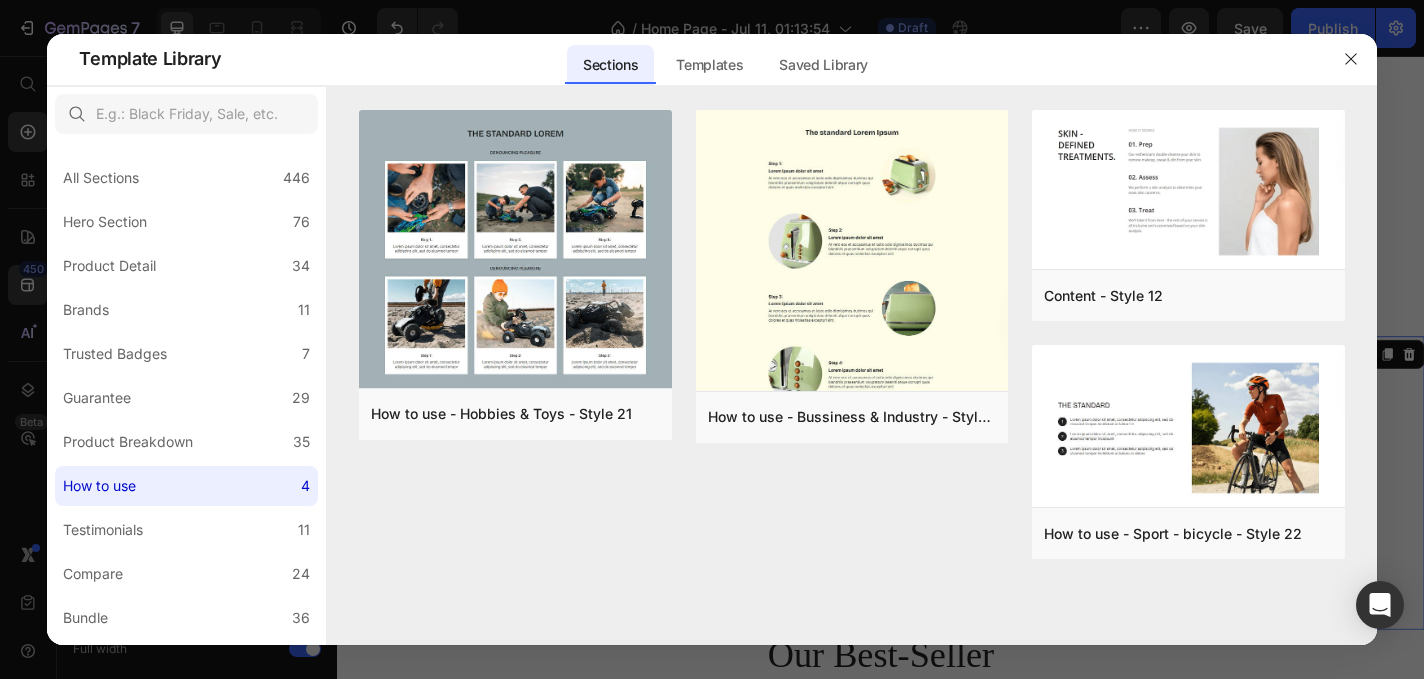 click on "Sections" 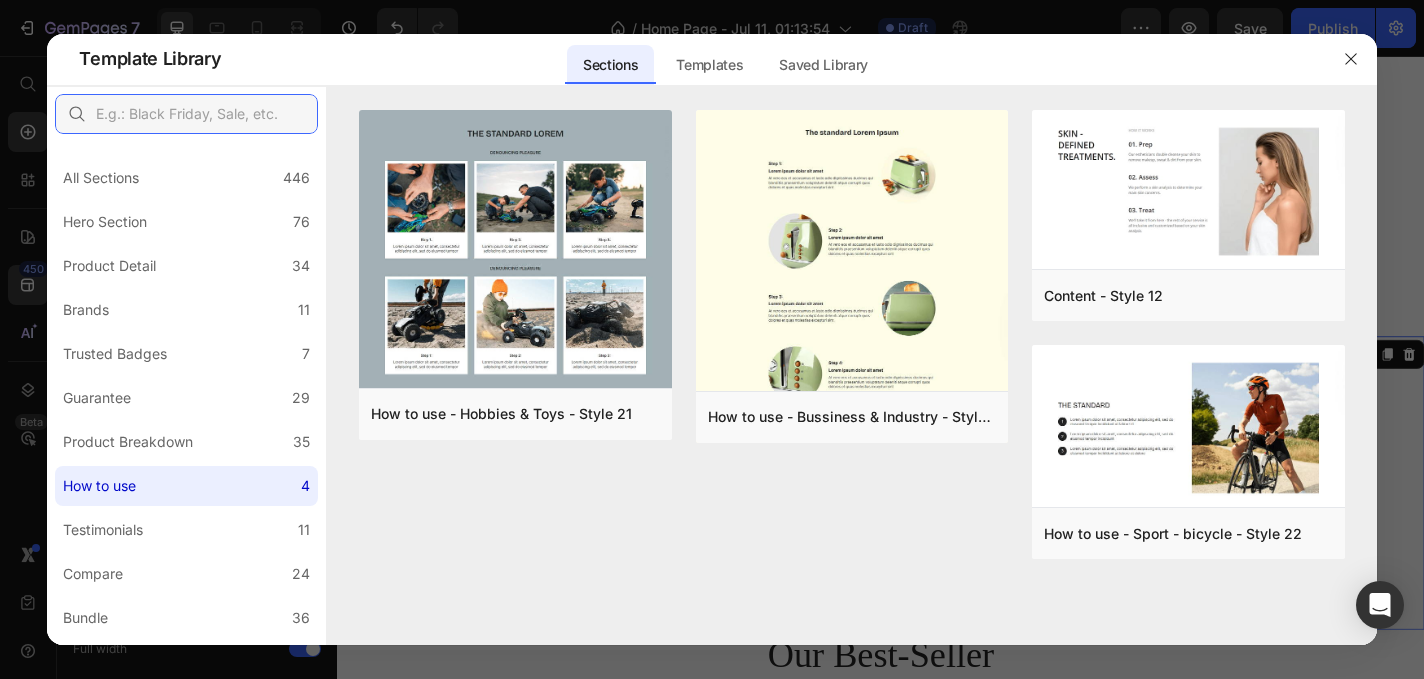 click at bounding box center (186, 114) 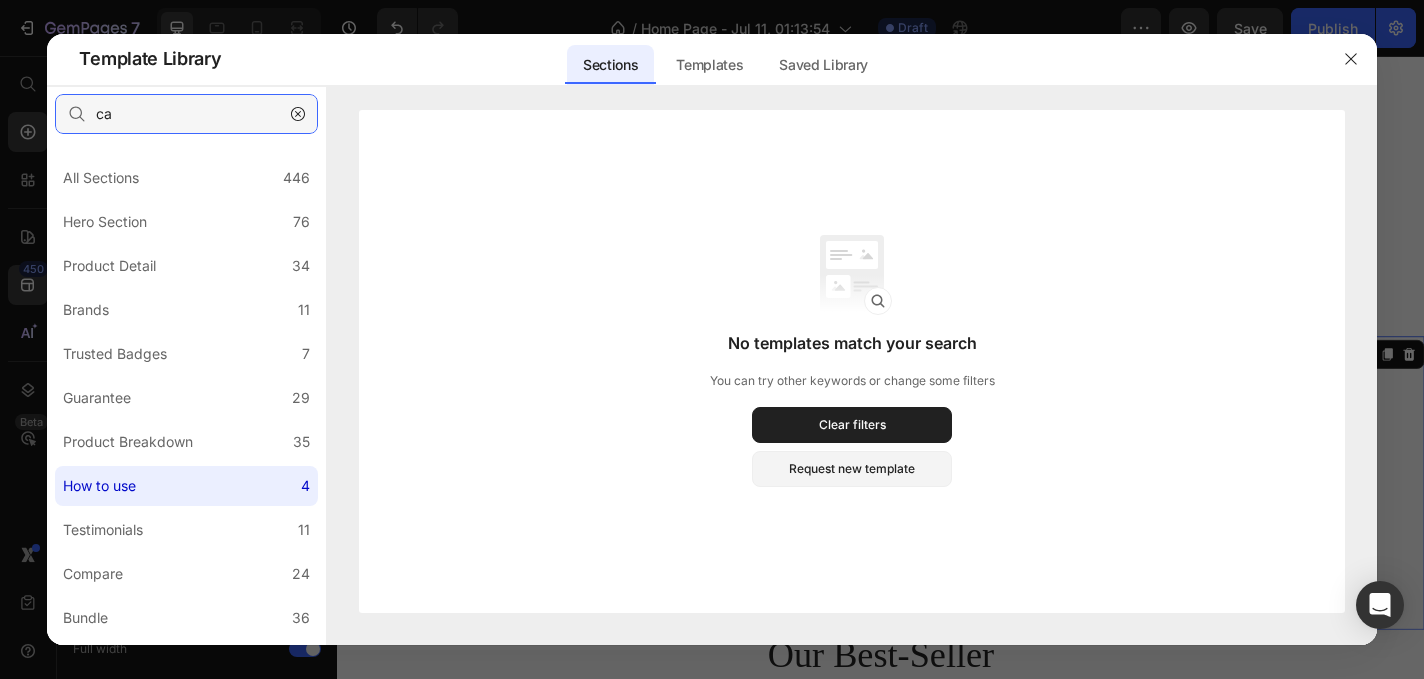 type on "c" 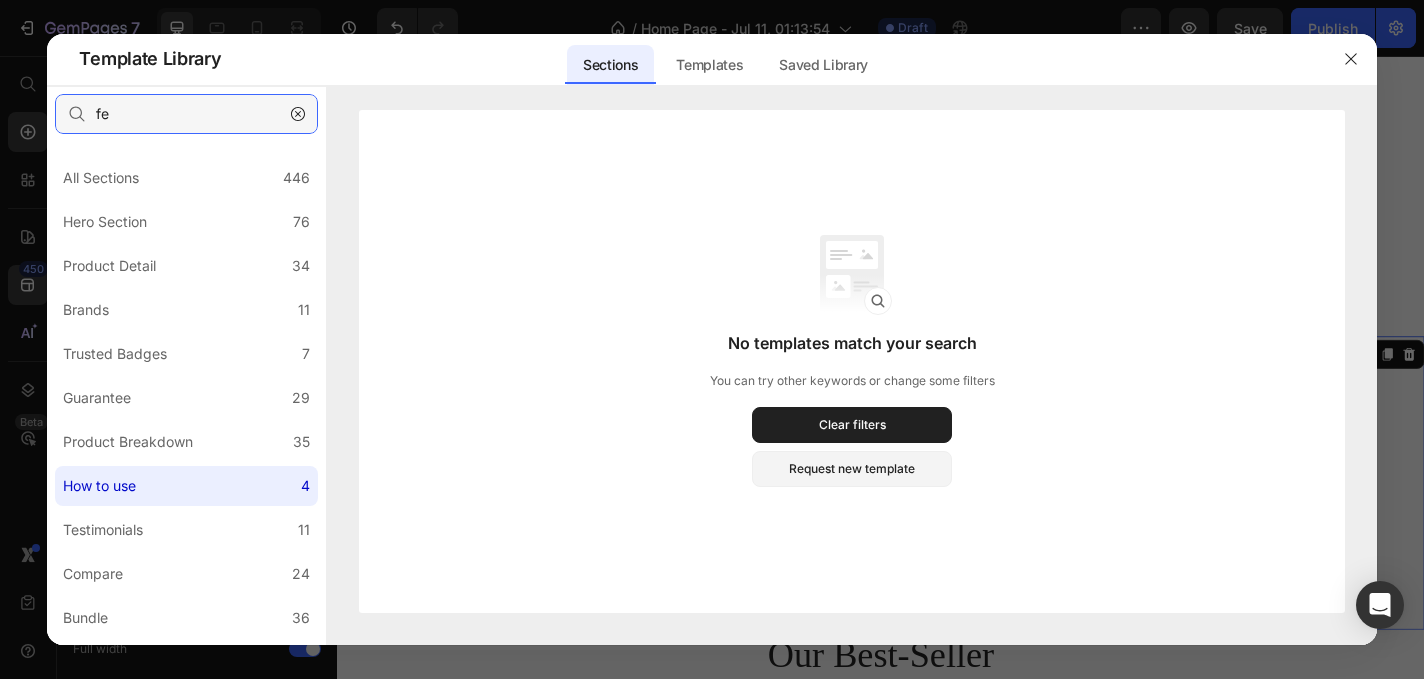 type on "f" 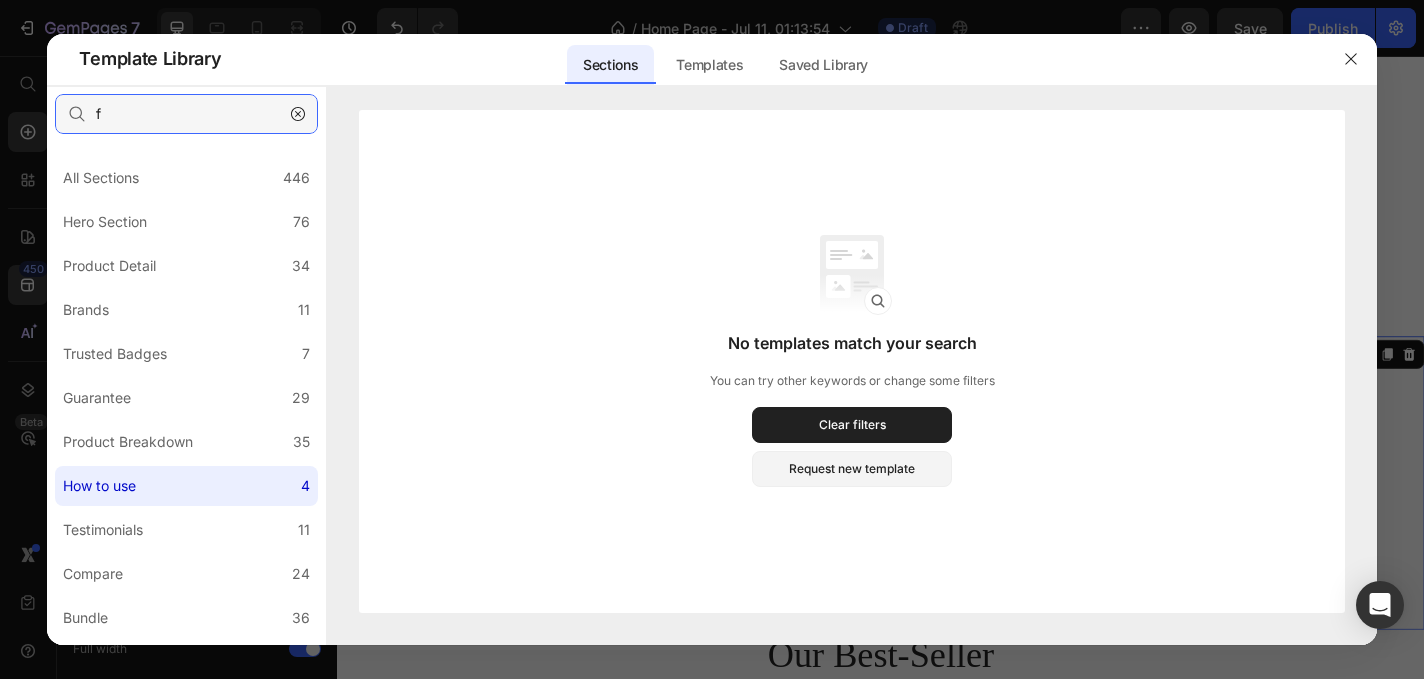 type 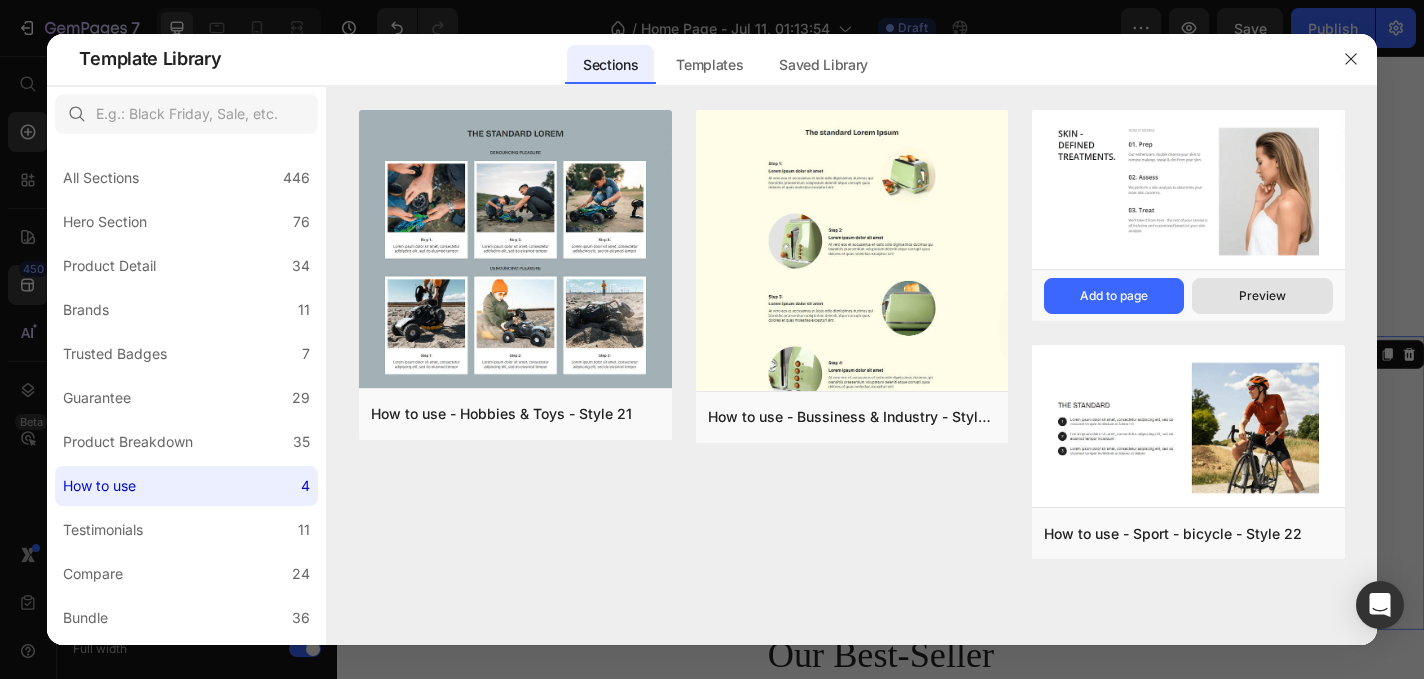 click on "Preview" at bounding box center [1262, 296] 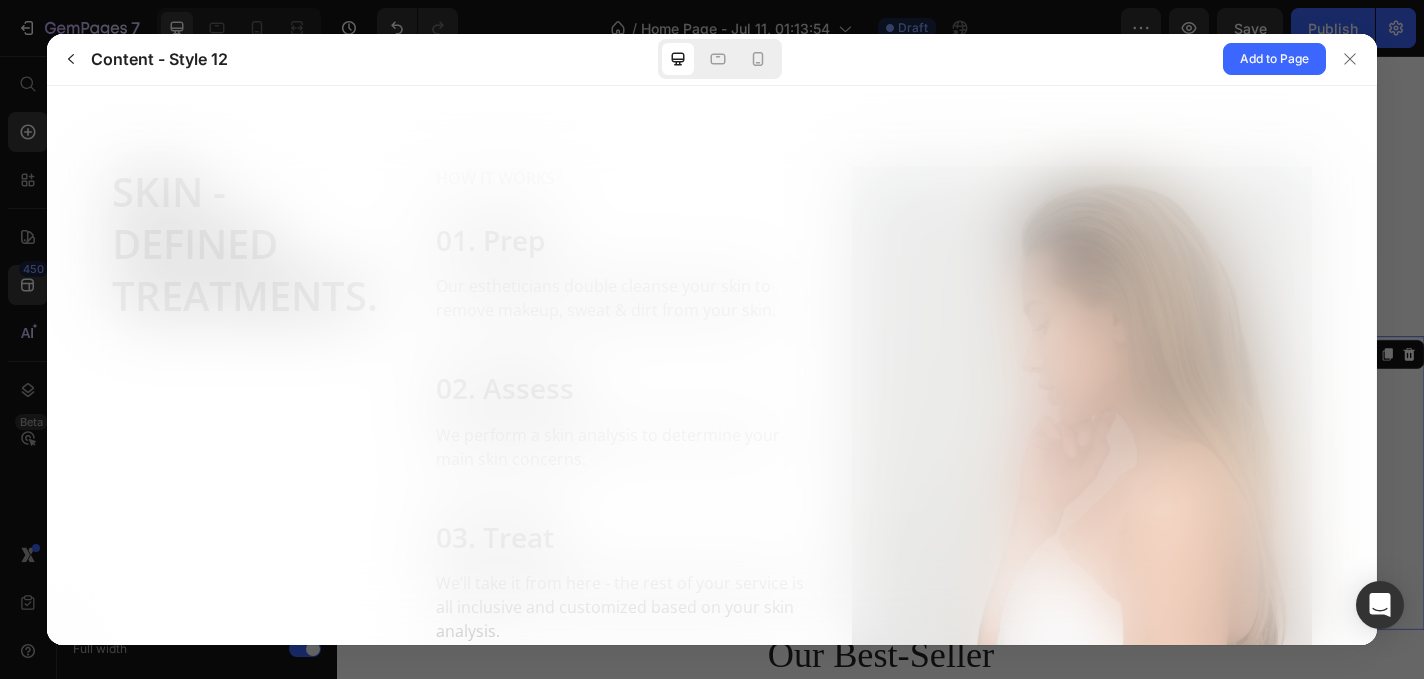 scroll, scrollTop: 0, scrollLeft: 0, axis: both 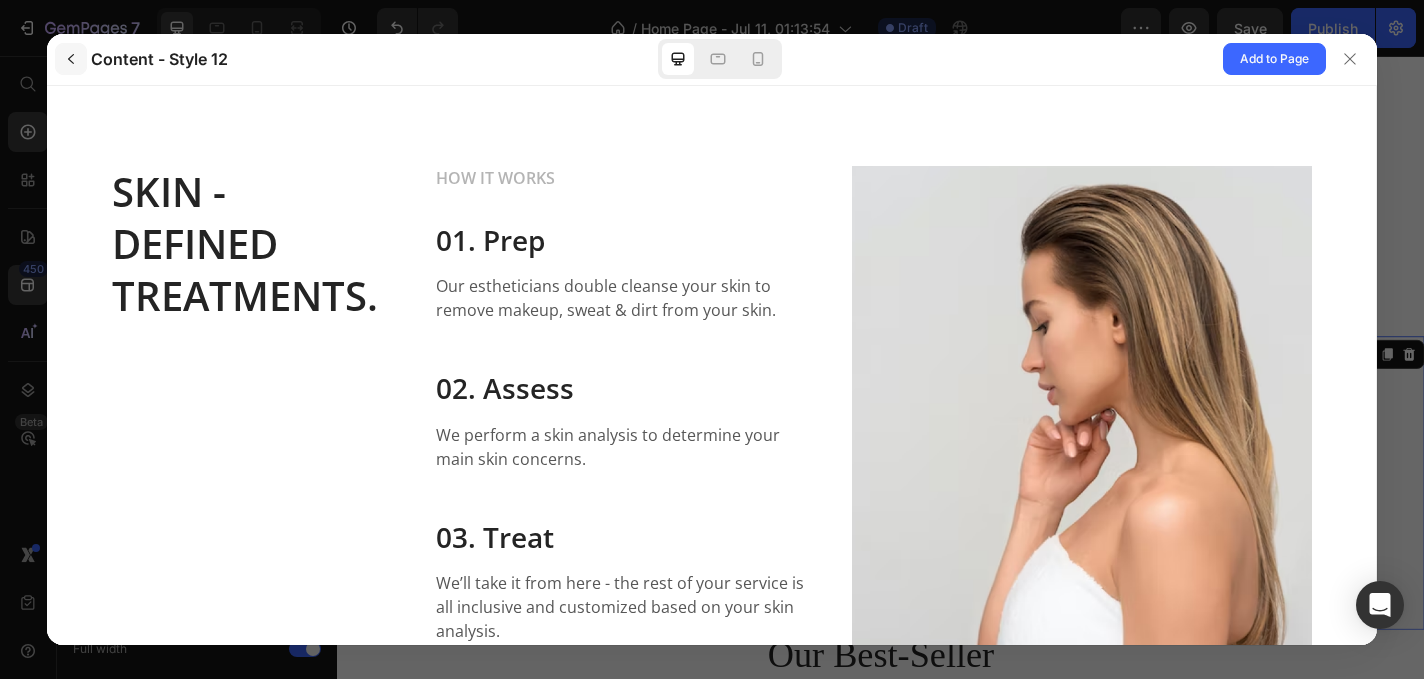 click 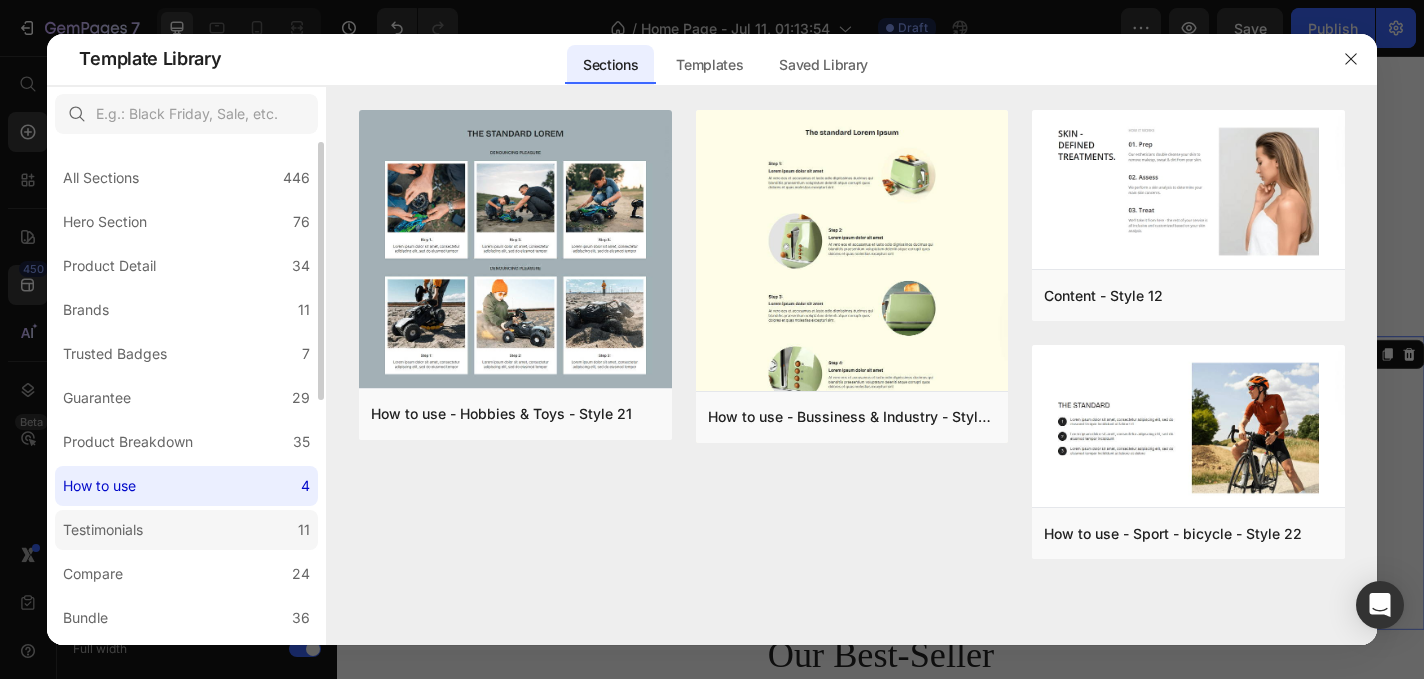 click on "Testimonials" at bounding box center (107, 530) 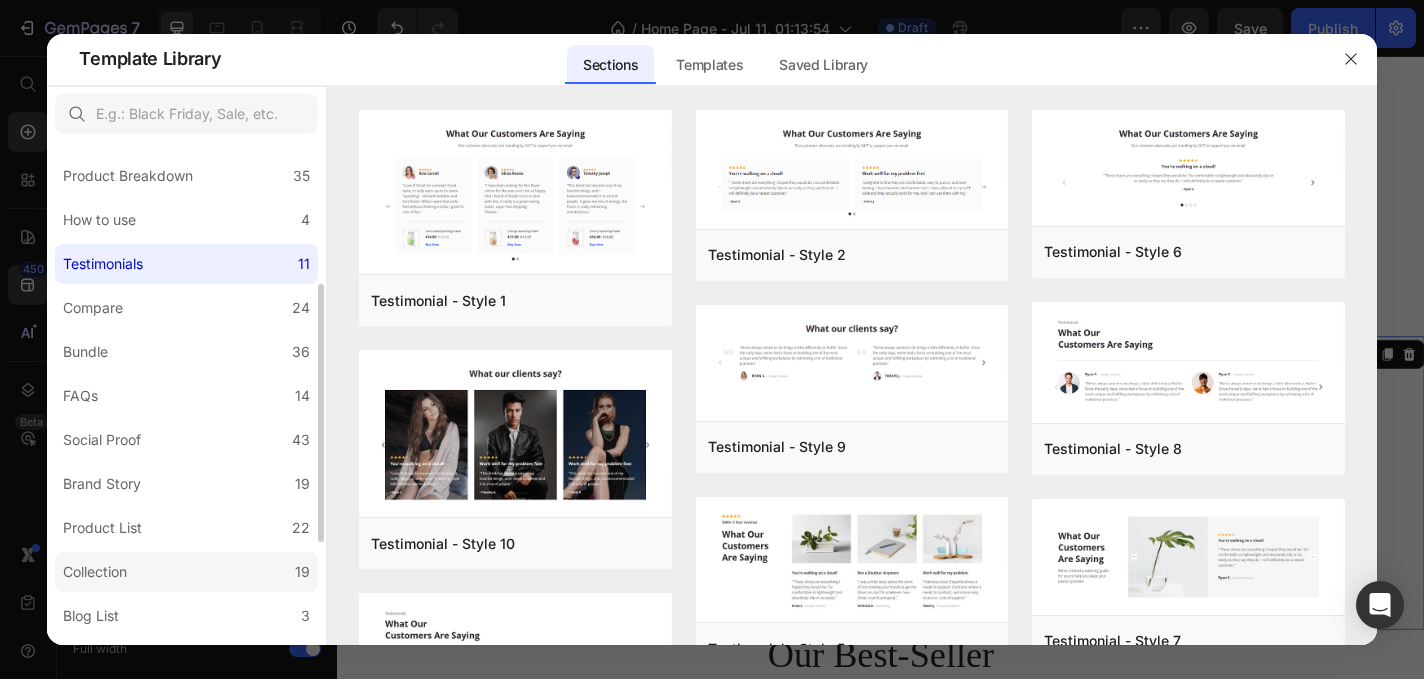 scroll, scrollTop: 270, scrollLeft: 0, axis: vertical 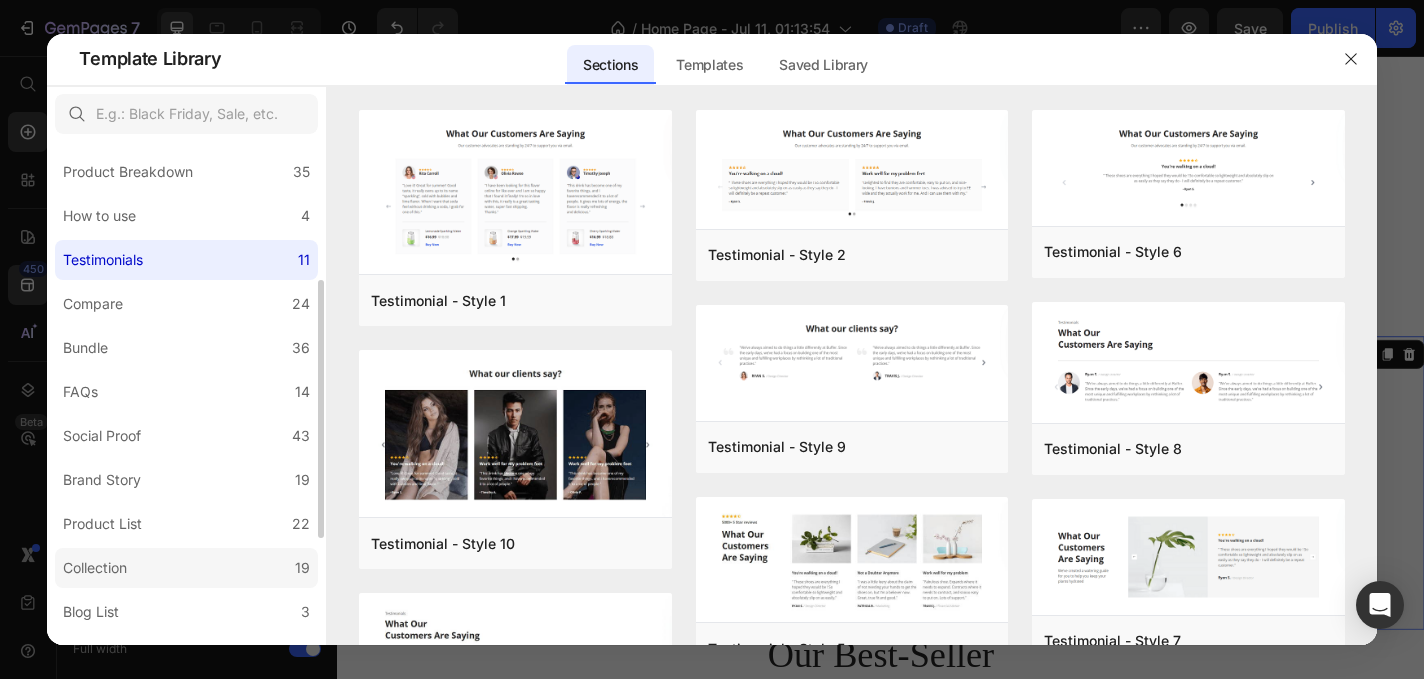 click on "Collection" at bounding box center (95, 568) 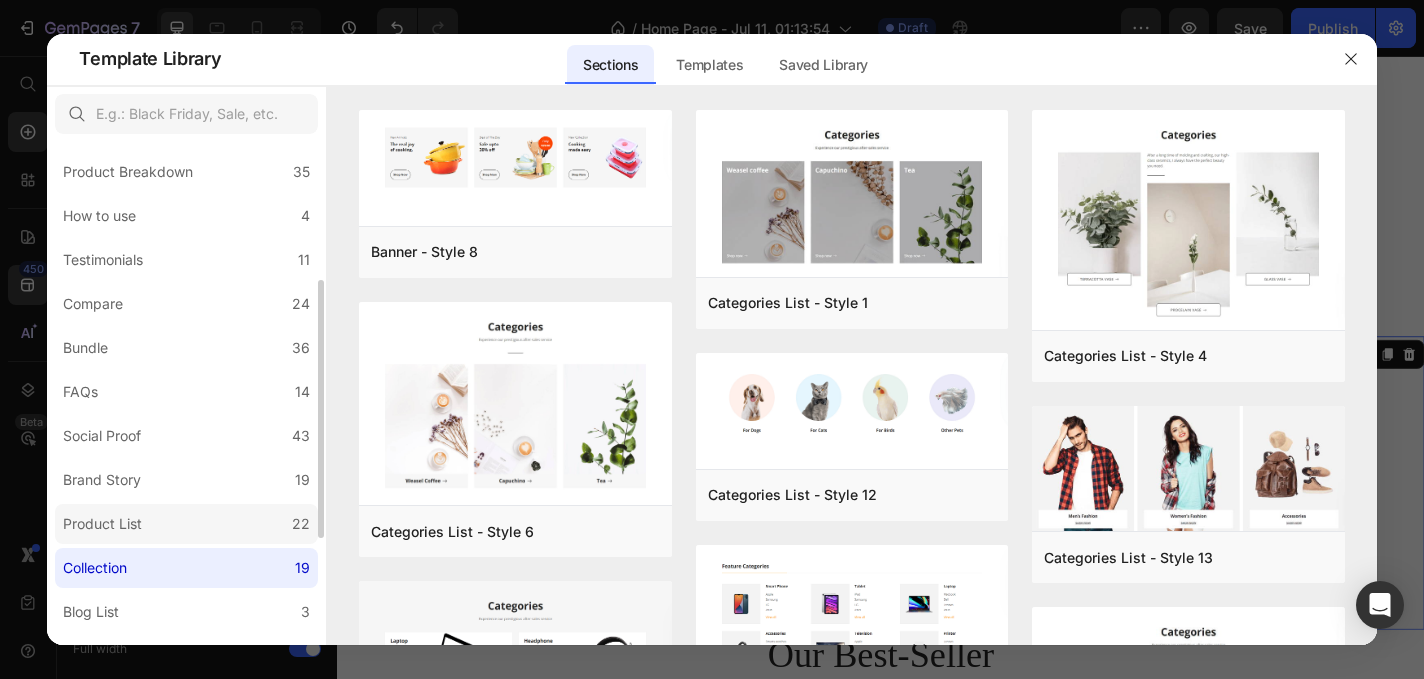 click on "Product List" at bounding box center [102, 524] 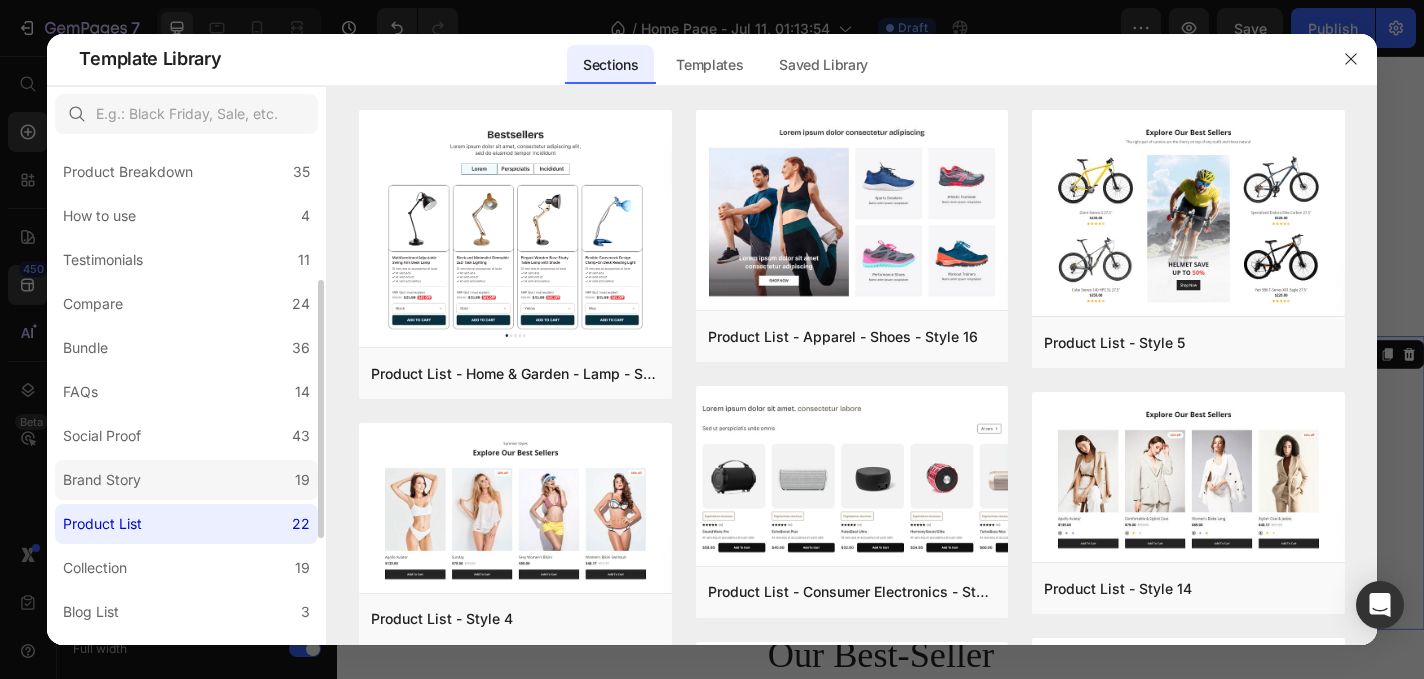 click on "Brand Story" at bounding box center (102, 480) 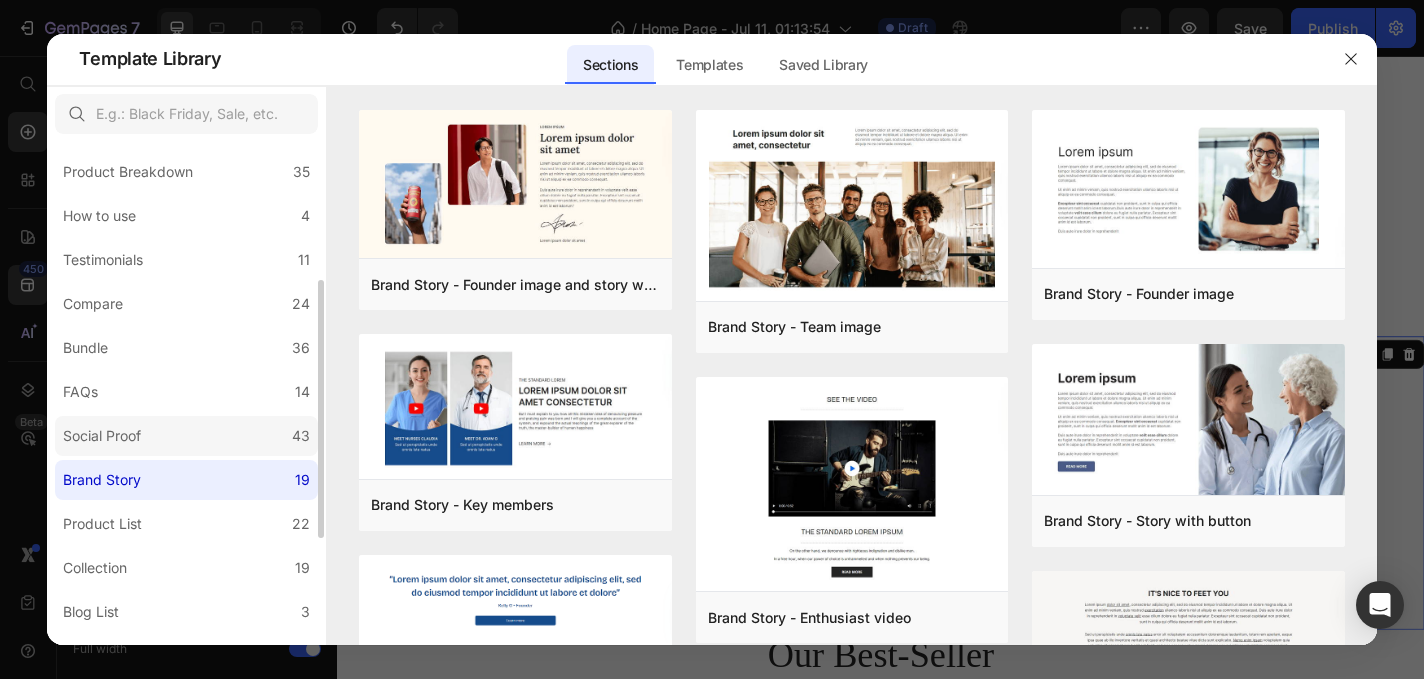 click on "Social Proof" at bounding box center (102, 436) 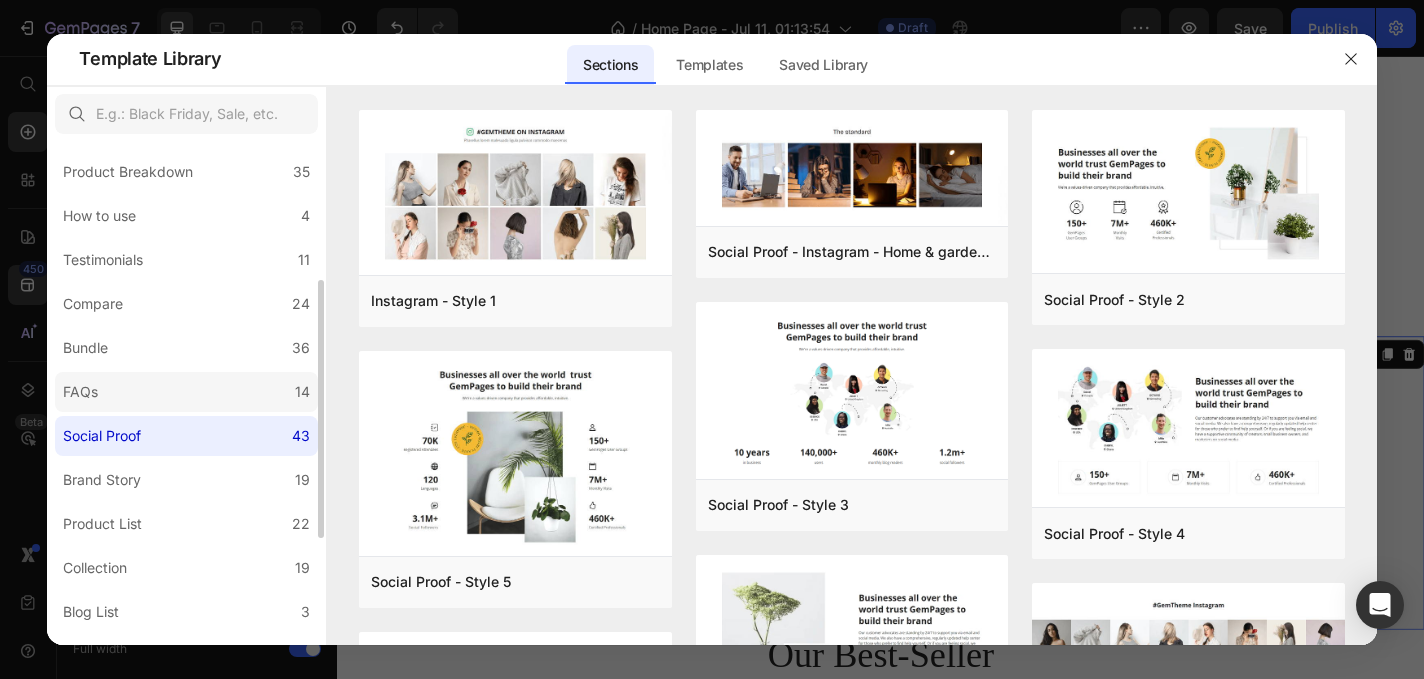 click on "FAQs 14" 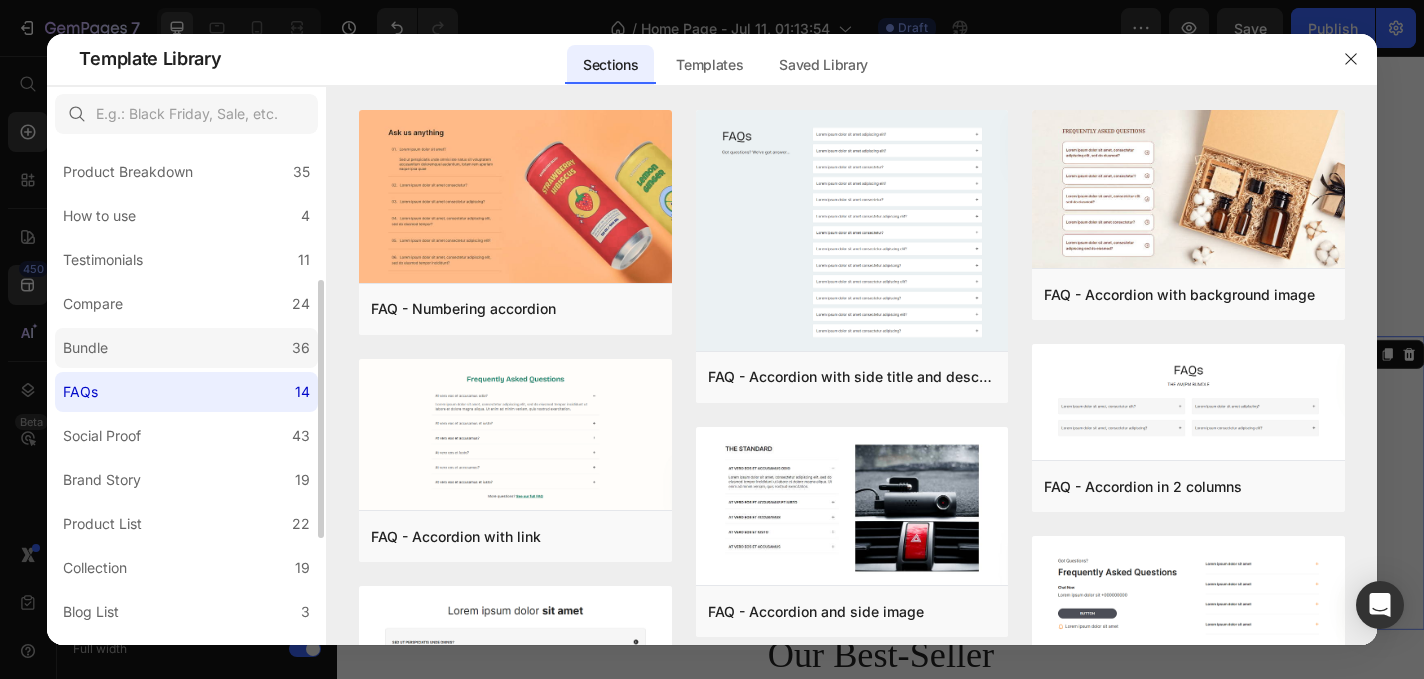 click on "Bundle" at bounding box center (85, 348) 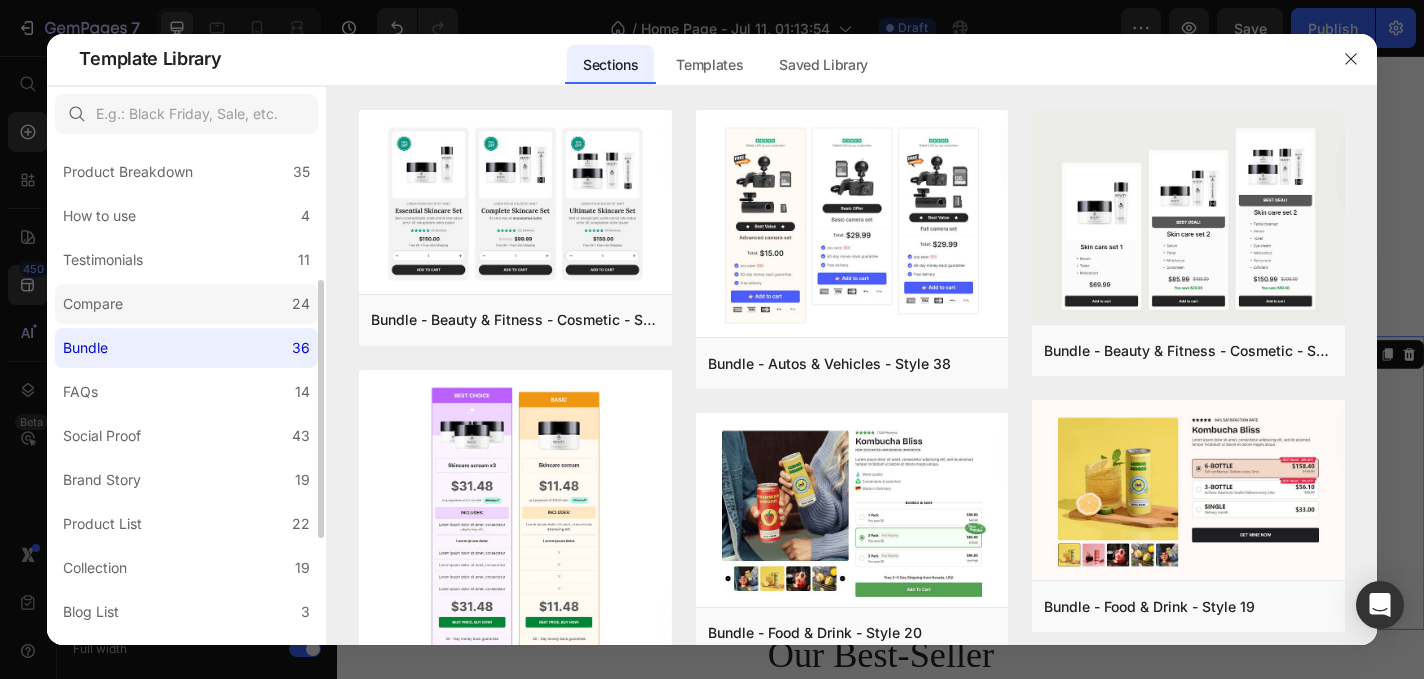 click on "Compare" at bounding box center [93, 304] 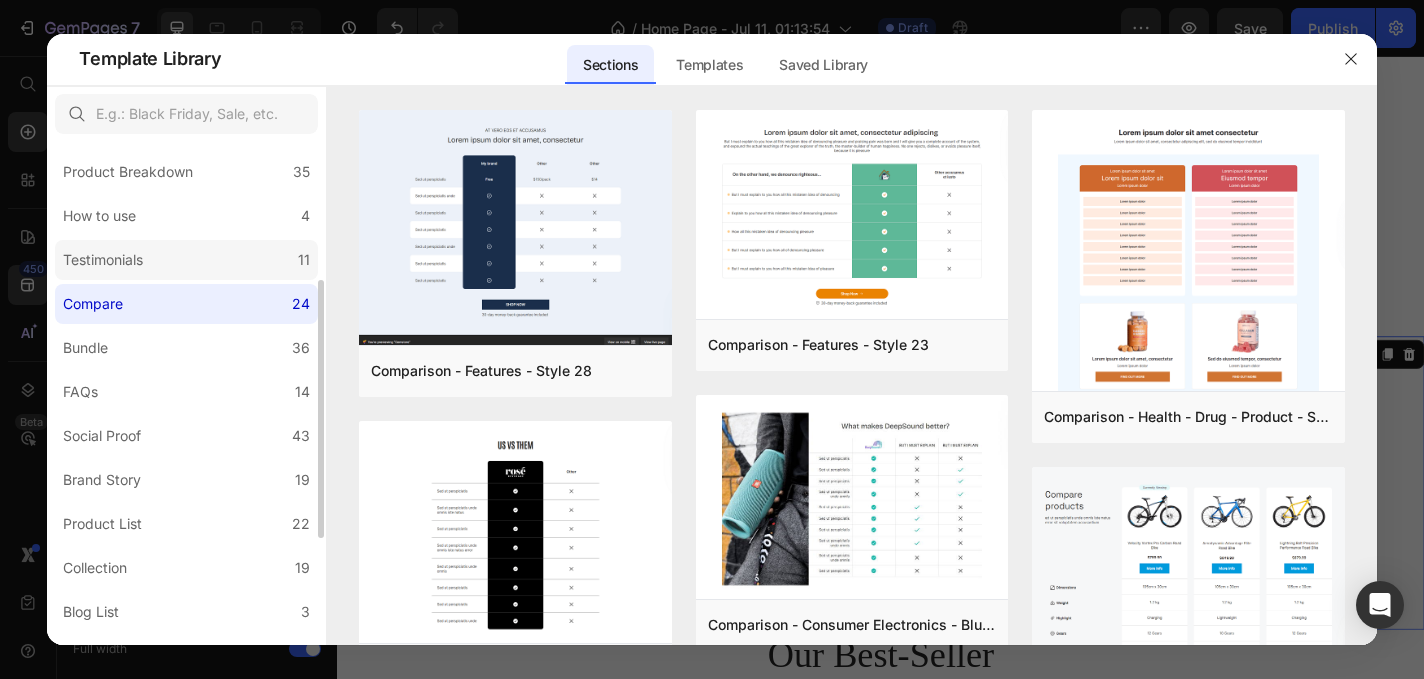 click on "Testimonials" at bounding box center [103, 260] 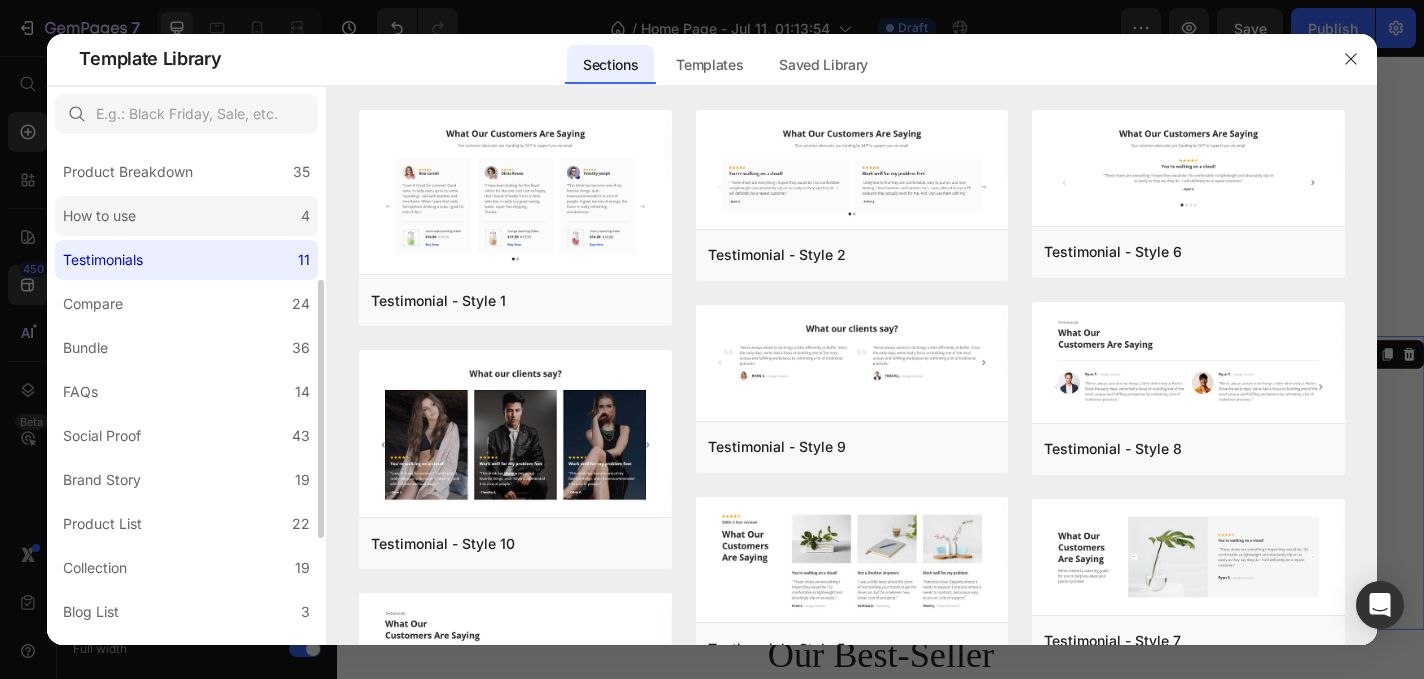 click on "How to use" at bounding box center [99, 216] 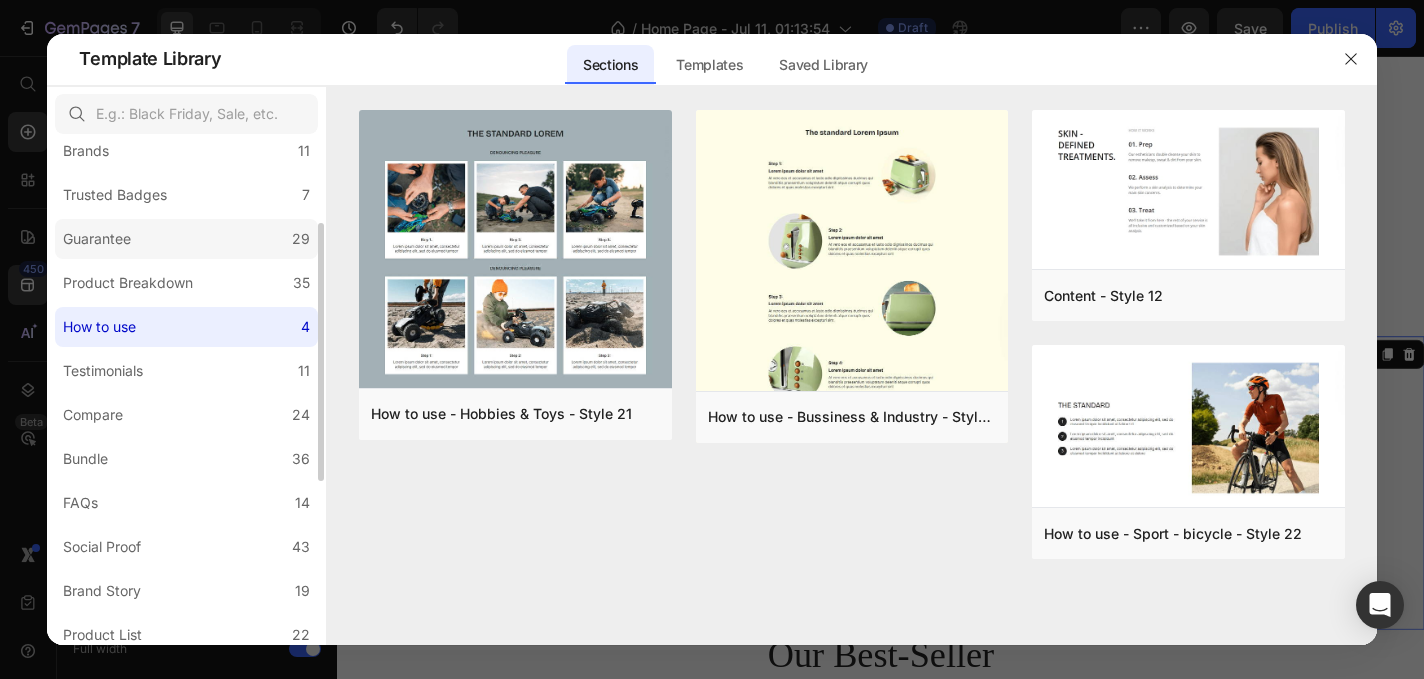 scroll, scrollTop: 131, scrollLeft: 0, axis: vertical 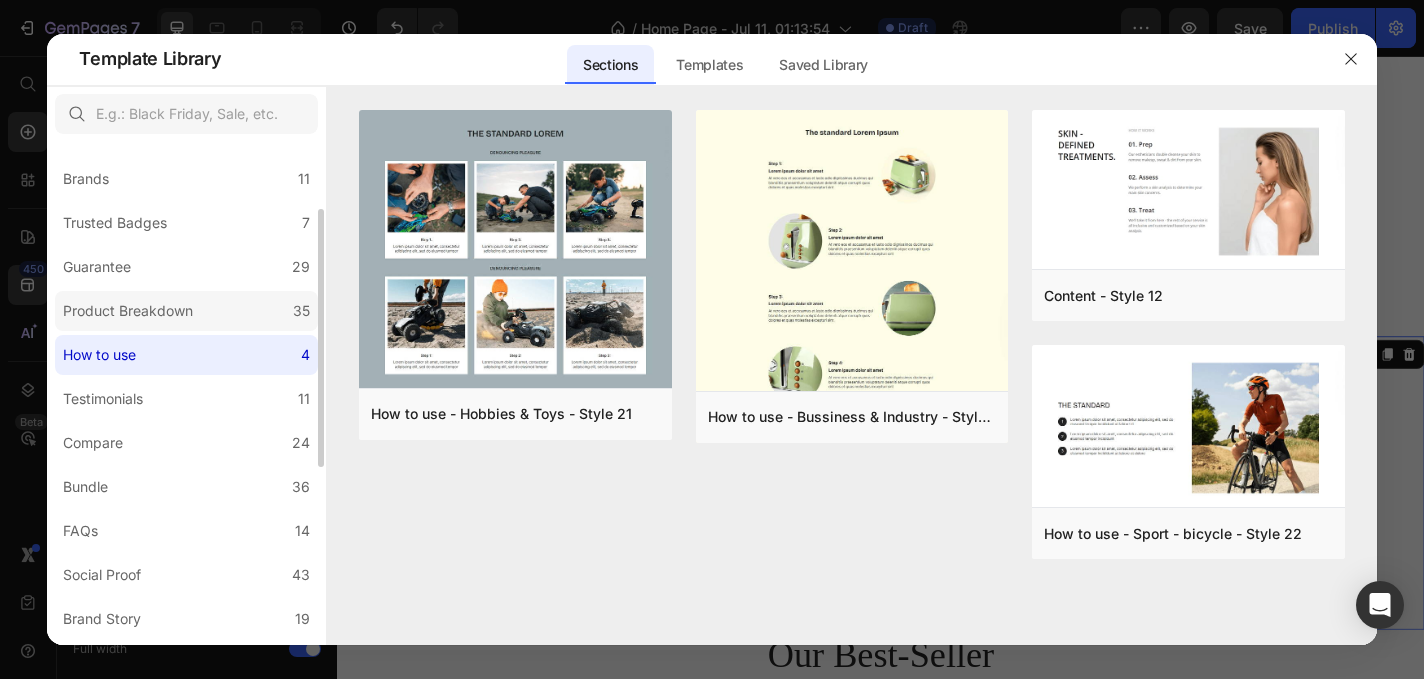click on "Product Breakdown" at bounding box center (128, 311) 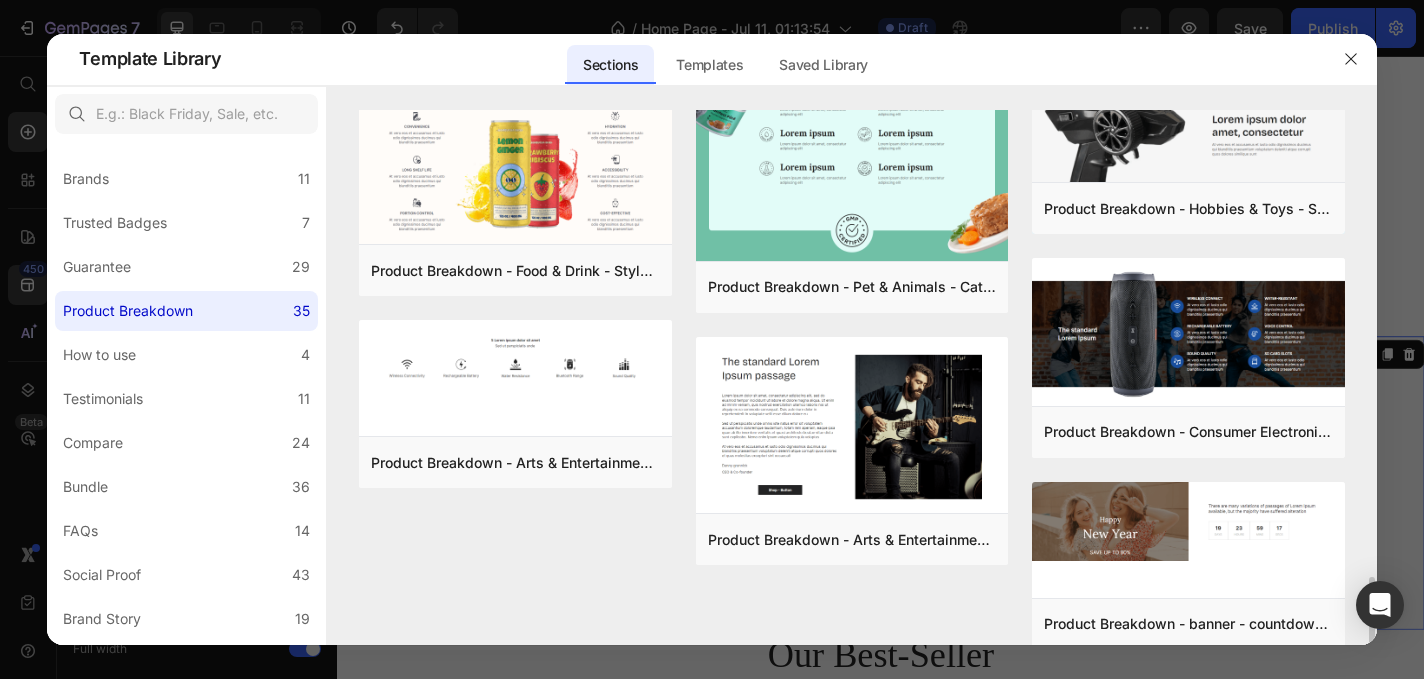 scroll, scrollTop: 2398, scrollLeft: 0, axis: vertical 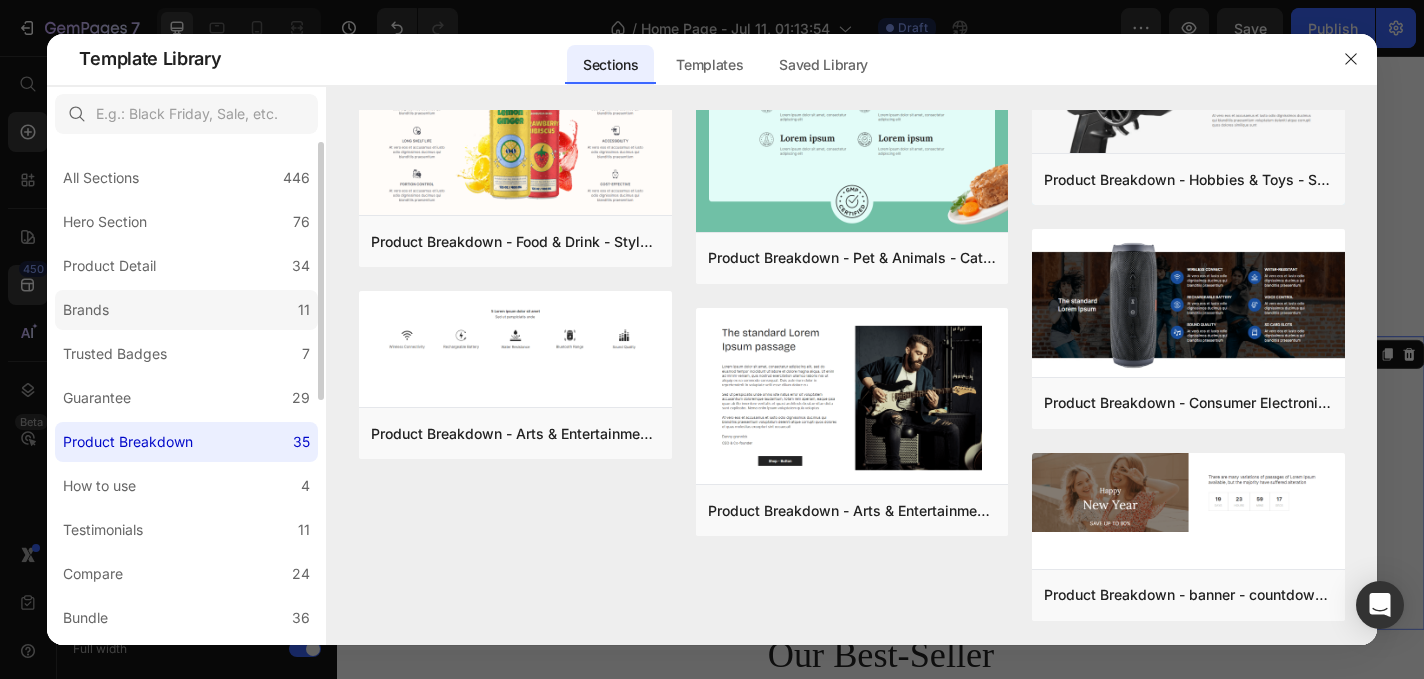 click on "All Sections" at bounding box center (105, 178) 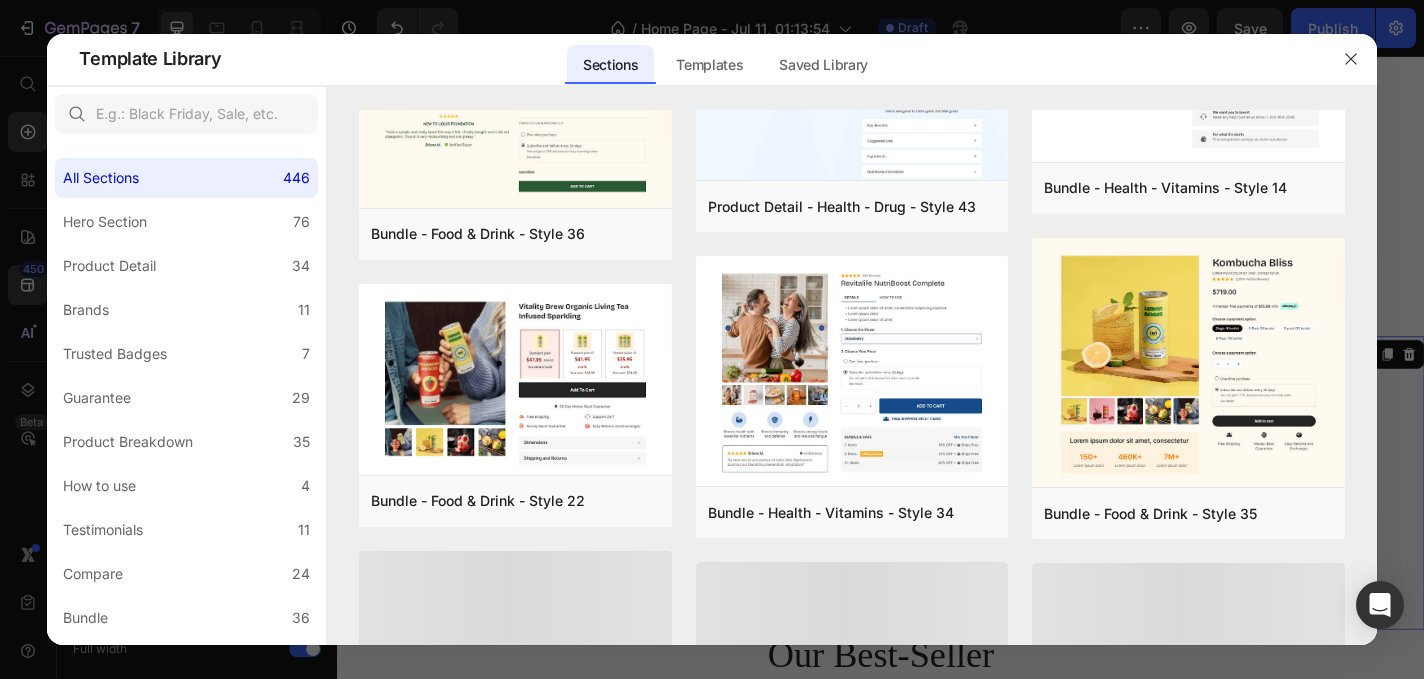 scroll, scrollTop: 882, scrollLeft: 0, axis: vertical 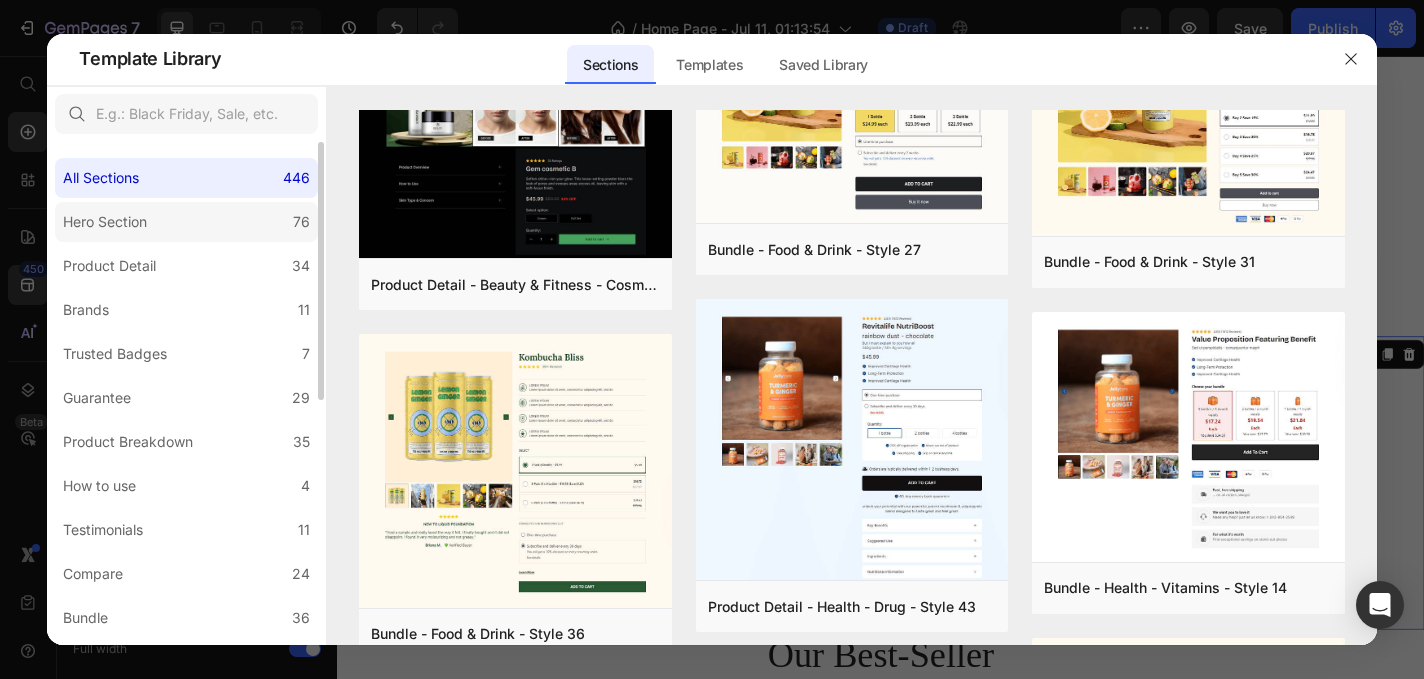 click on "Hero Section" at bounding box center (105, 222) 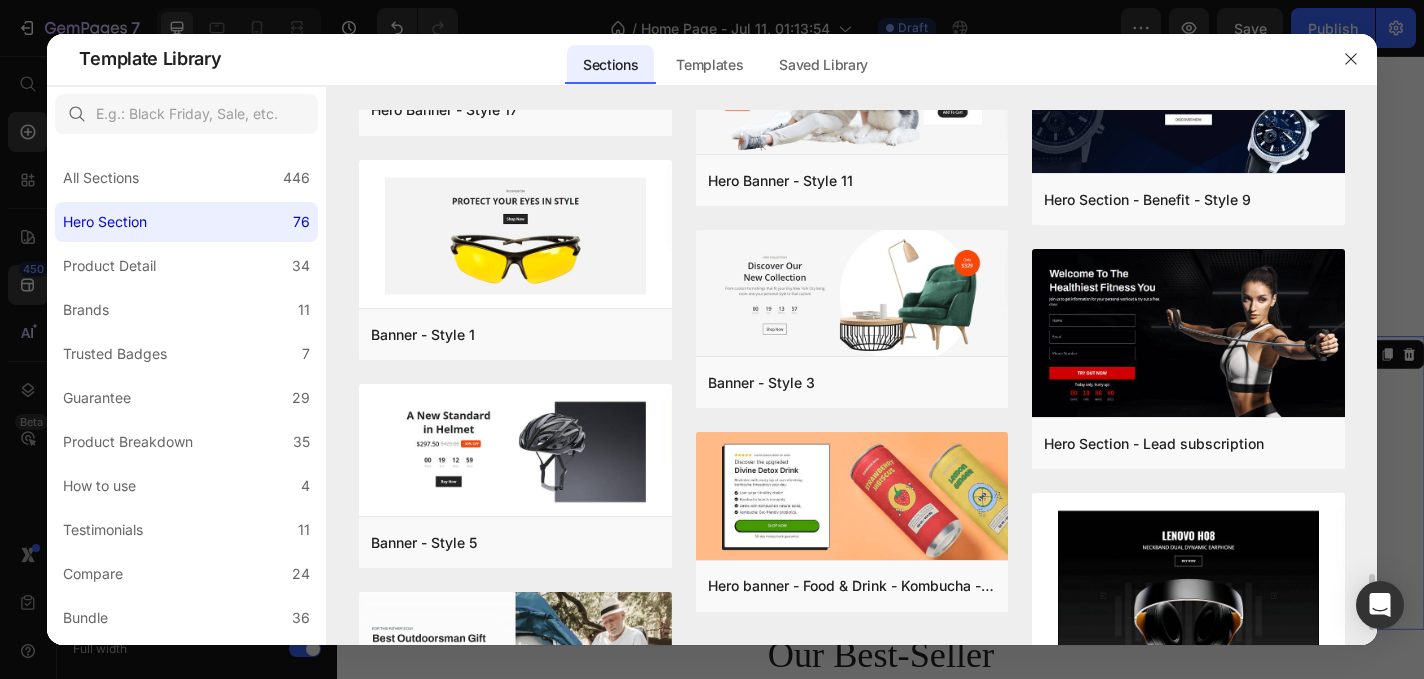 scroll, scrollTop: 4498, scrollLeft: 0, axis: vertical 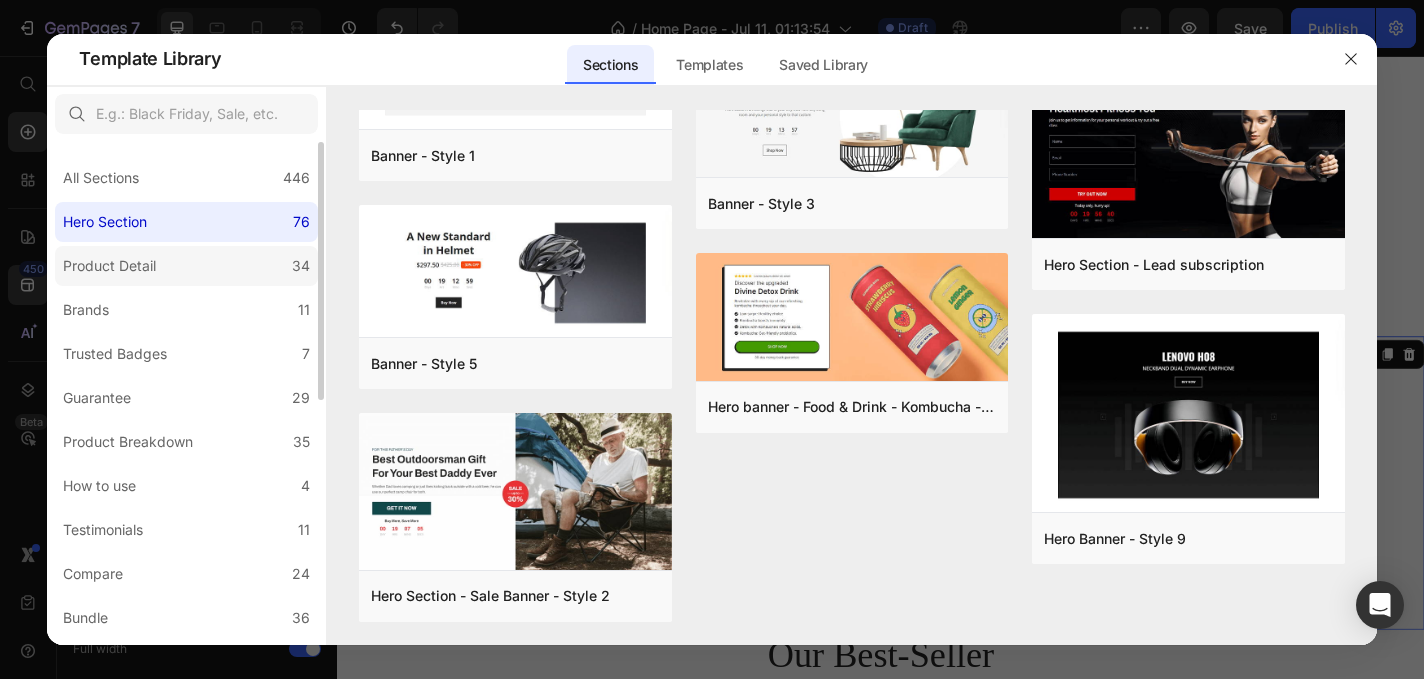click on "Product Detail" at bounding box center (109, 266) 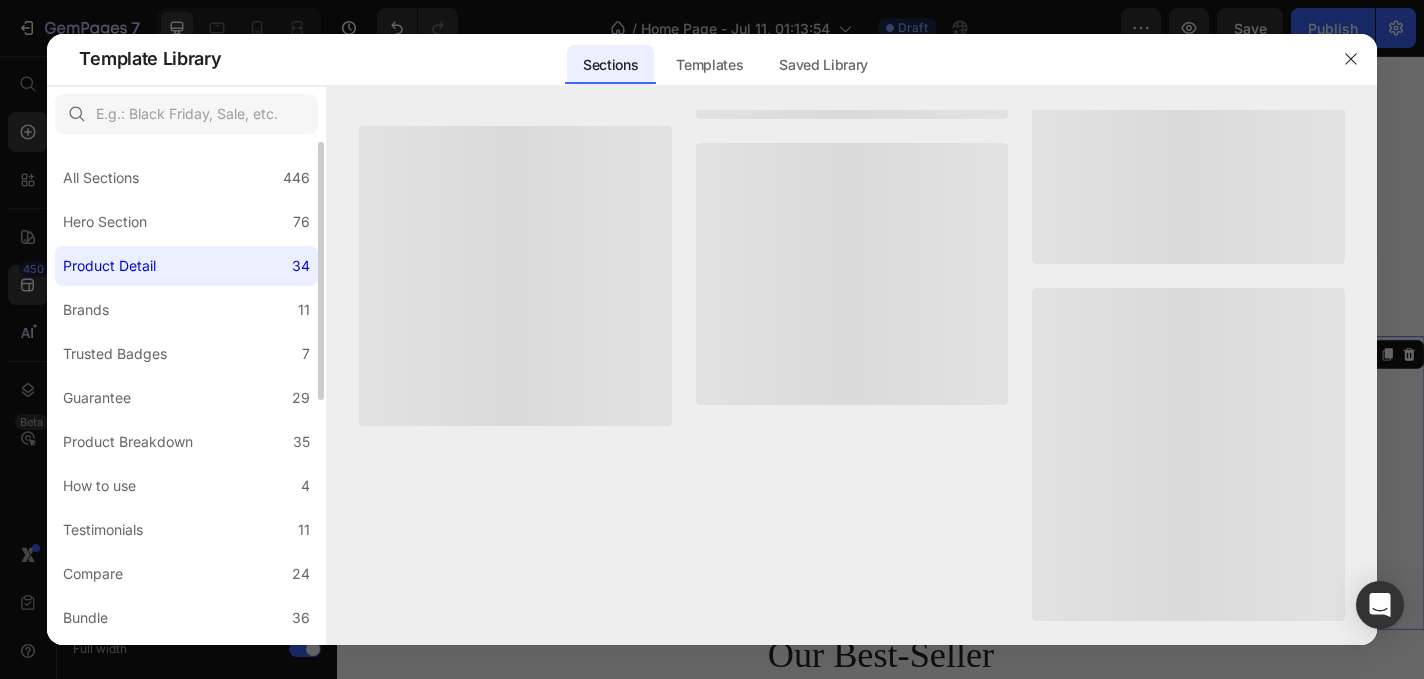 scroll, scrollTop: 0, scrollLeft: 0, axis: both 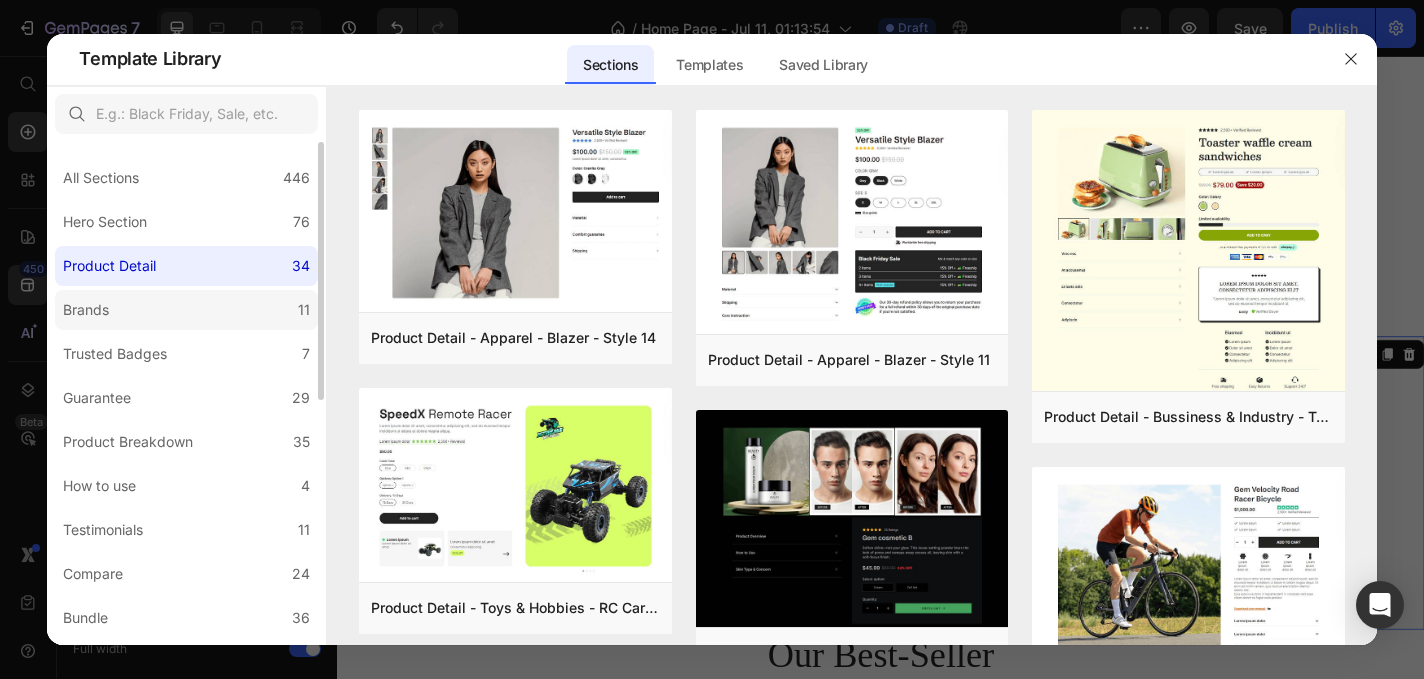 click on "Brands" at bounding box center [86, 310] 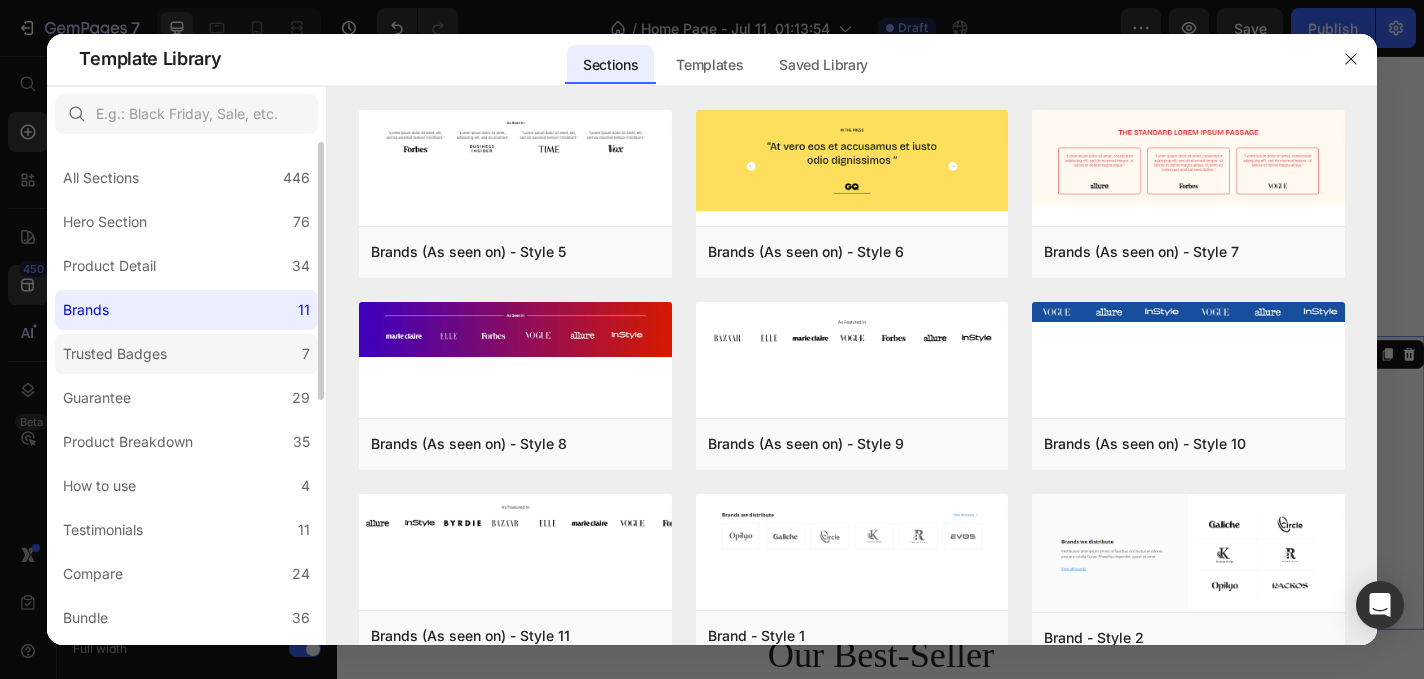 click on "Trusted Badges" at bounding box center (115, 354) 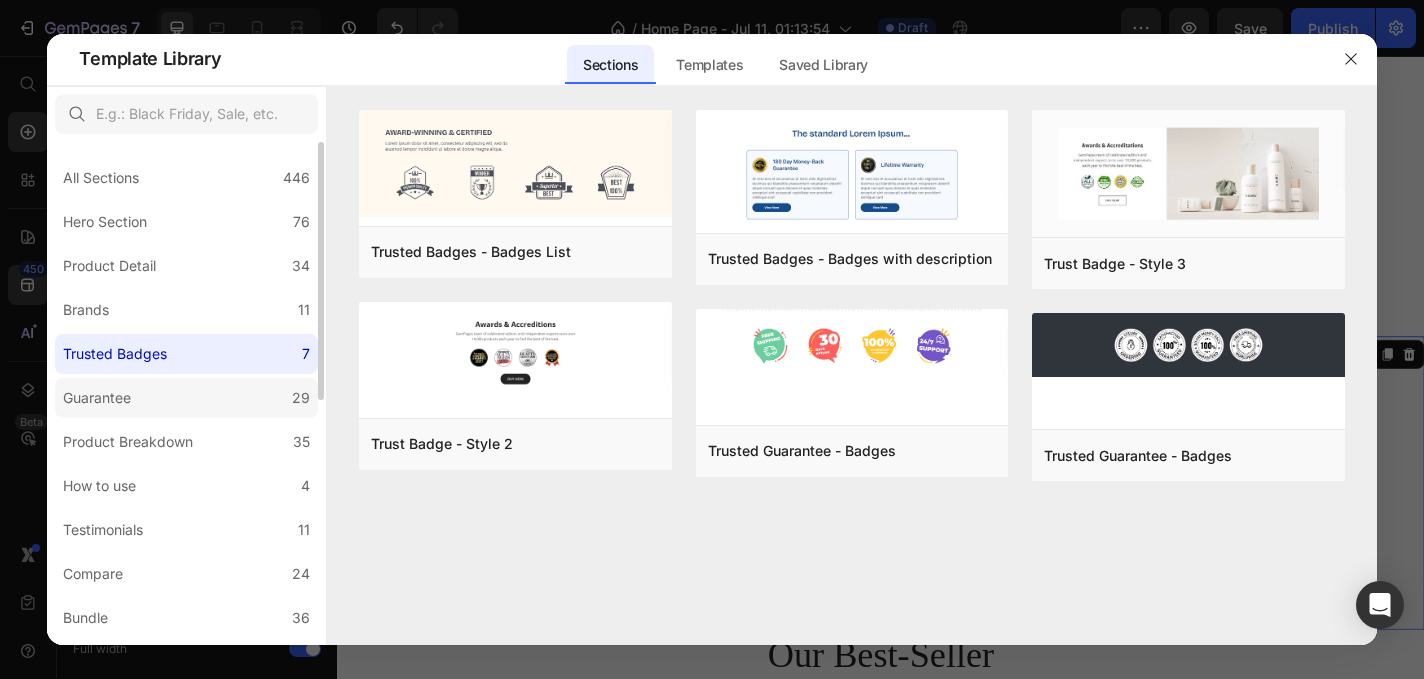 click on "Guarantee" at bounding box center [97, 398] 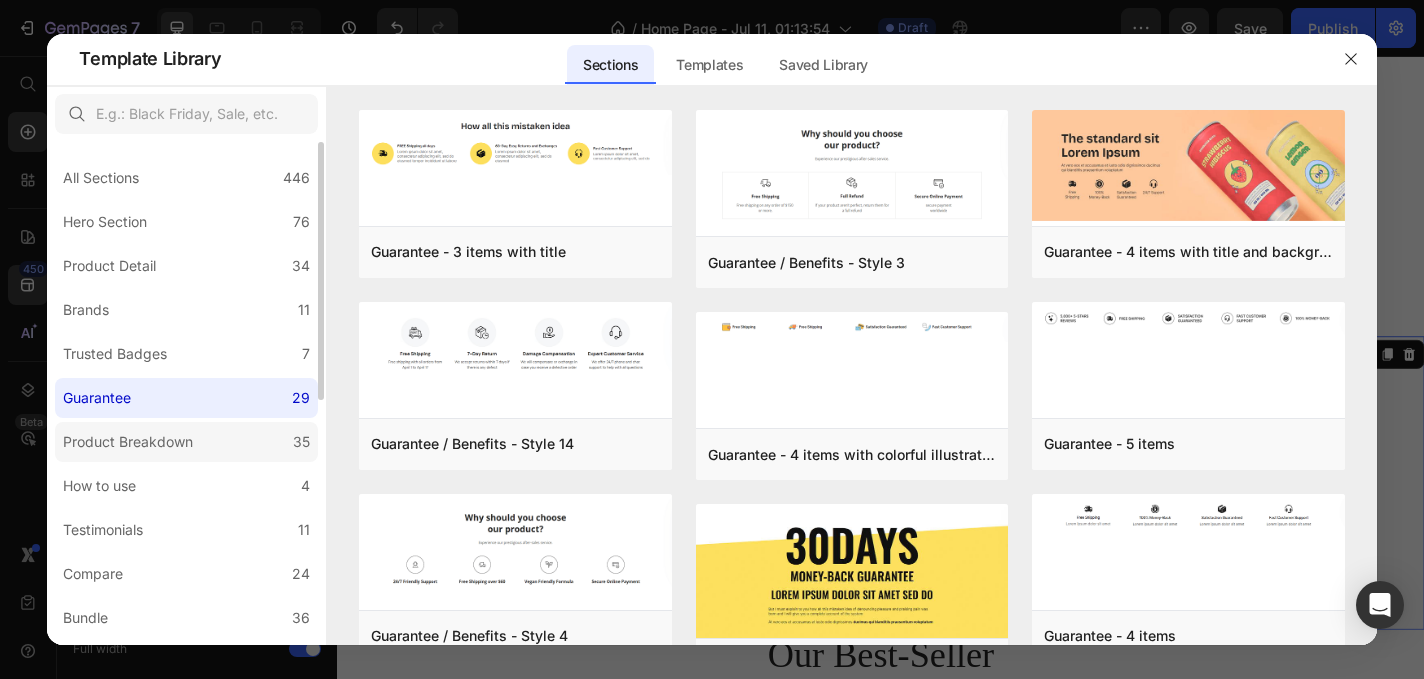 click on "Product Breakdown" at bounding box center [128, 442] 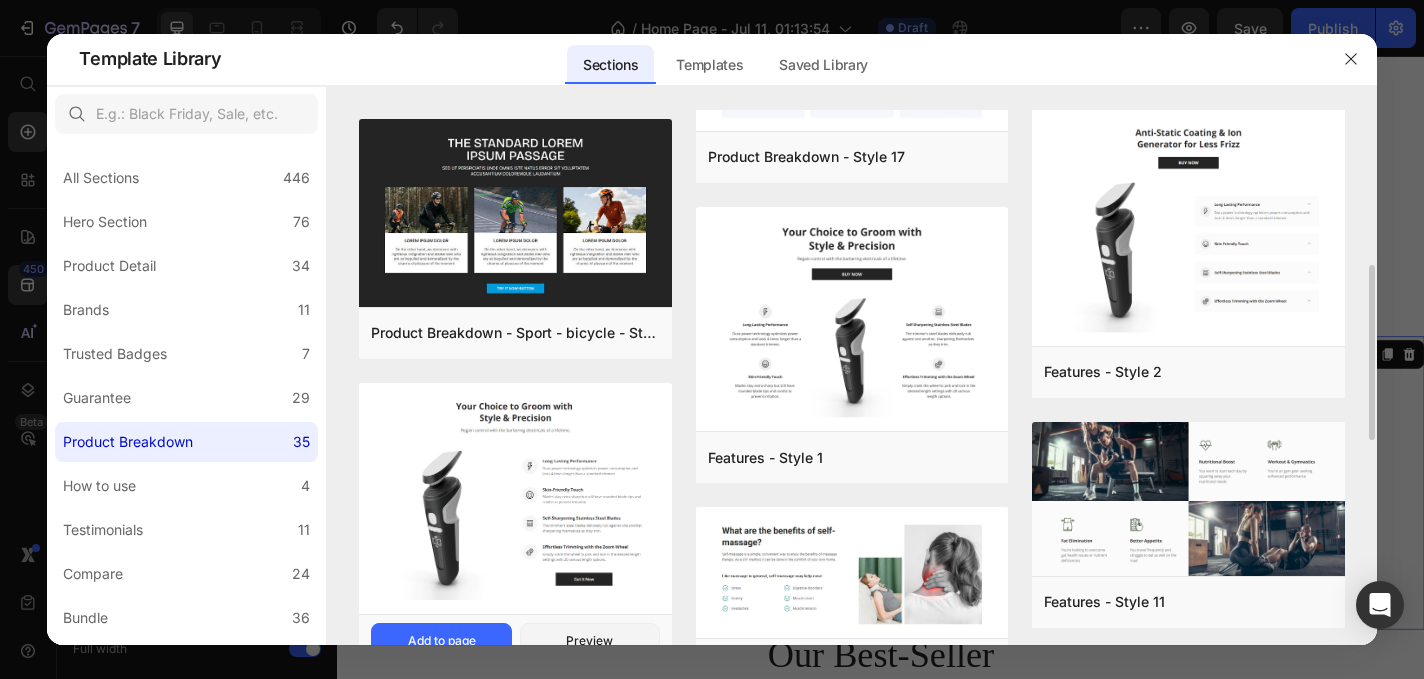 scroll, scrollTop: 478, scrollLeft: 0, axis: vertical 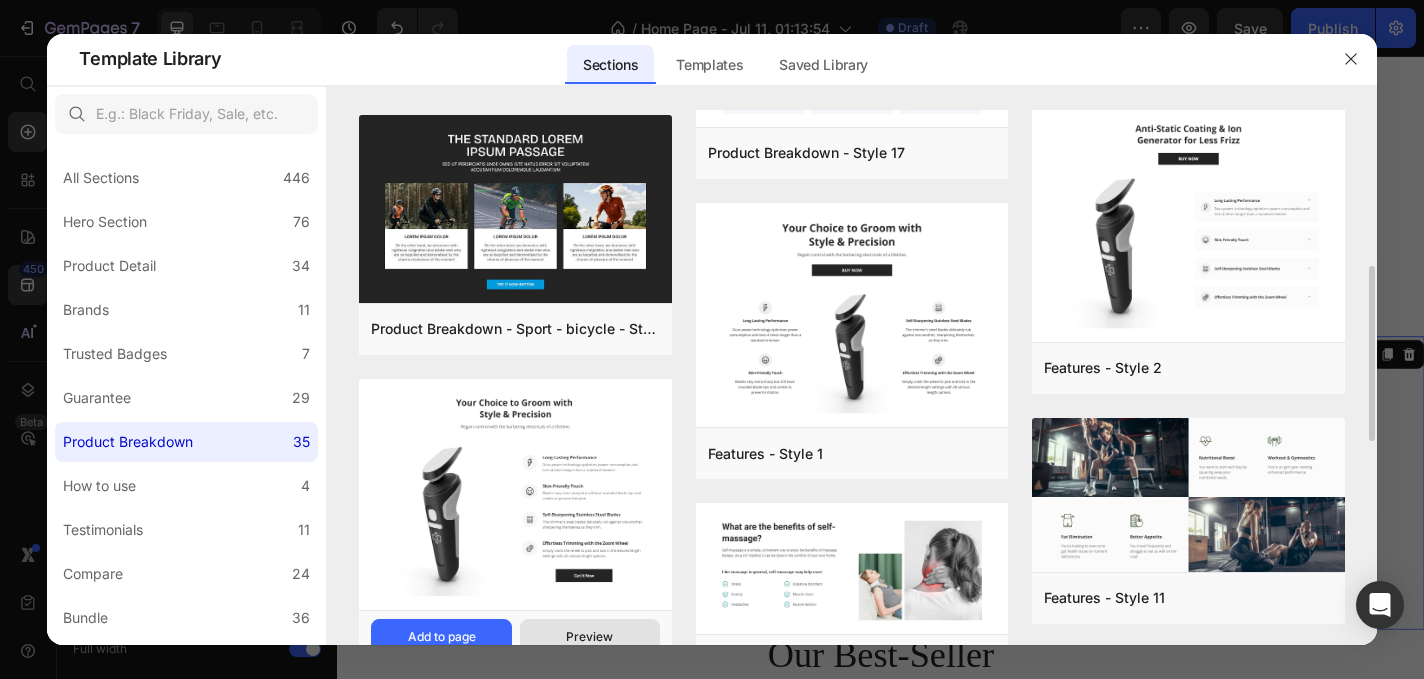 click on "Preview" at bounding box center [590, 637] 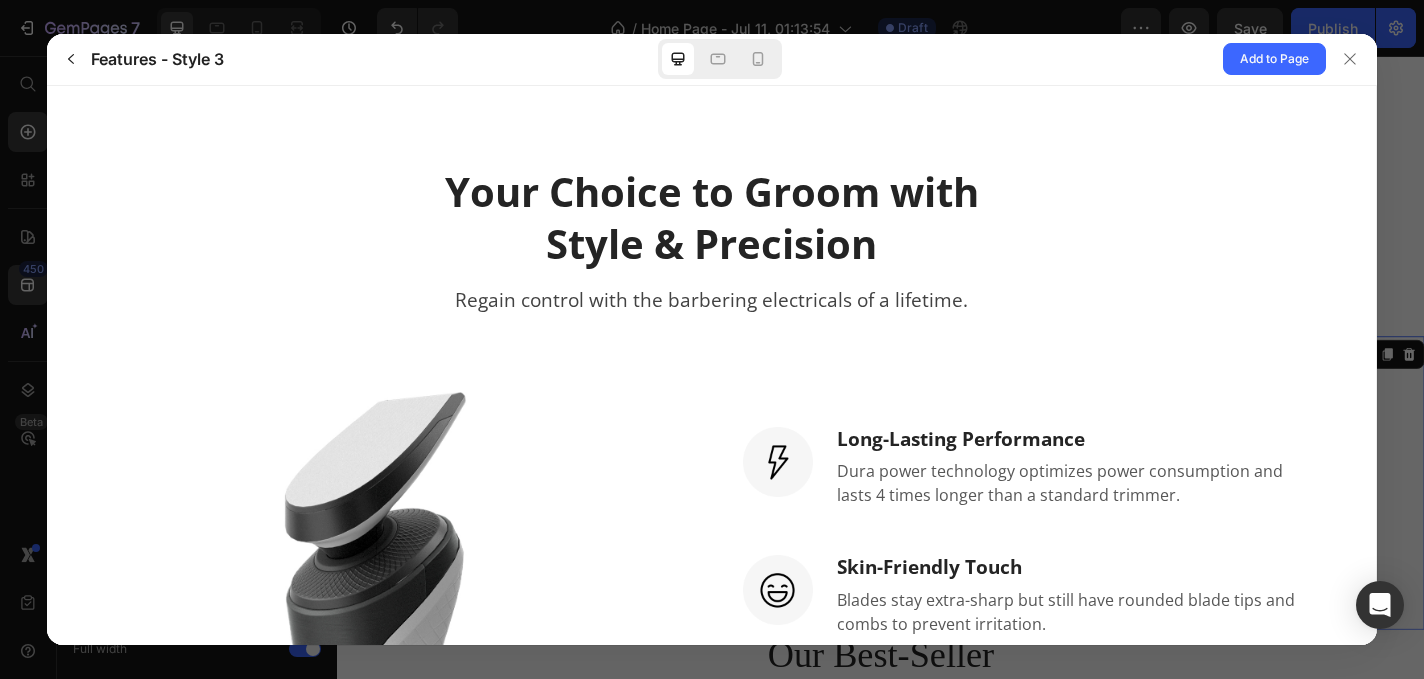 scroll, scrollTop: 0, scrollLeft: 0, axis: both 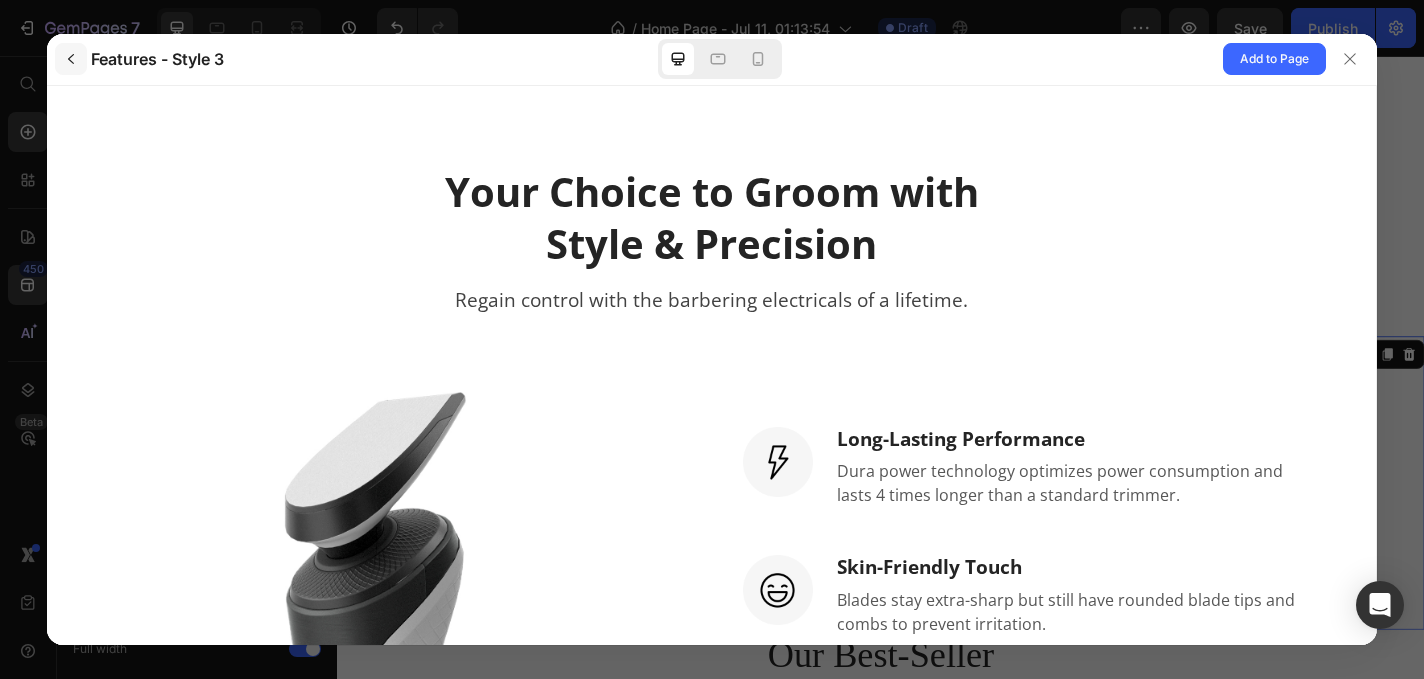 click at bounding box center [71, 59] 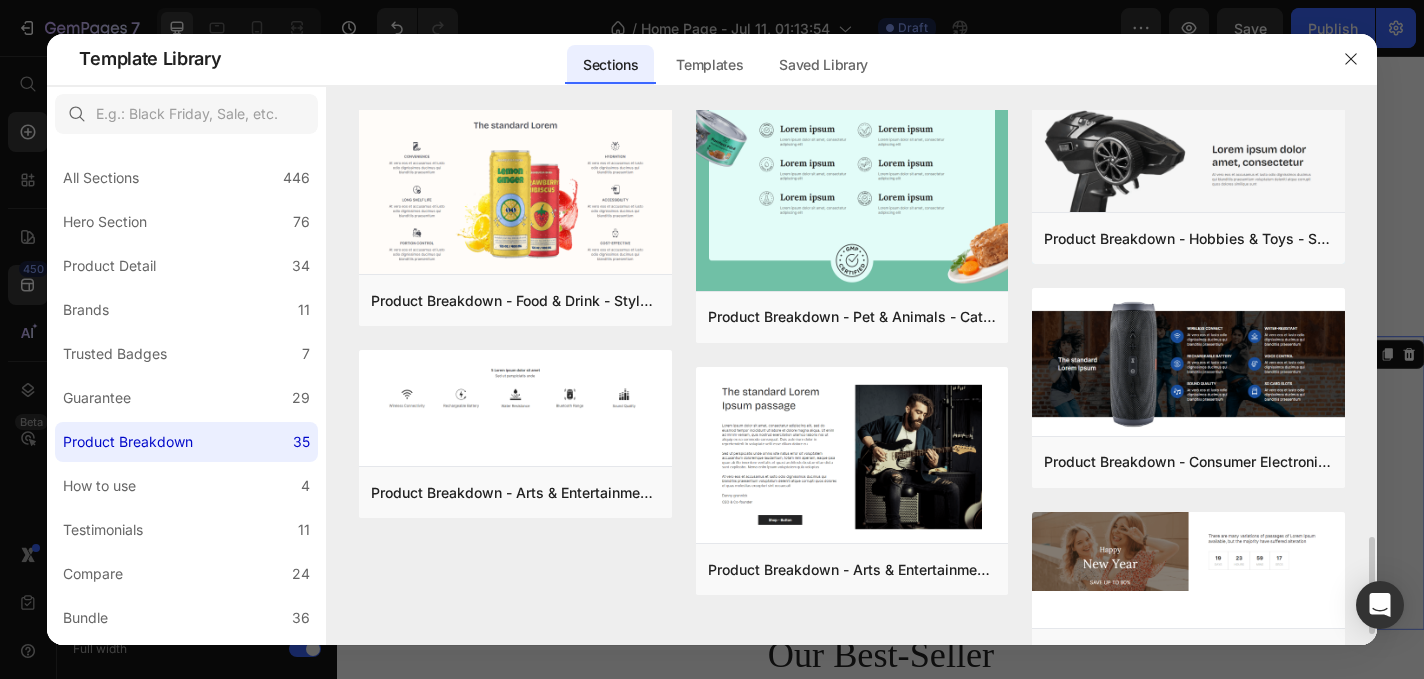 scroll, scrollTop: 2398, scrollLeft: 0, axis: vertical 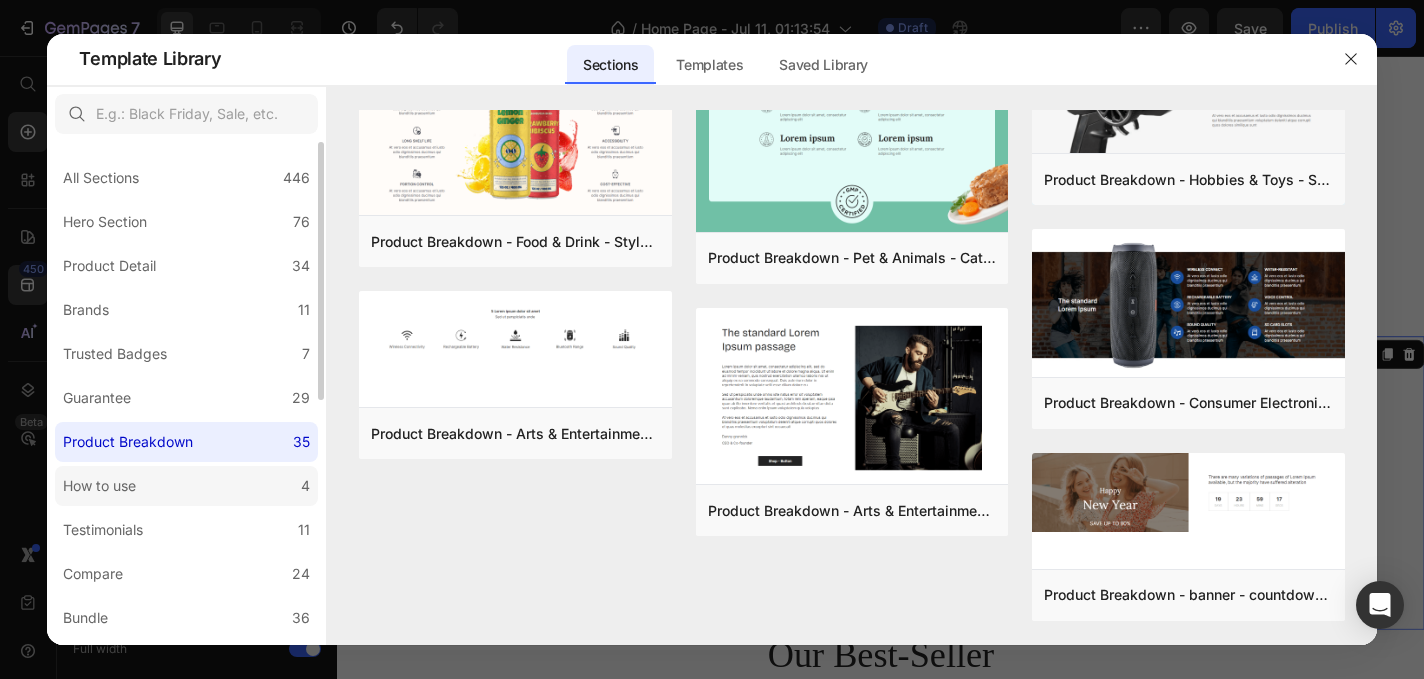 click on "How to use 4" 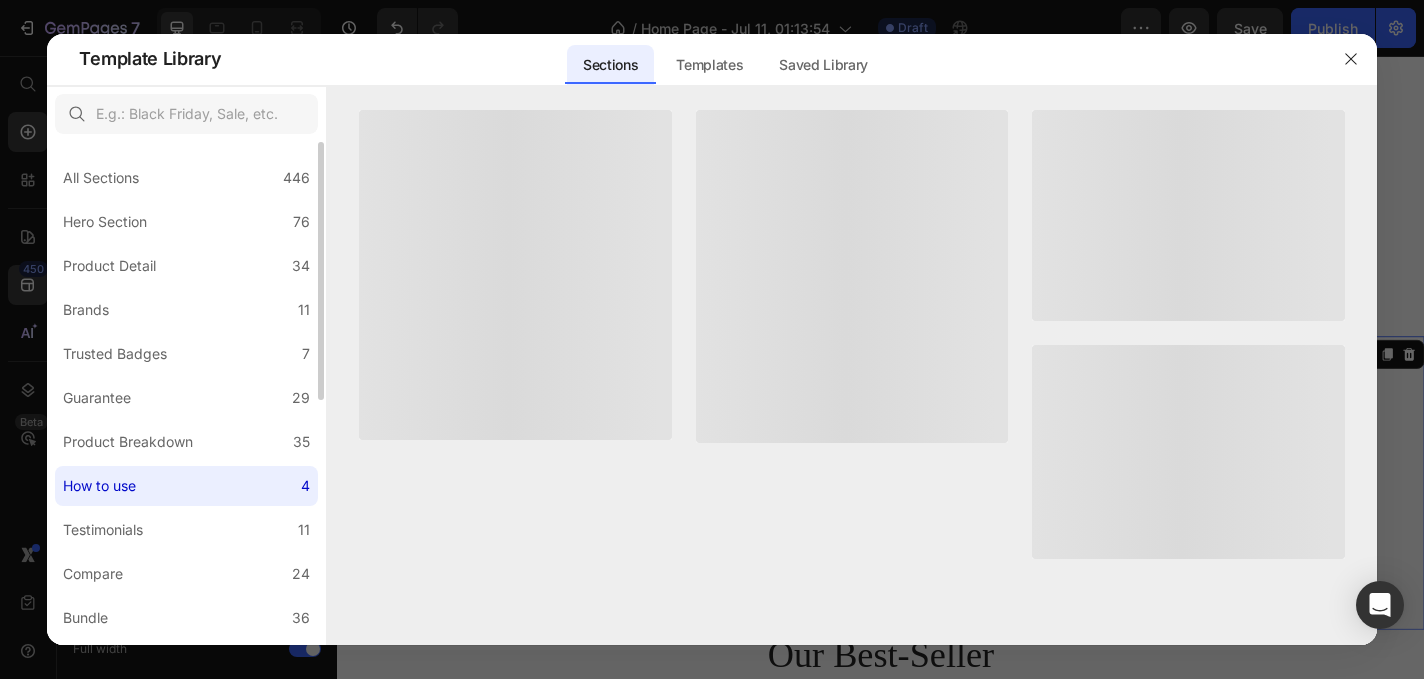 scroll, scrollTop: 0, scrollLeft: 0, axis: both 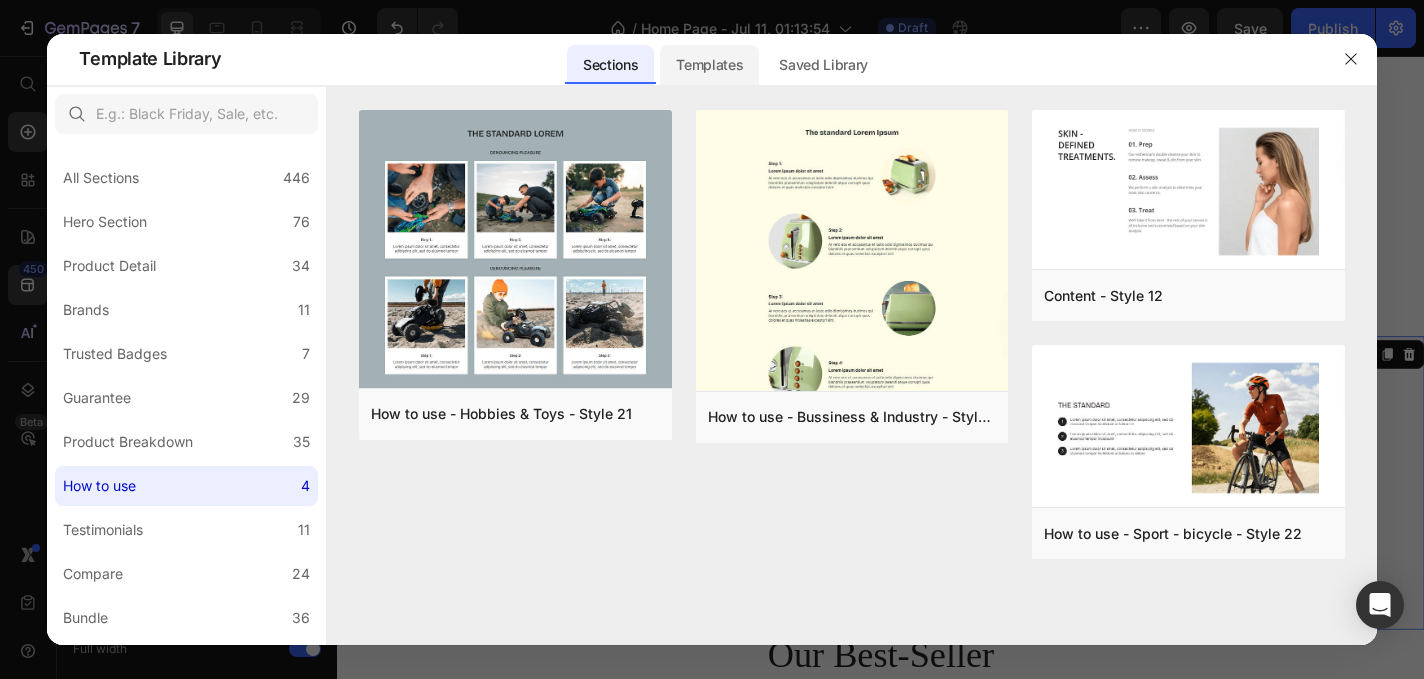 click on "Templates" 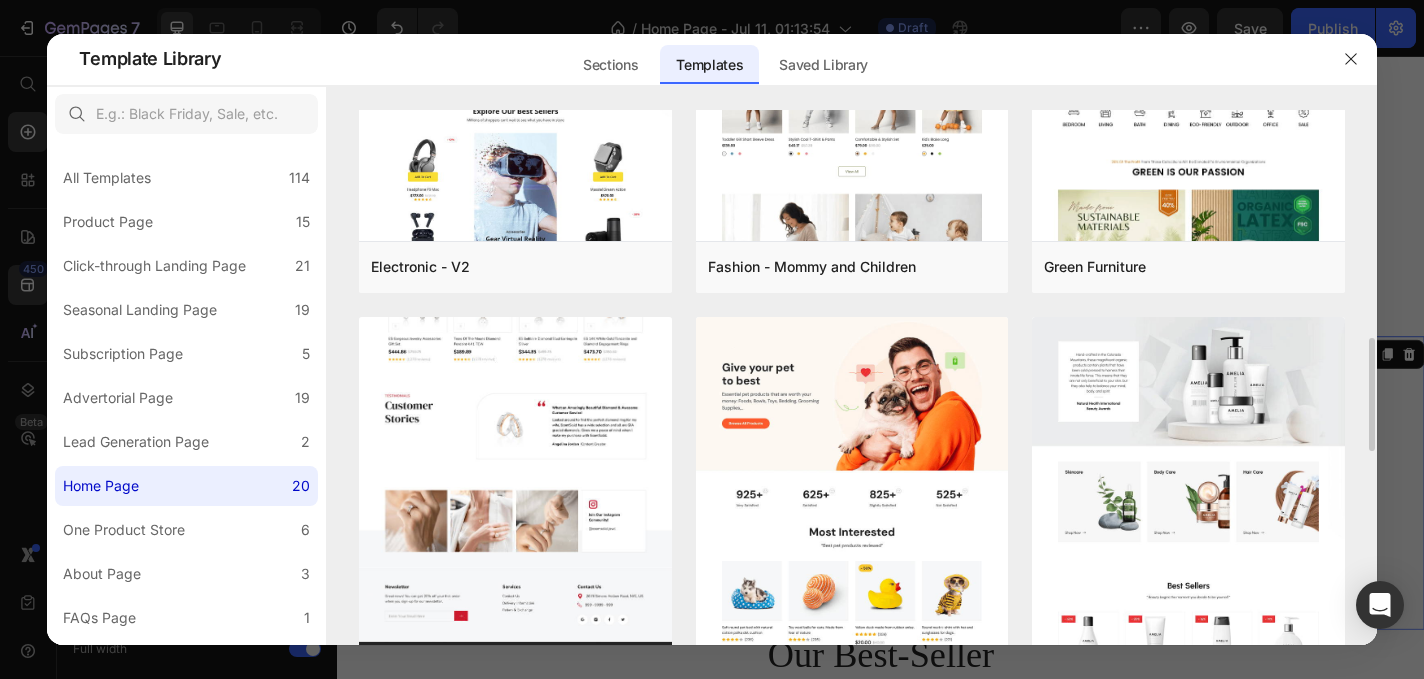 scroll, scrollTop: 1657, scrollLeft: 0, axis: vertical 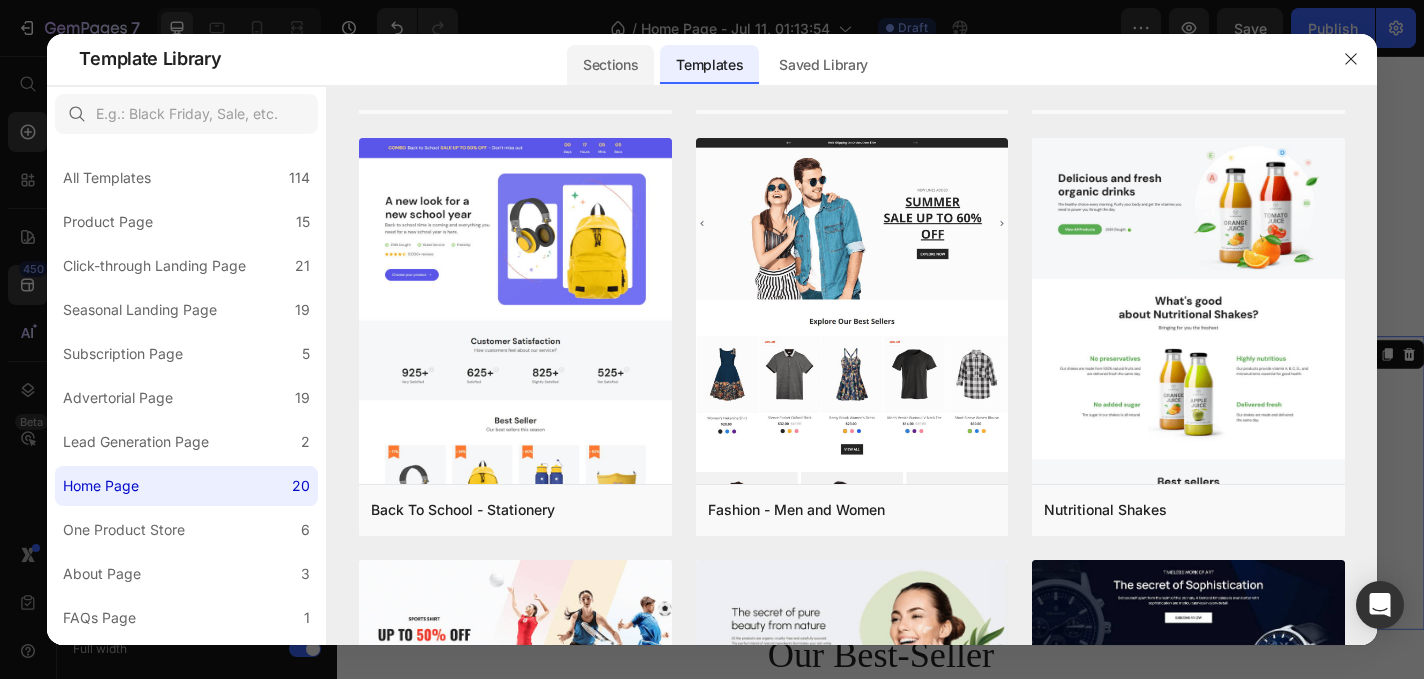 click on "Sections" 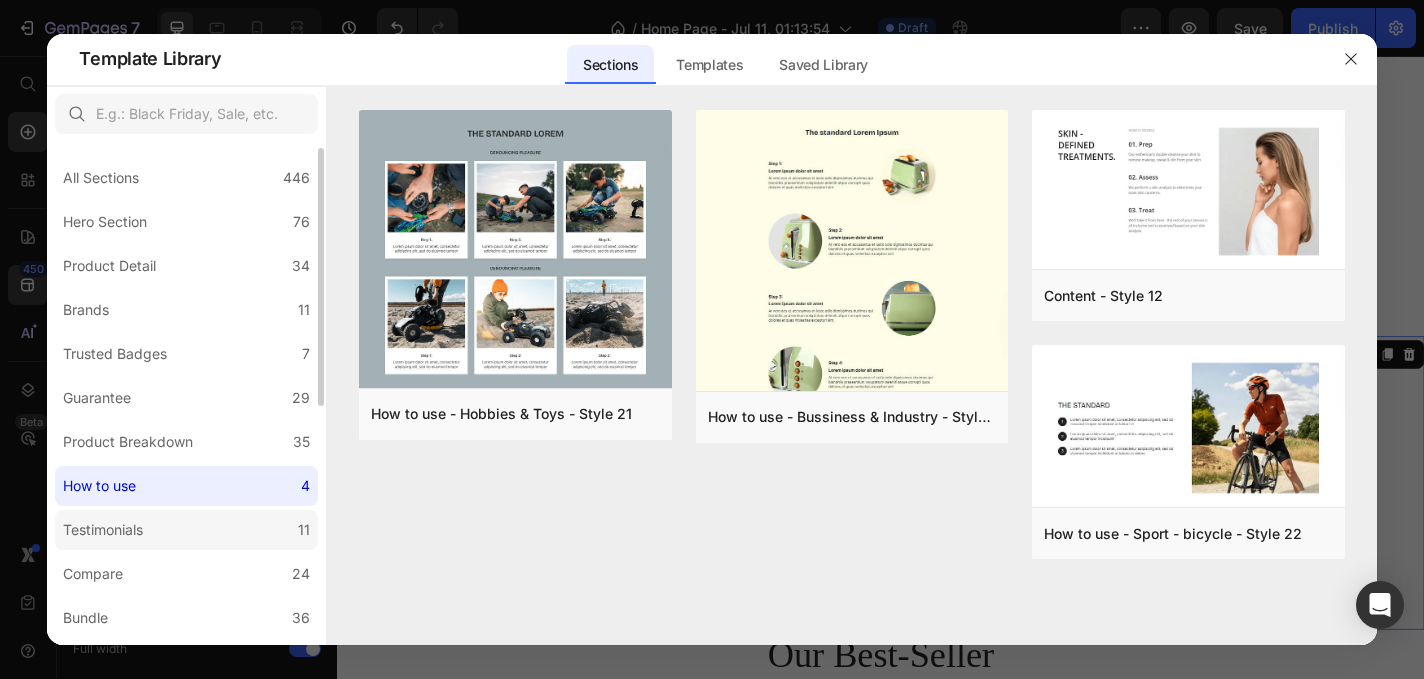 scroll, scrollTop: 43, scrollLeft: 0, axis: vertical 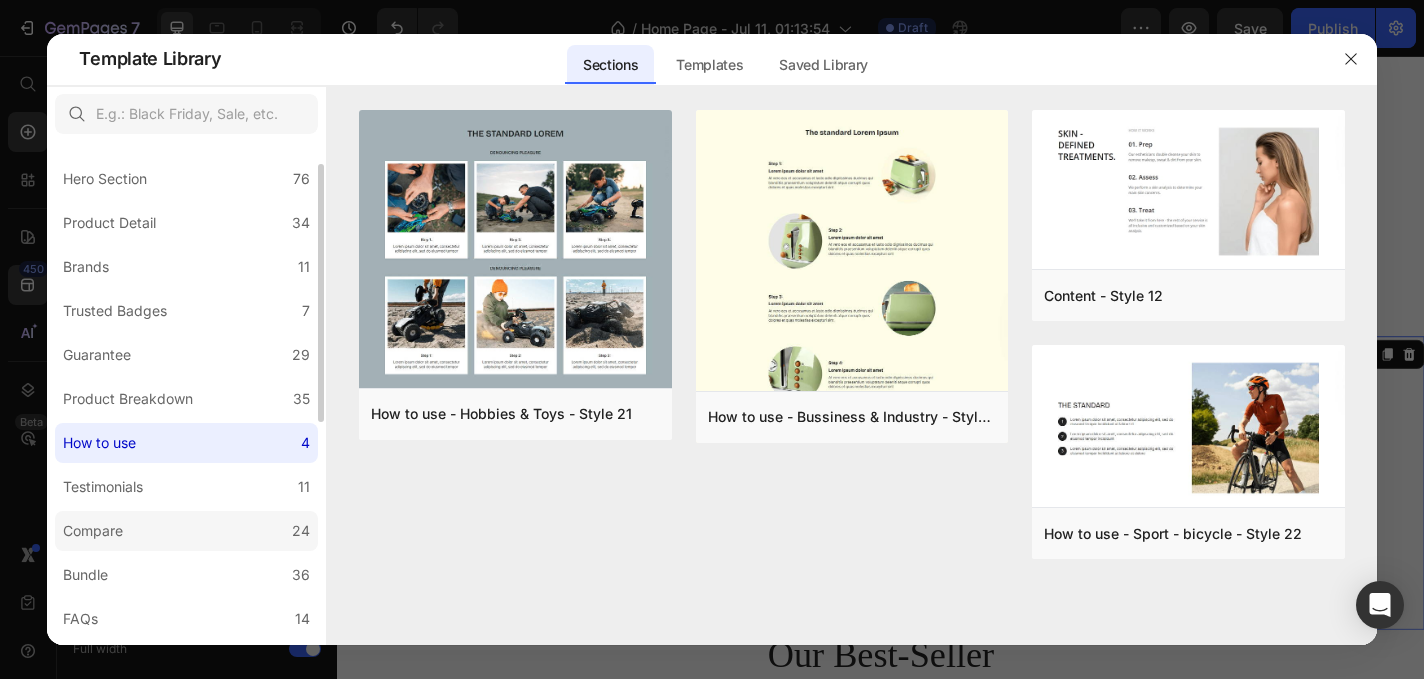 click on "Compare" at bounding box center (93, 531) 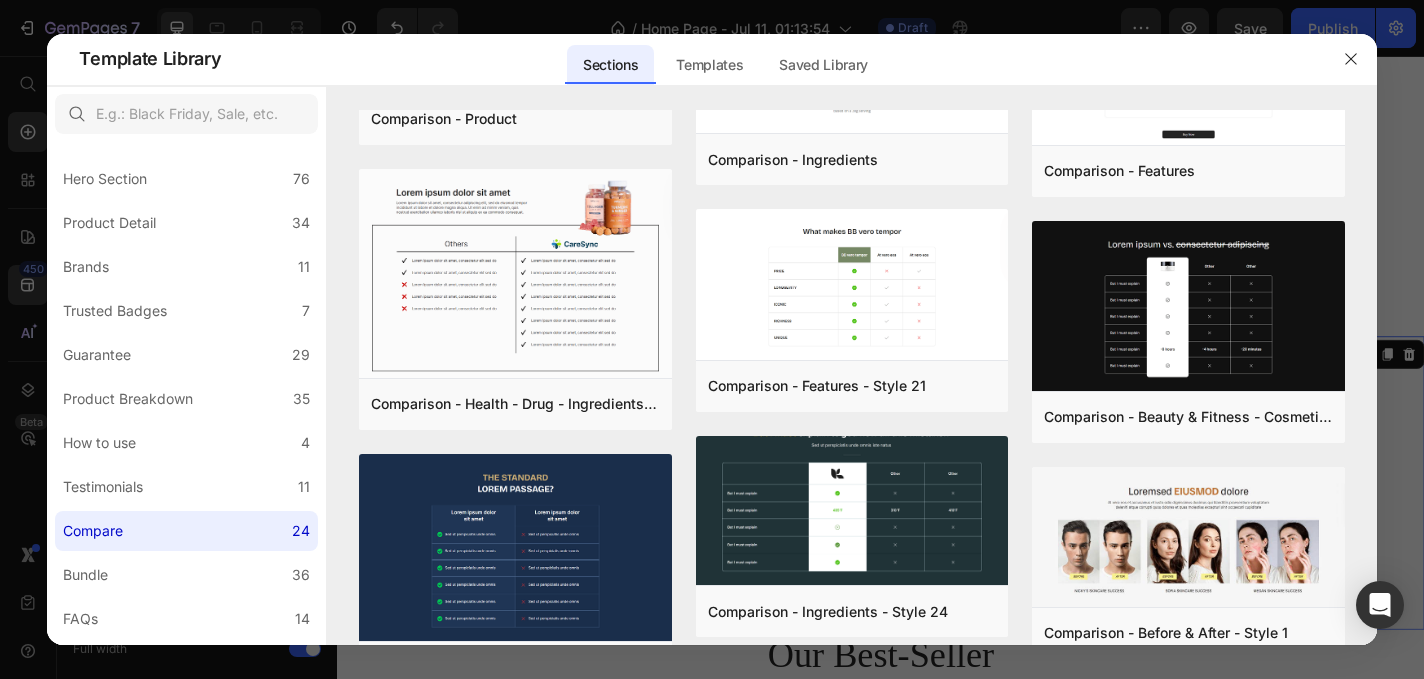 scroll, scrollTop: 1662, scrollLeft: 0, axis: vertical 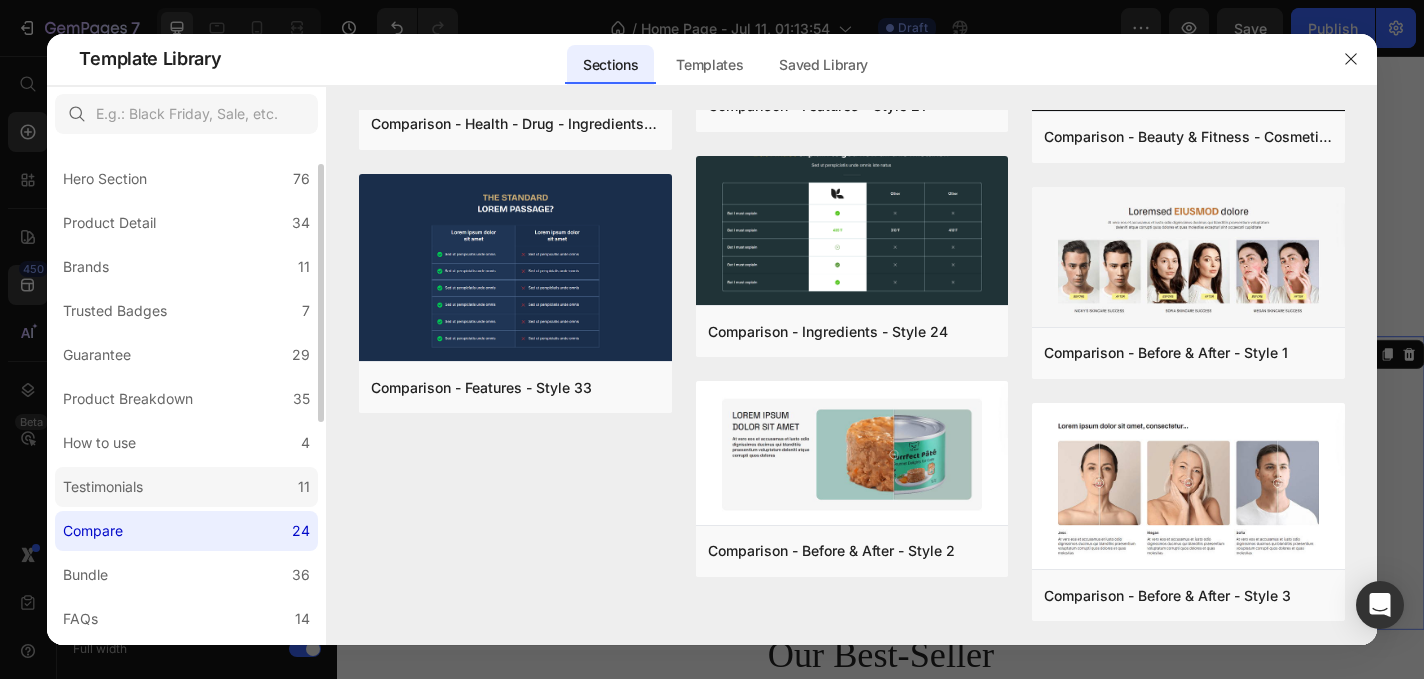 click on "Testimonials 11" 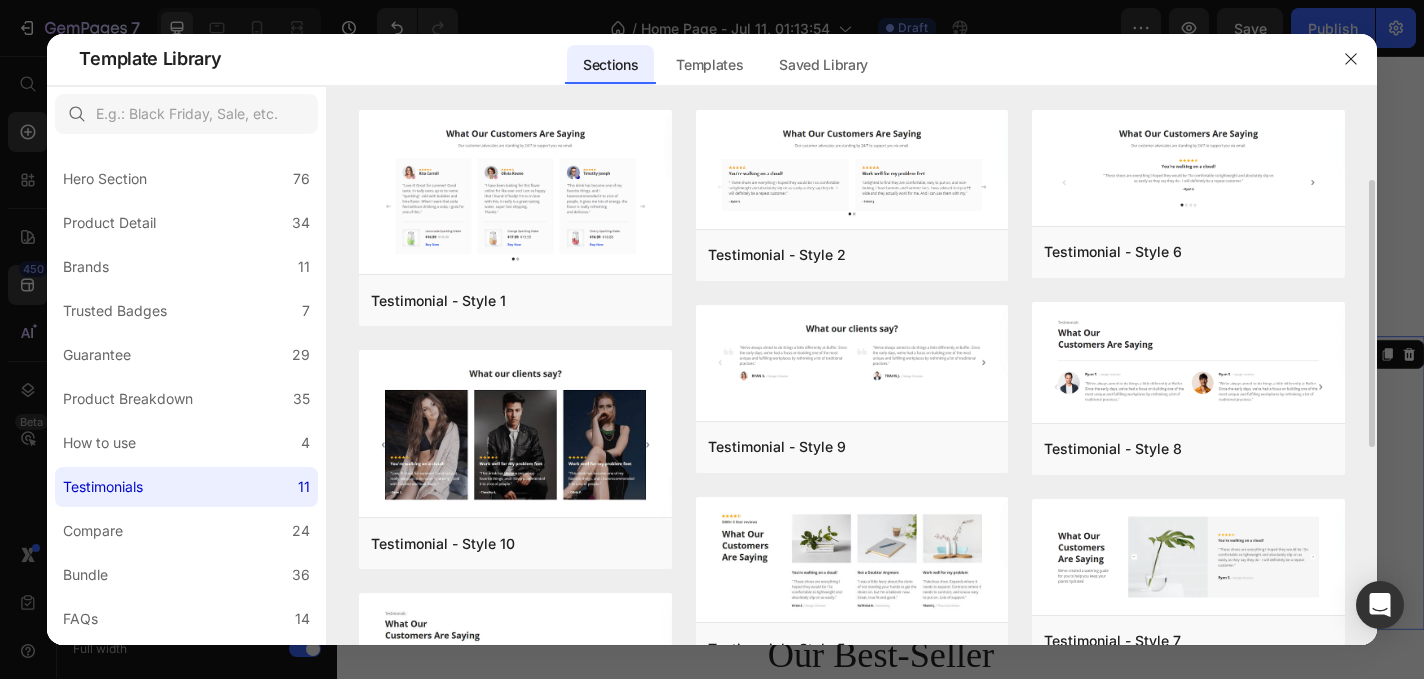 scroll, scrollTop: 536, scrollLeft: 0, axis: vertical 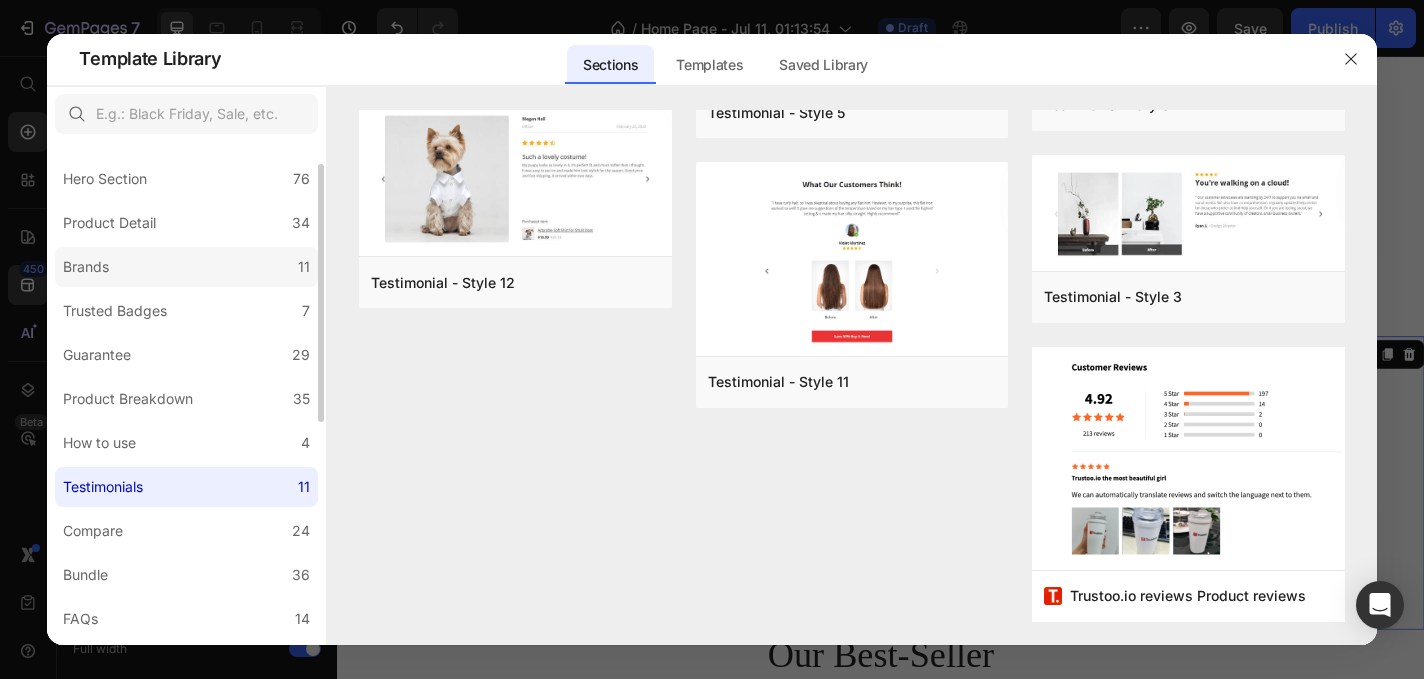 click on "Brands 11" 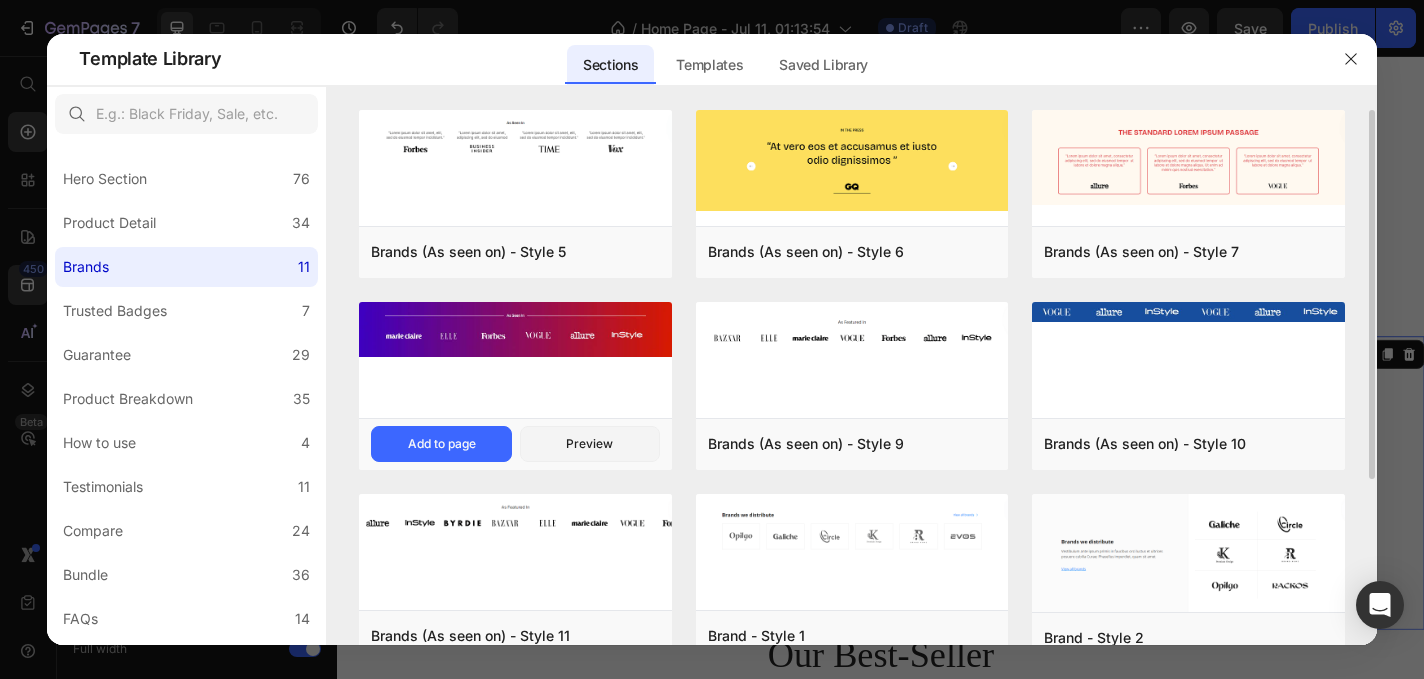 scroll, scrollTop: 239, scrollLeft: 0, axis: vertical 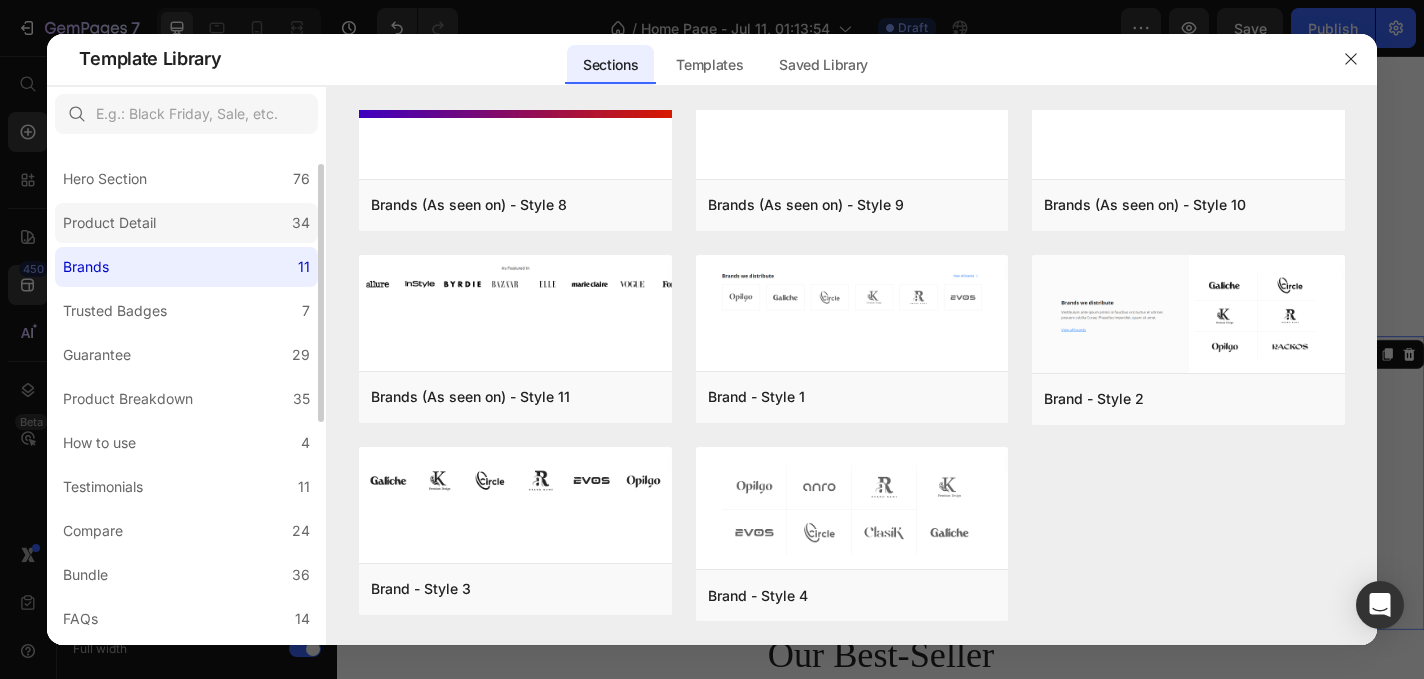 click on "Product Detail" at bounding box center (109, 223) 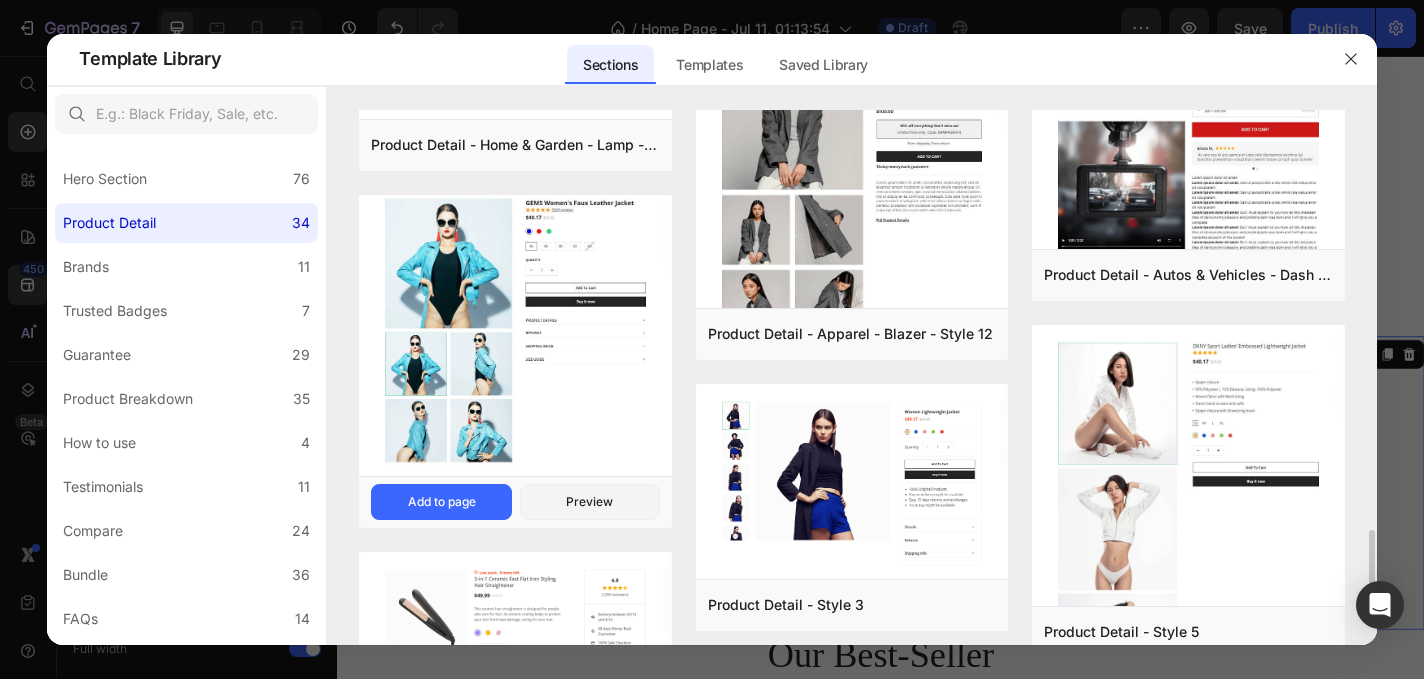 scroll, scrollTop: 3100, scrollLeft: 0, axis: vertical 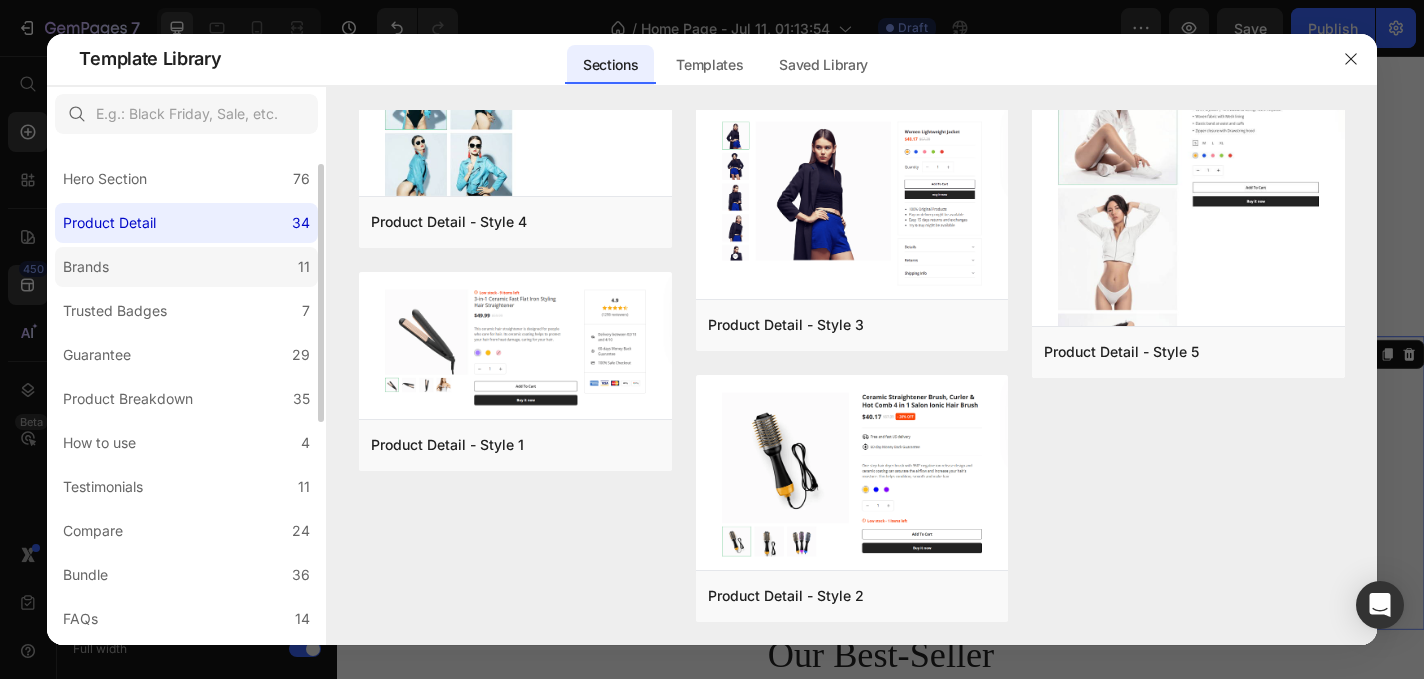 click on "Brands" at bounding box center [86, 267] 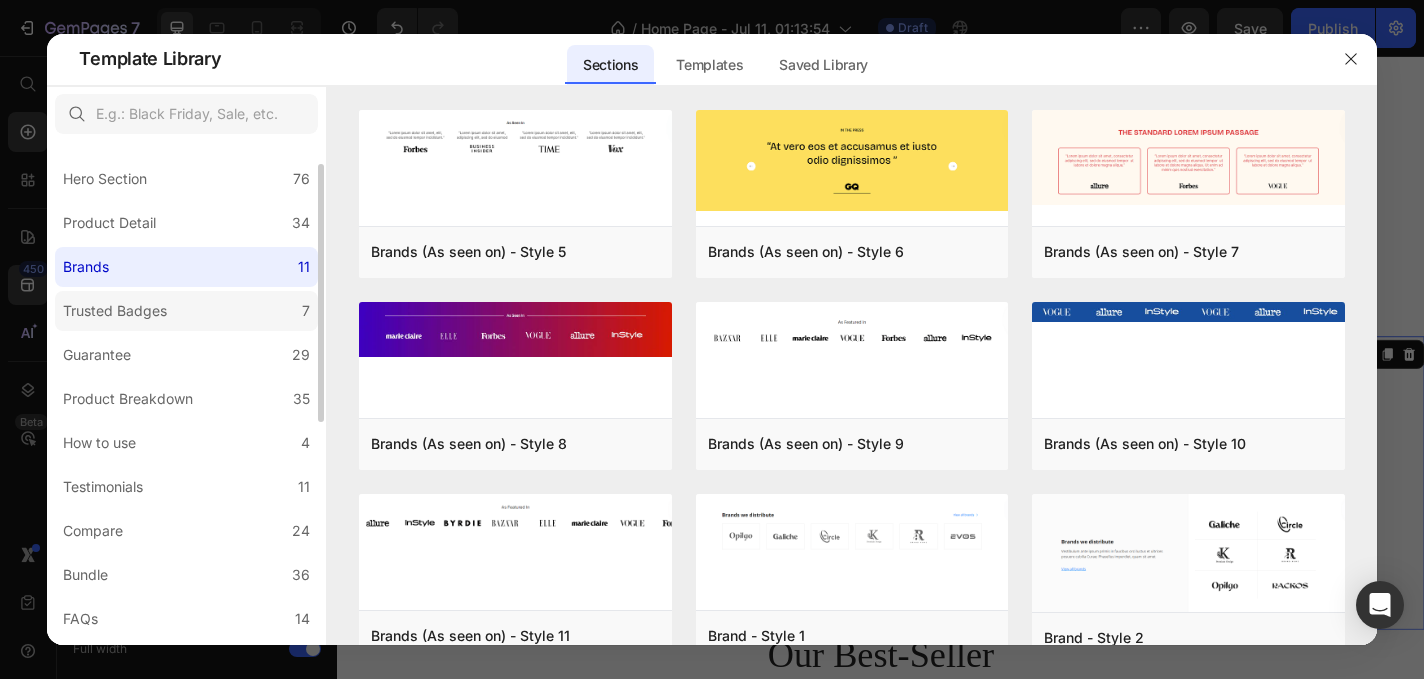 click on "Trusted Badges" at bounding box center [115, 311] 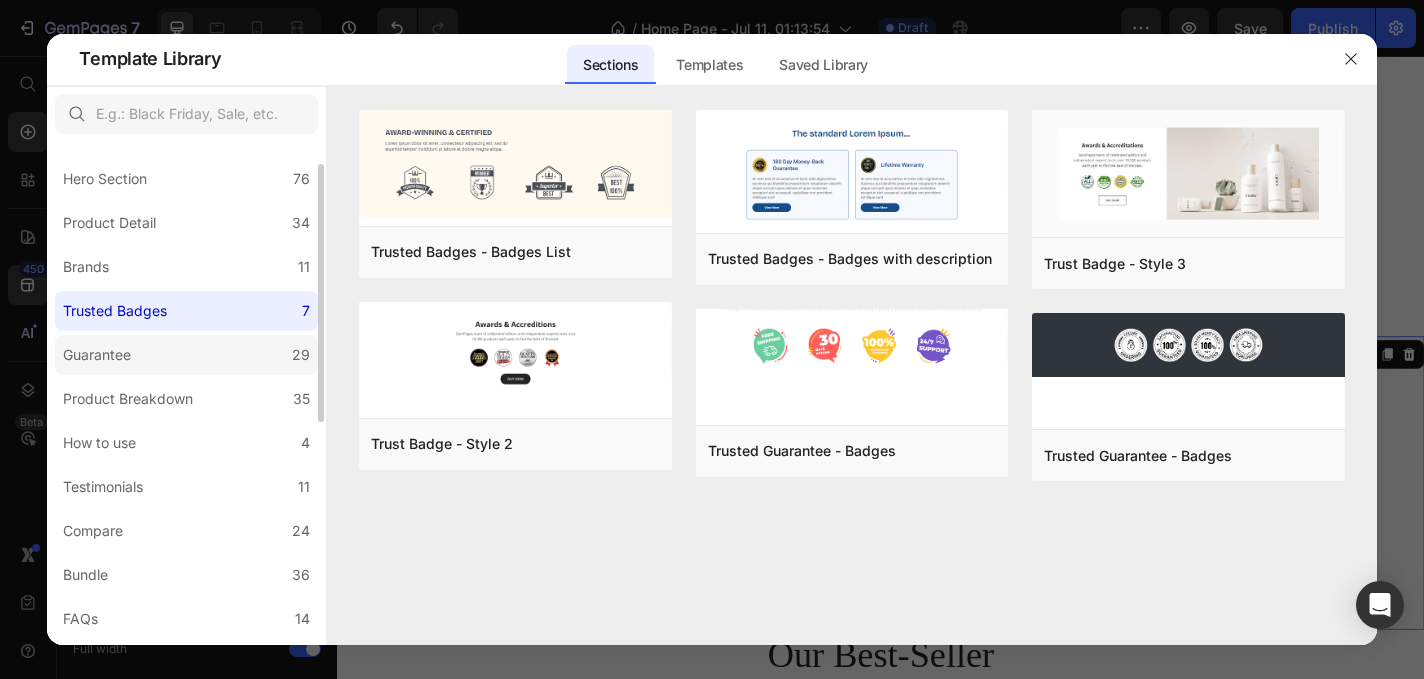 click on "Guarantee" at bounding box center [97, 355] 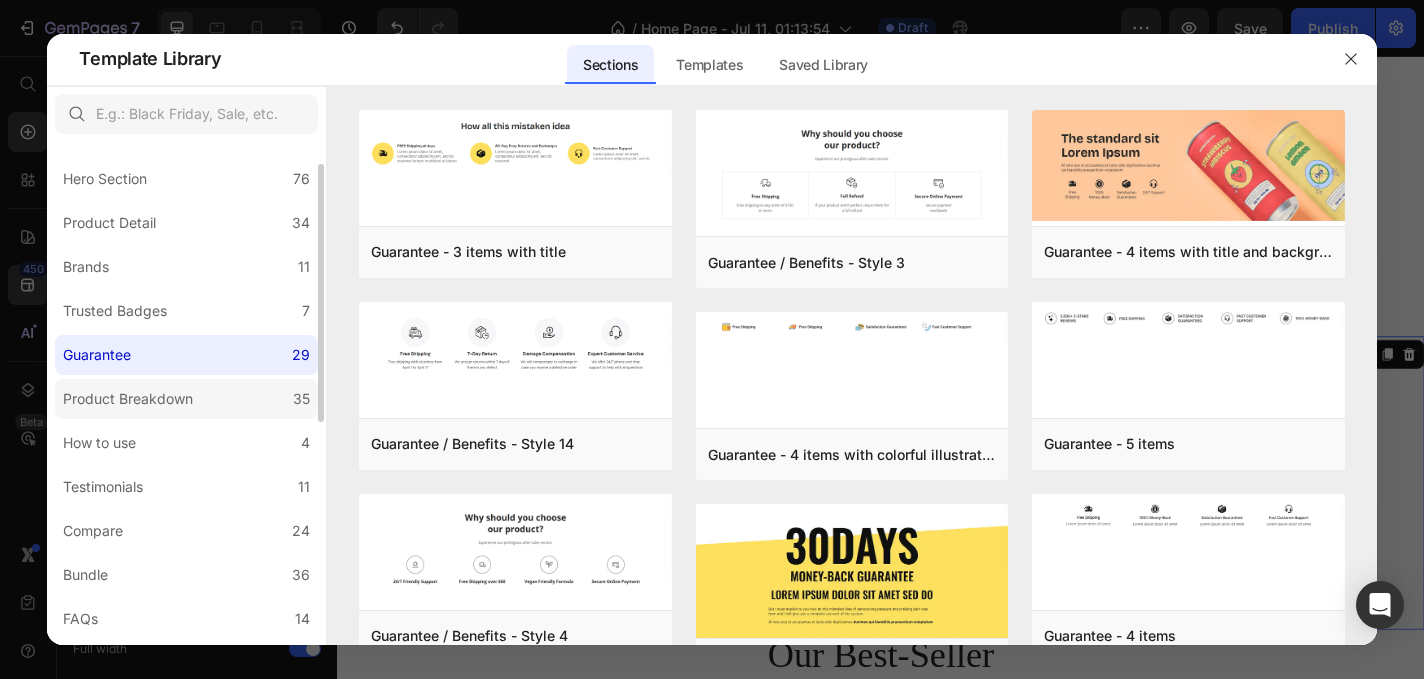 click on "Product Breakdown" at bounding box center (128, 399) 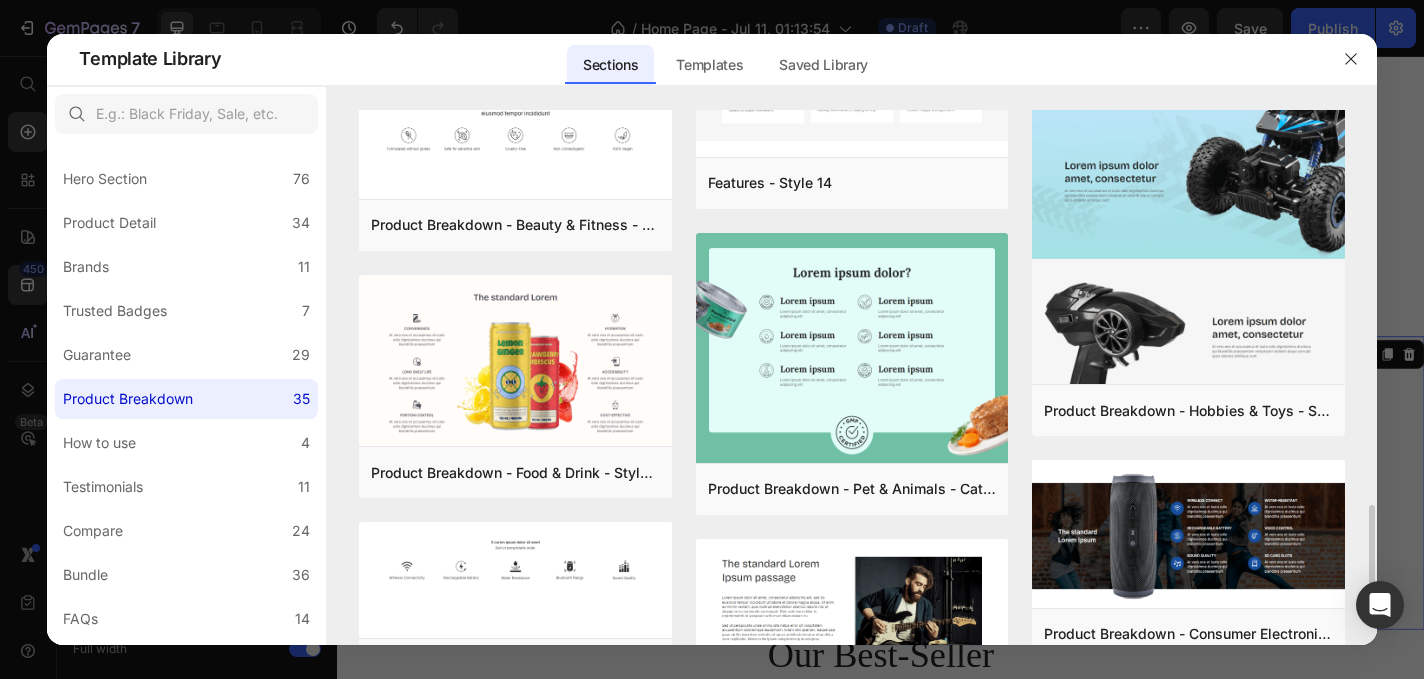 scroll, scrollTop: 2398, scrollLeft: 0, axis: vertical 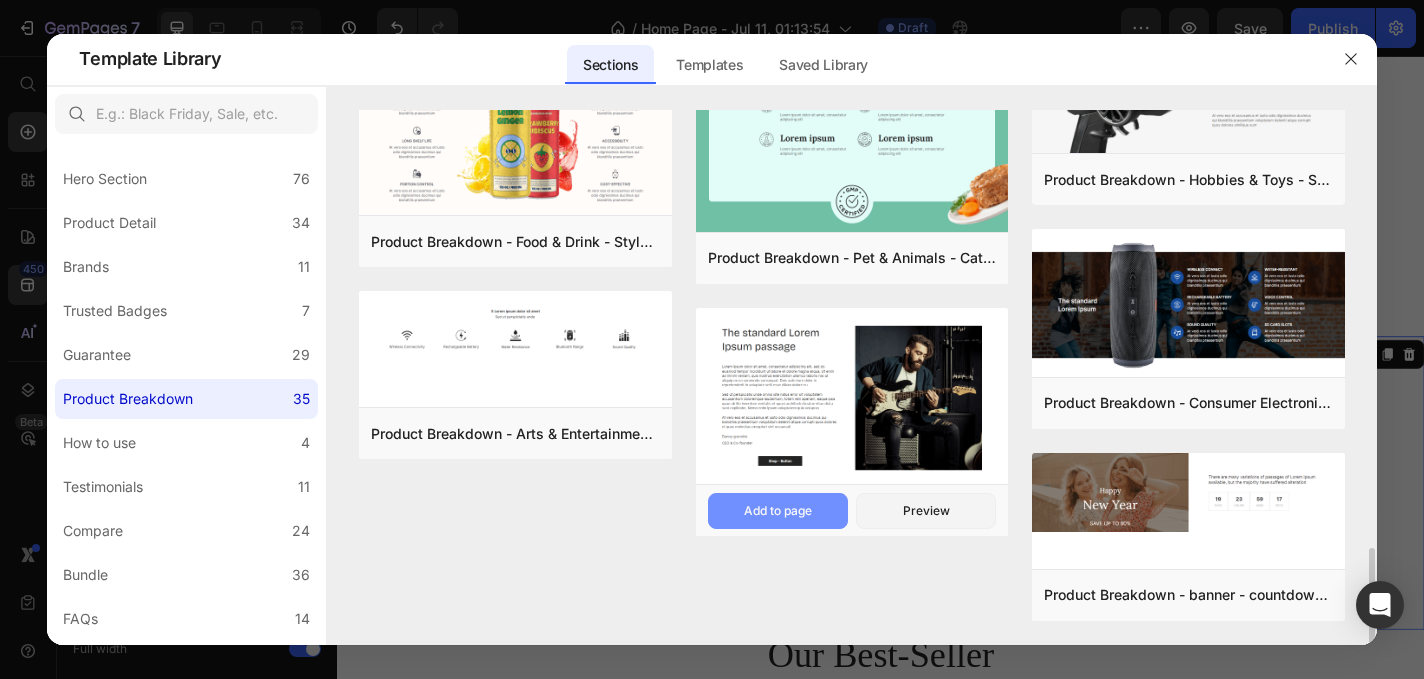 click on "Add to page" at bounding box center [778, 511] 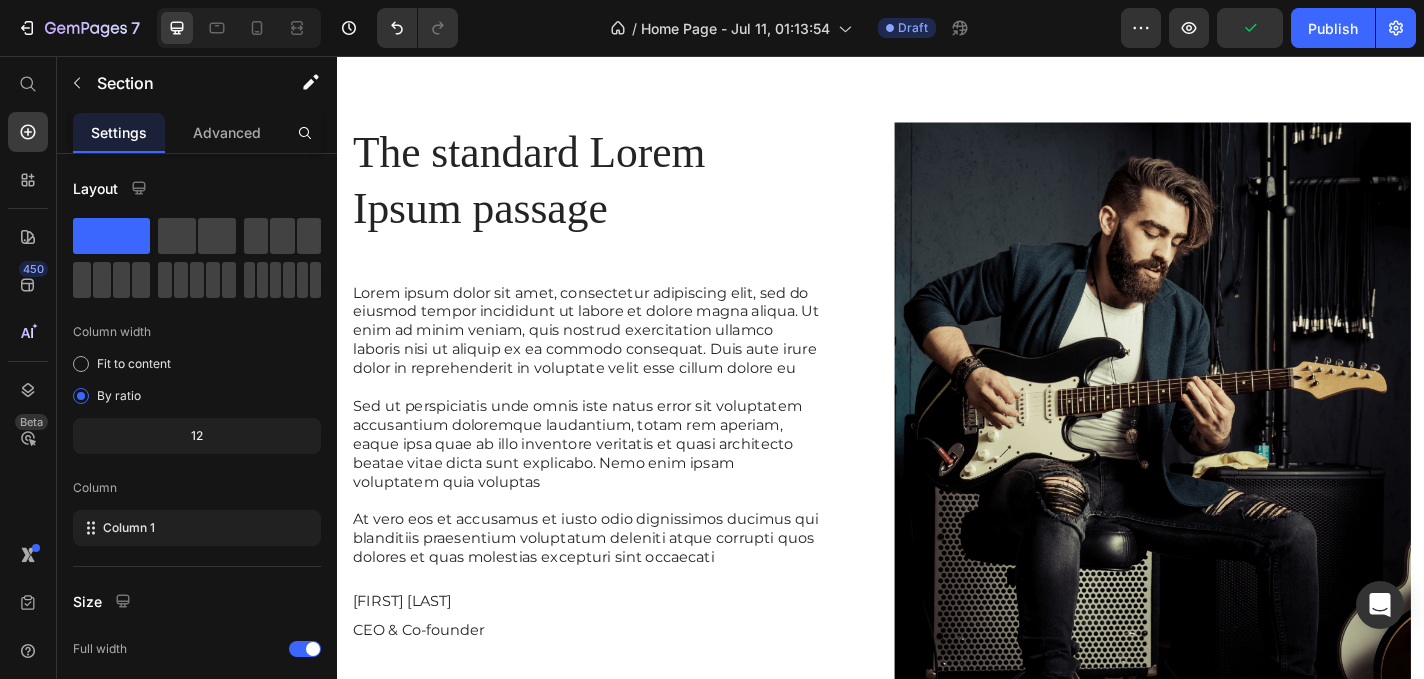 scroll, scrollTop: 1239, scrollLeft: 0, axis: vertical 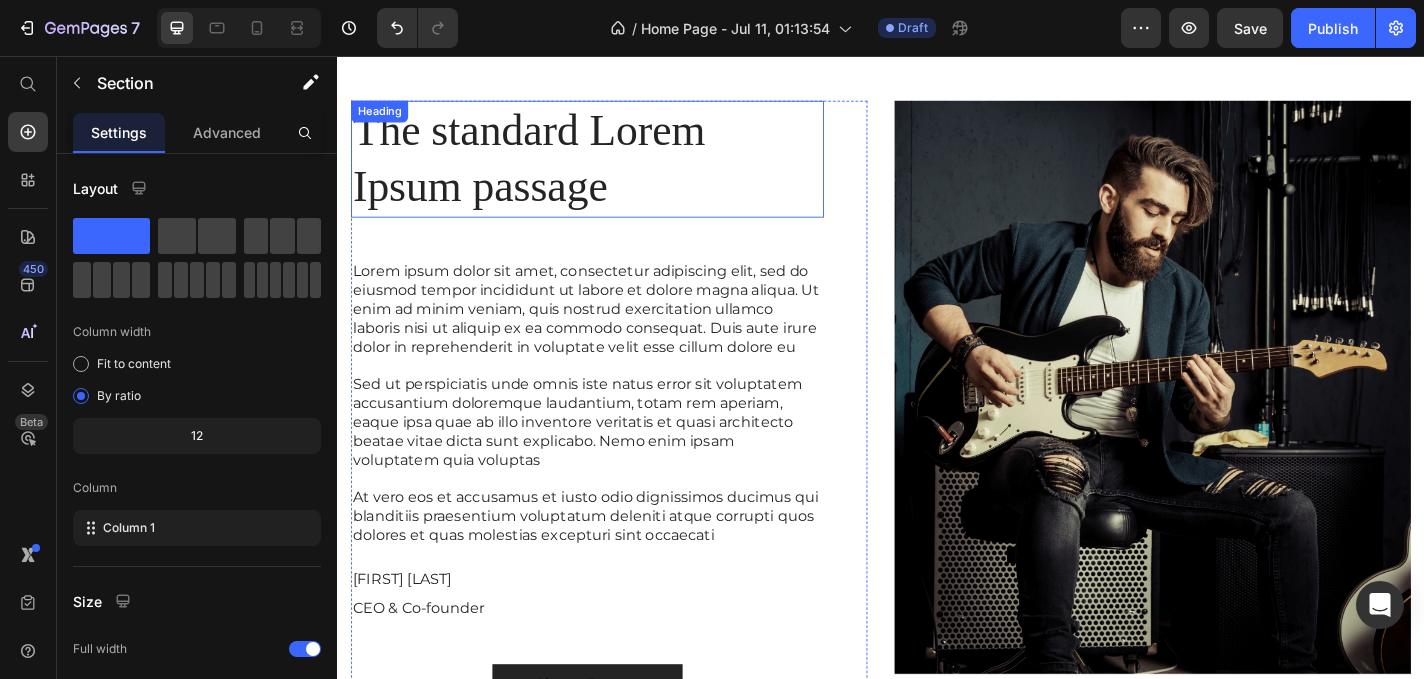 click on "Heading" at bounding box center [383, 117] 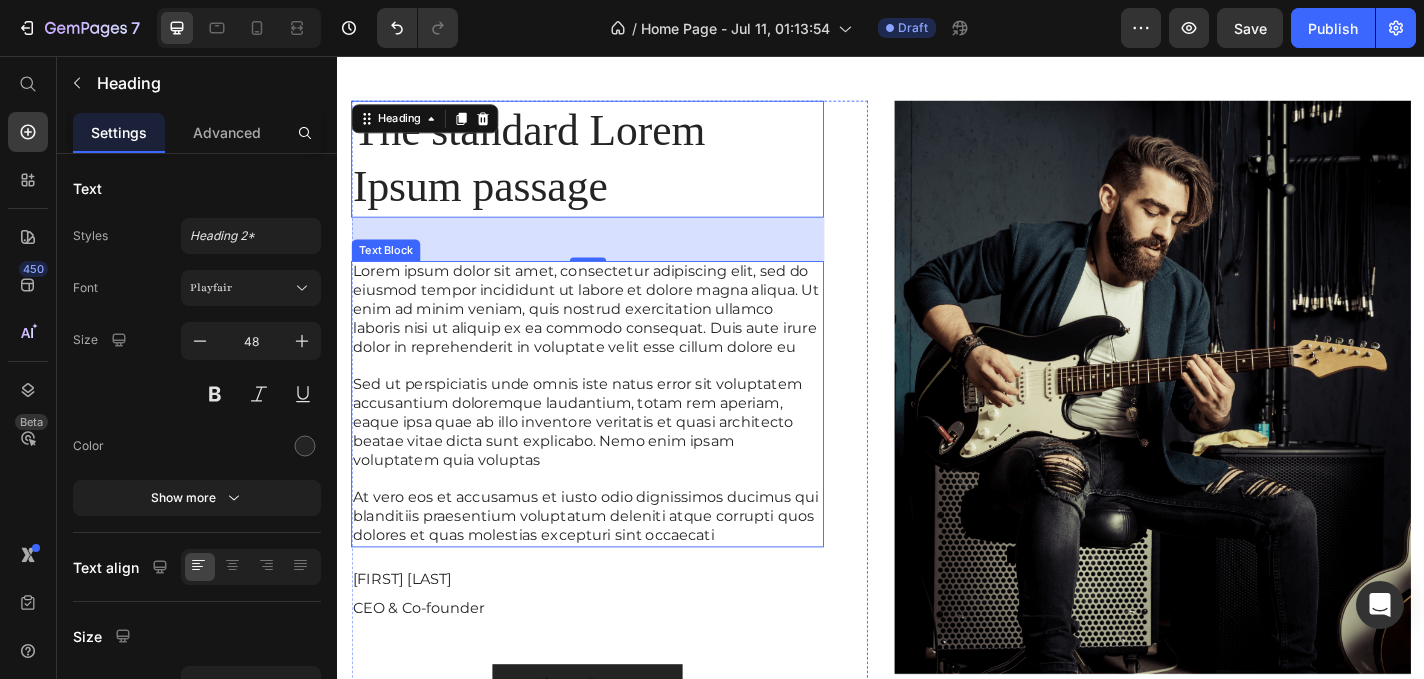 click on "Lorem ipsum dolor sit amet, consectetur adipiscing elit, sed do eiusmod tempor incididunt ut labore et dolore magna aliqua. Ut enim ad minim veniam, quis nostrud exercitation ullamco laboris nisi ut aliquip ex ea commodo consequat. Duis aute irure dolor in reprehenderit in voluptate velit esse cillum dolore eu" at bounding box center (613, 336) 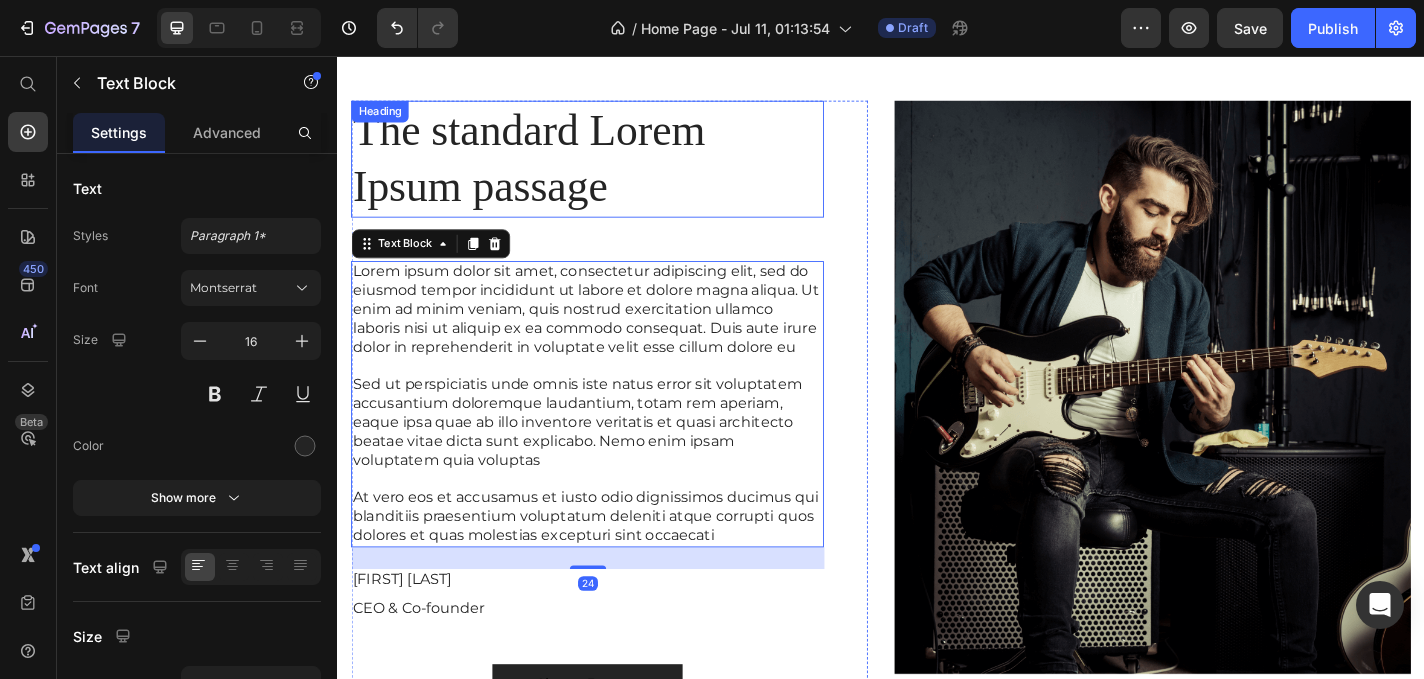 click on "The standard Lorem Ipsum passage" at bounding box center [613, 169] 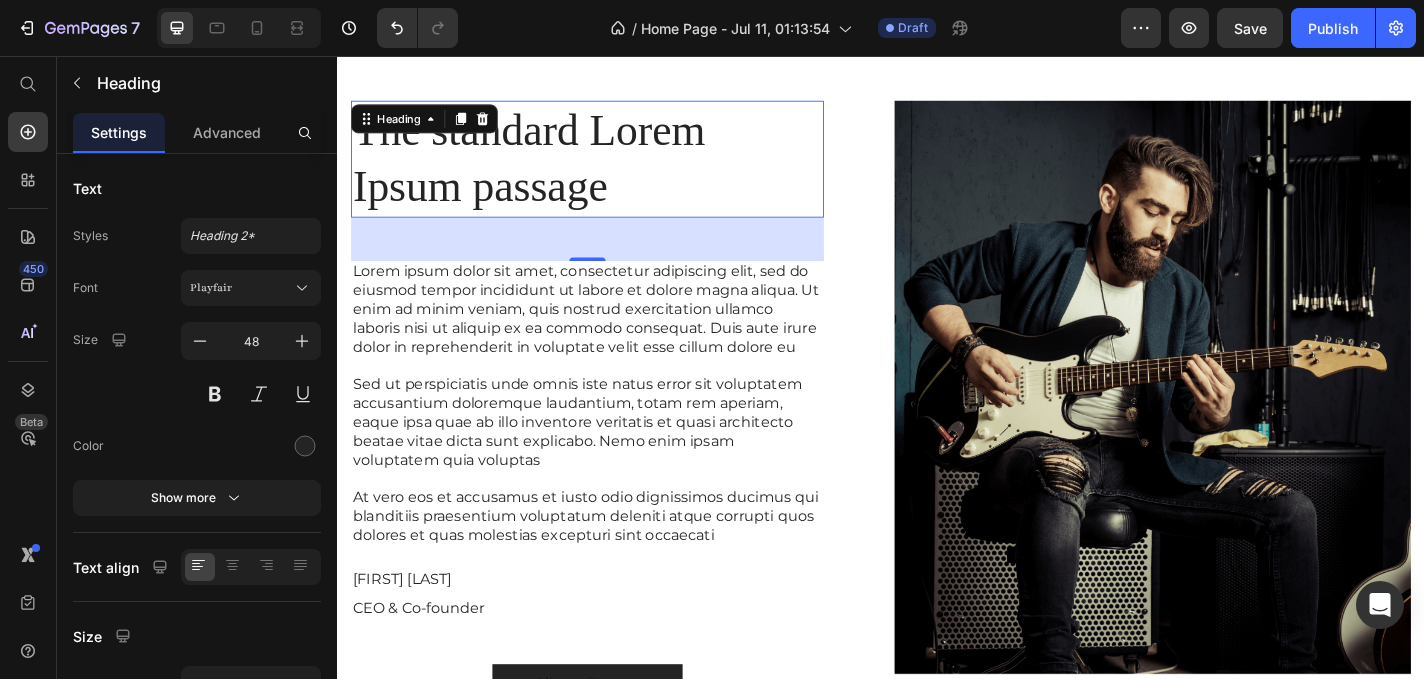 click on "The standard Lorem Ipsum passage" at bounding box center (613, 169) 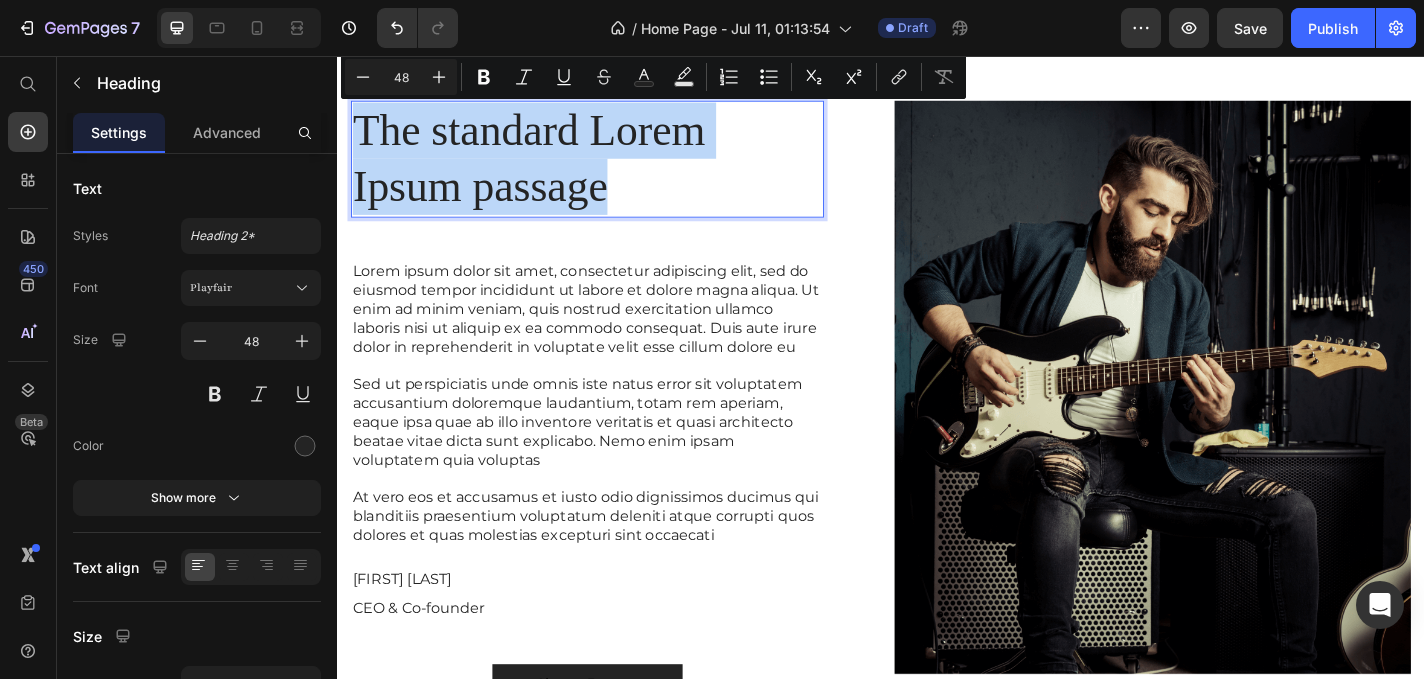 drag, startPoint x: 634, startPoint y: 197, endPoint x: 363, endPoint y: 143, distance: 276.3277 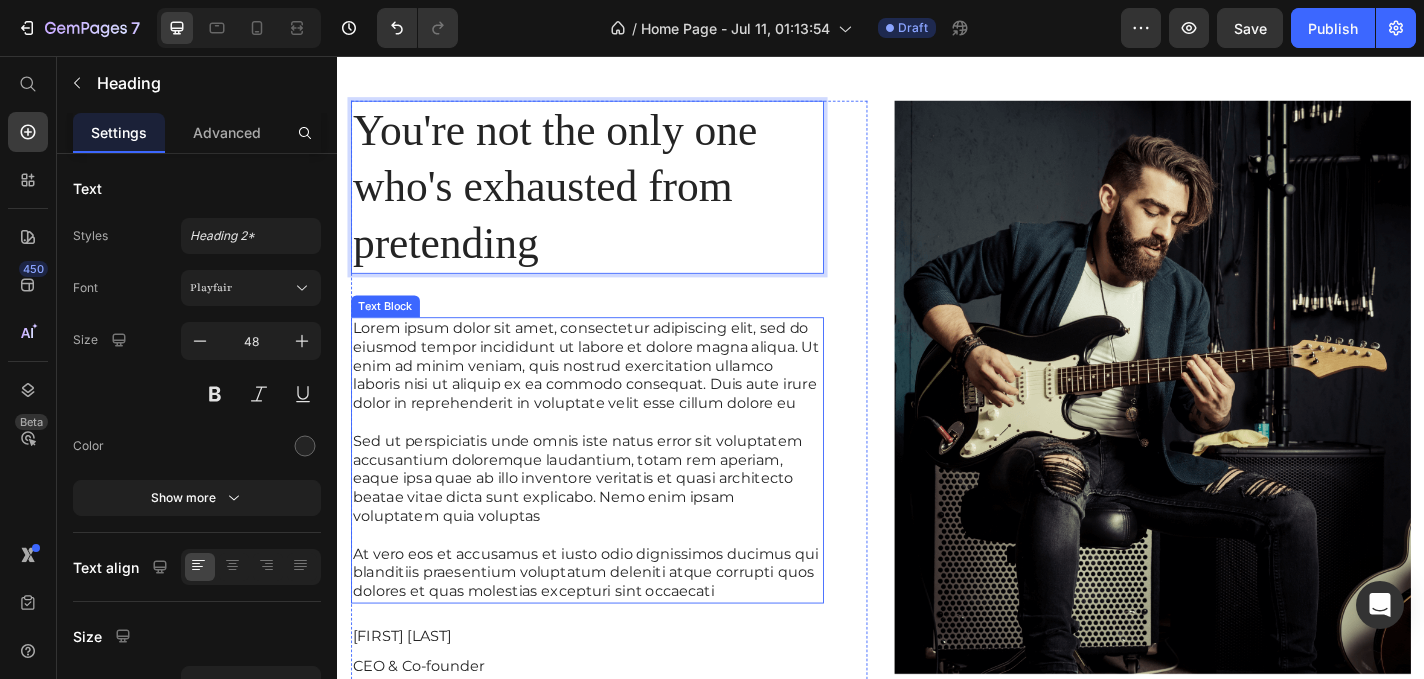 click on "Lorem ipsum dolor sit amet, consectetur adipiscing elit, sed do eiusmod tempor incididunt ut labore et dolore magna aliqua. Ut enim ad minim veniam, quis nostrud exercitation ullamco laboris nisi ut aliquip ex ea commodo consequat. Duis aute irure dolor in reprehenderit in voluptate velit esse cillum dolore eu" at bounding box center [613, 398] 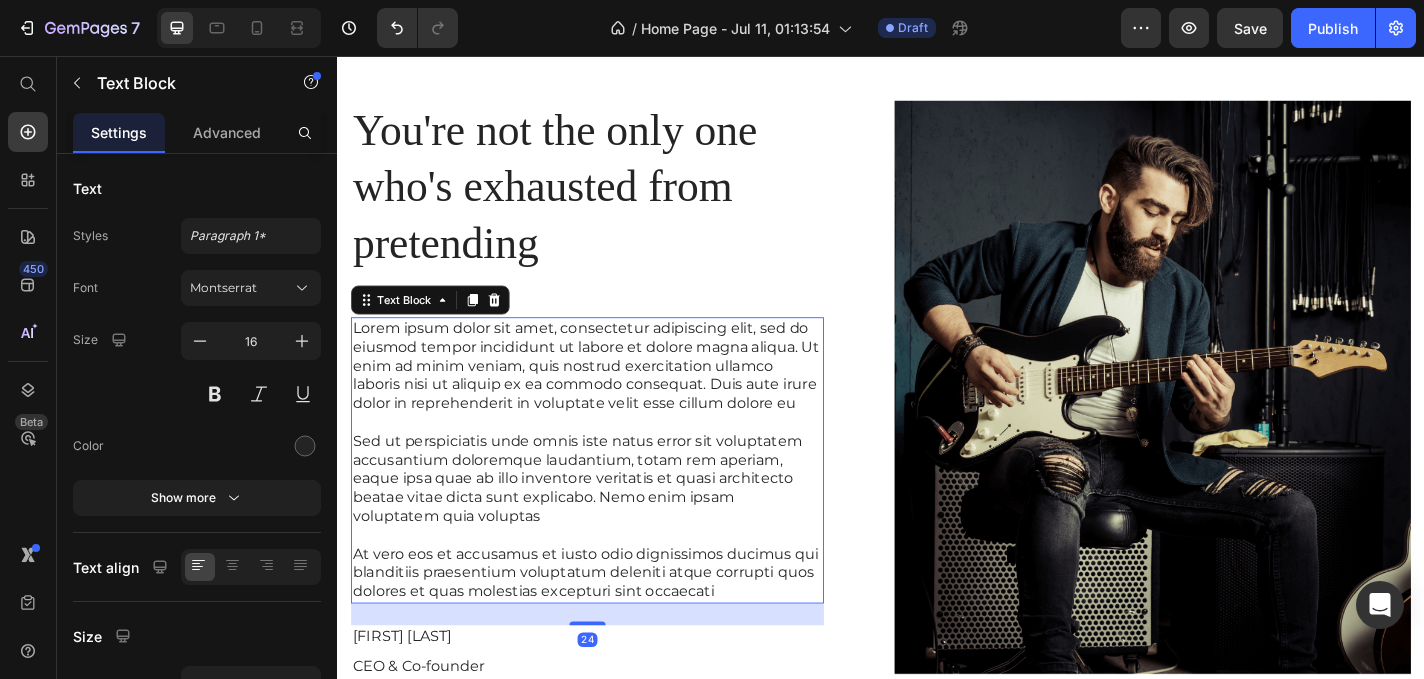 click on "At vero eos et accusamus et iusto odio dignissimos ducimus qui blanditiis praesentium voluptatum deleniti atque corrupti quos dolores et quas molestias excepturi sint occaecati" at bounding box center (613, 627) 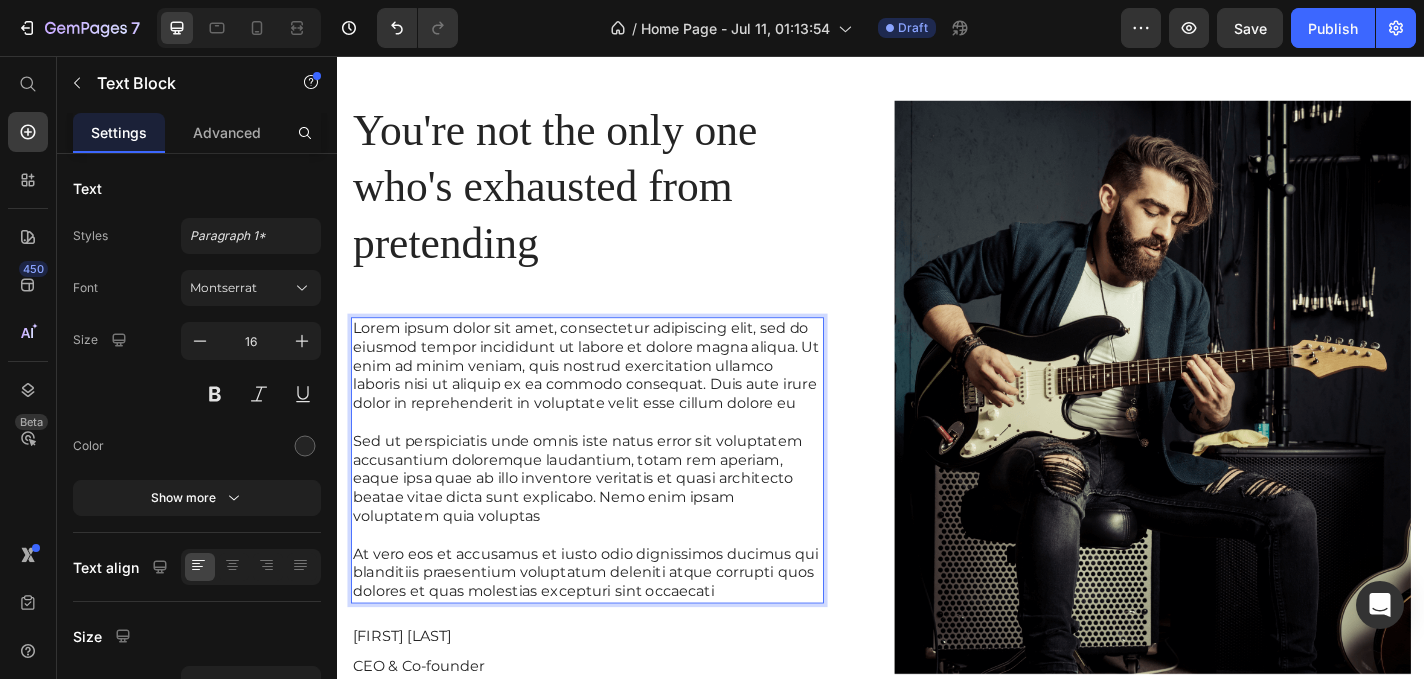 click on "At vero eos et accusamus et iusto odio dignissimos ducimus qui blanditiis praesentium voluptatum deleniti atque corrupti quos dolores et quas molestias excepturi sint occaecati" at bounding box center [613, 627] 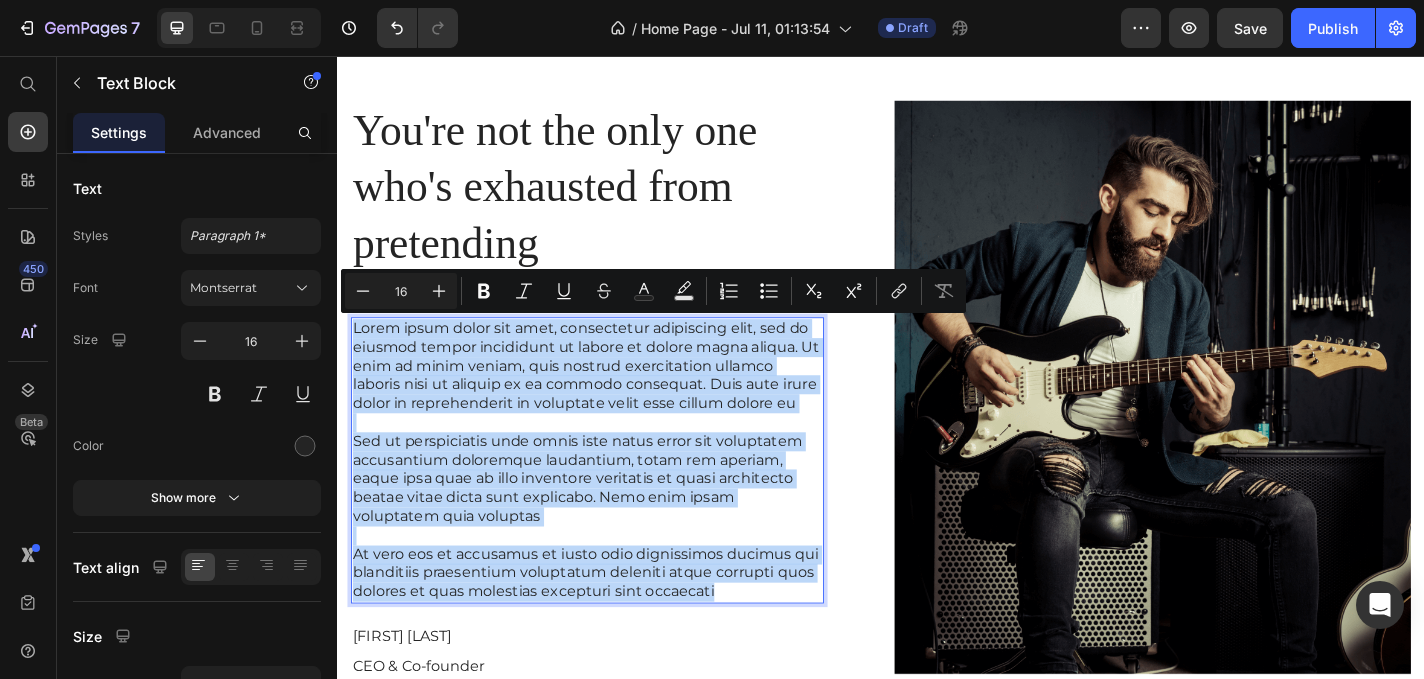 drag, startPoint x: 812, startPoint y: 663, endPoint x: 357, endPoint y: 356, distance: 548.88434 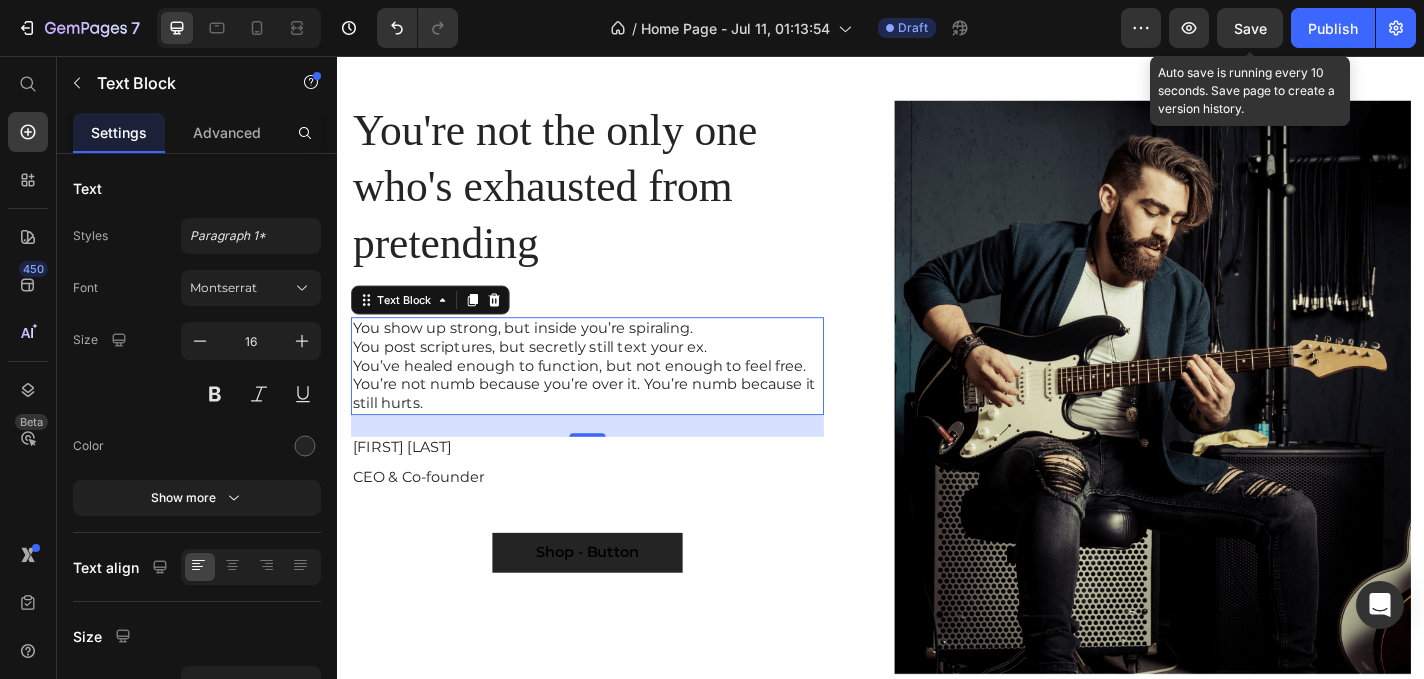 click on "Save" at bounding box center [1250, 28] 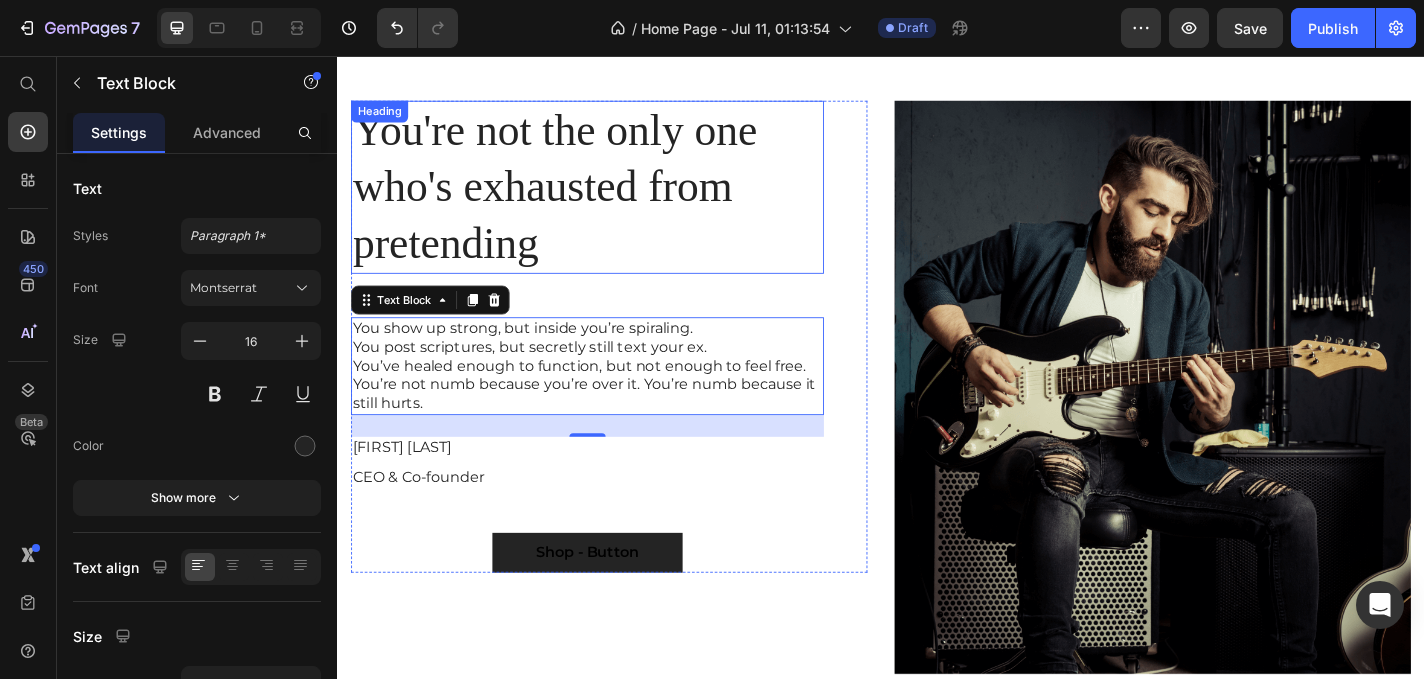 click on "You're not the only one who's exhausted from pretending" at bounding box center [613, 200] 